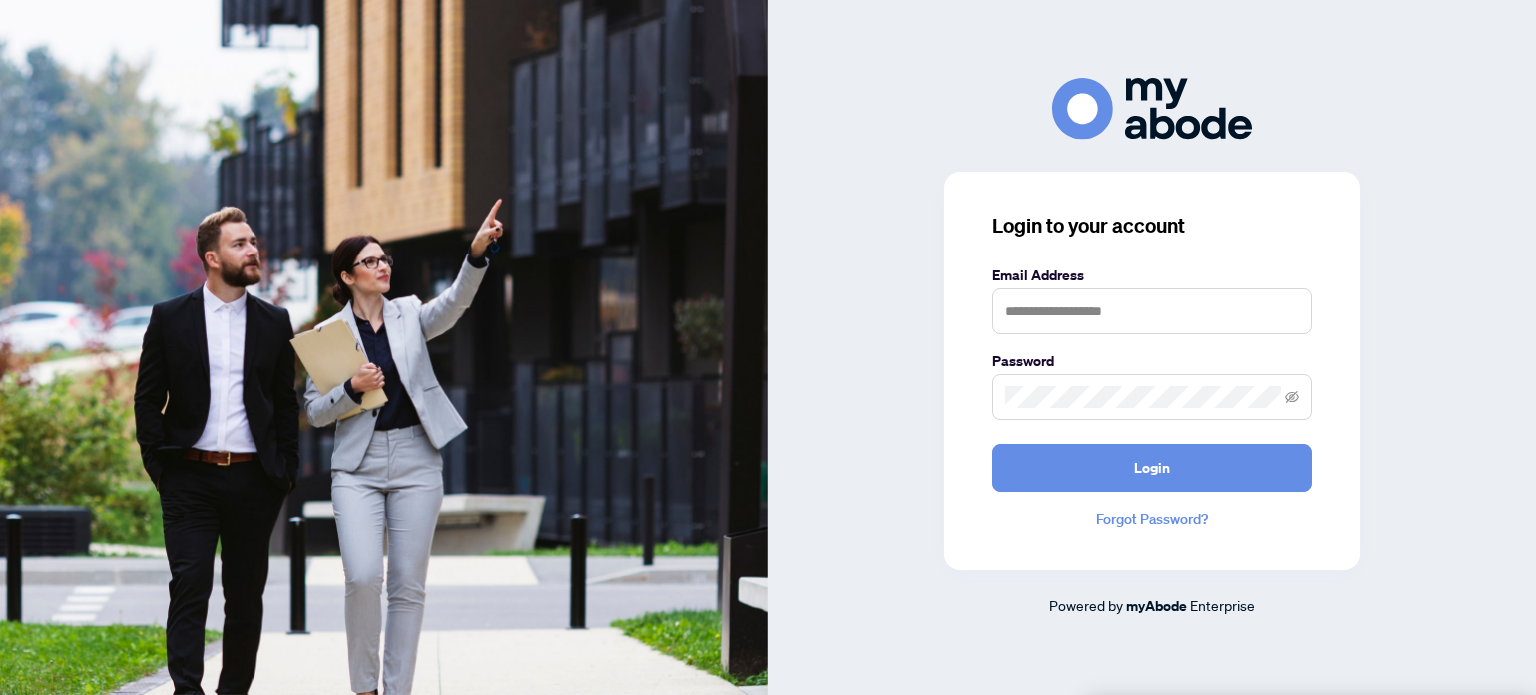 scroll, scrollTop: 0, scrollLeft: 0, axis: both 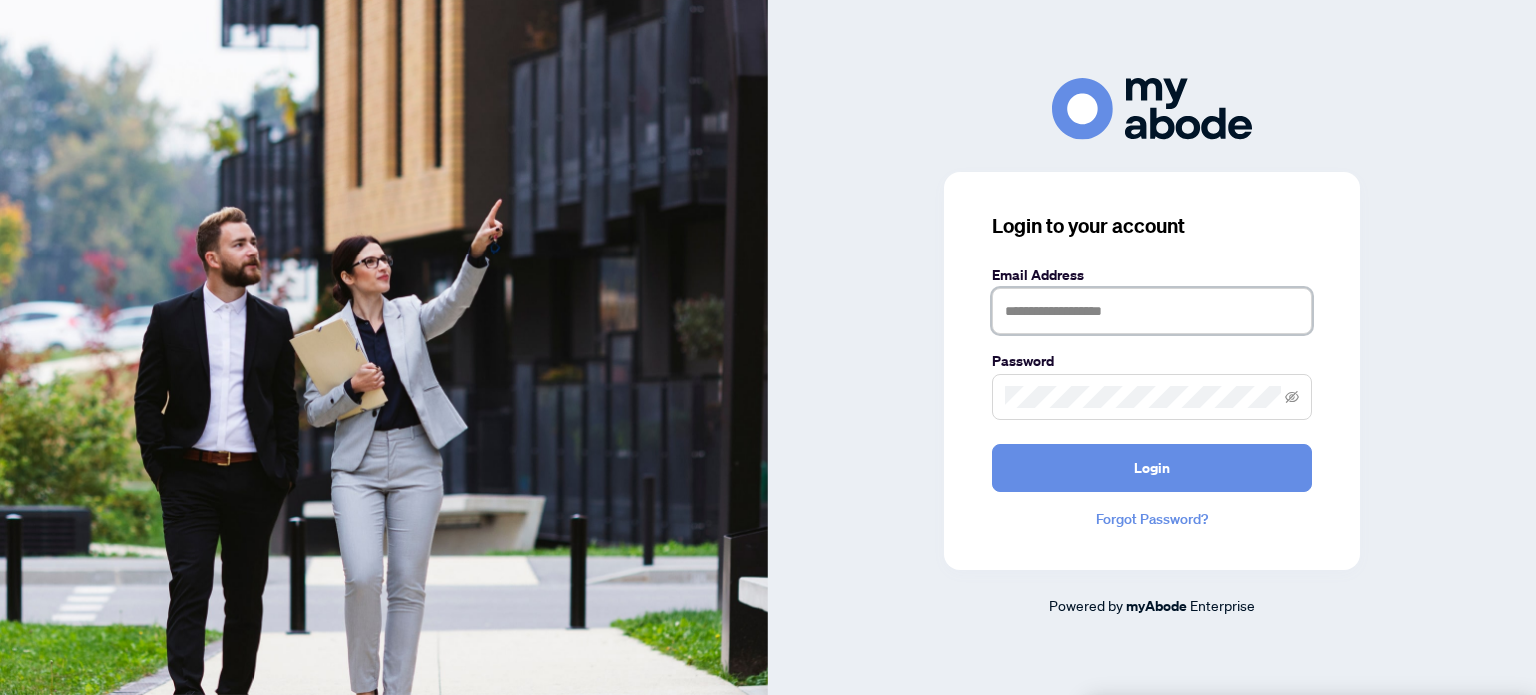 click at bounding box center [1152, 311] 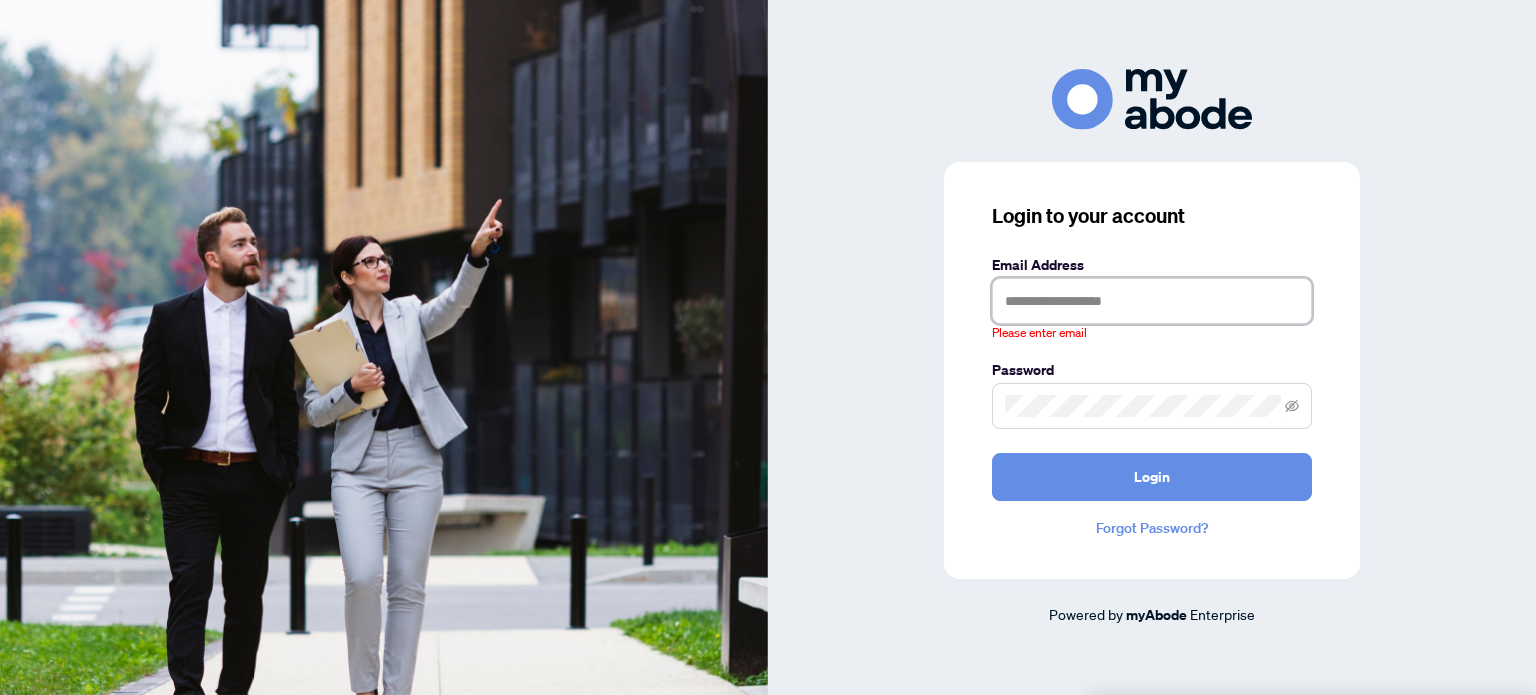 click at bounding box center [1152, 301] 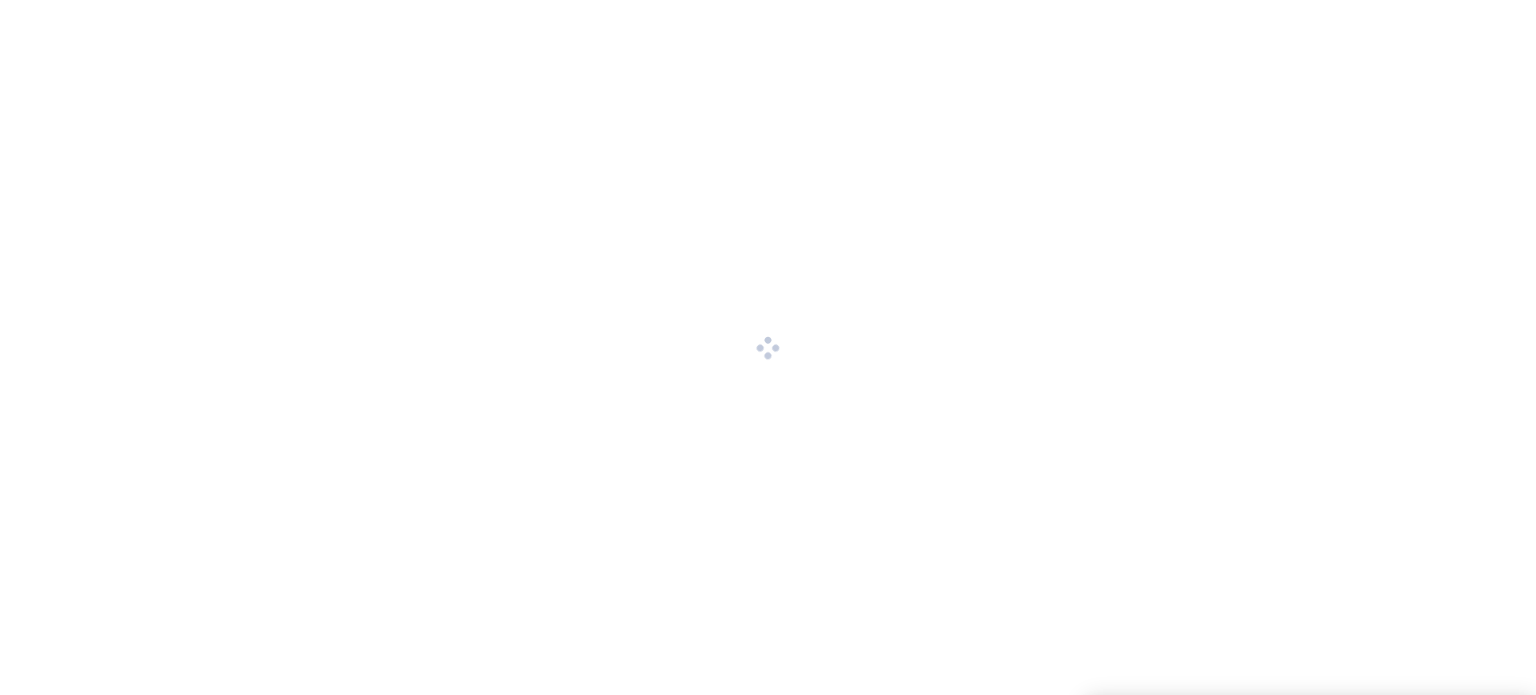 scroll, scrollTop: 0, scrollLeft: 0, axis: both 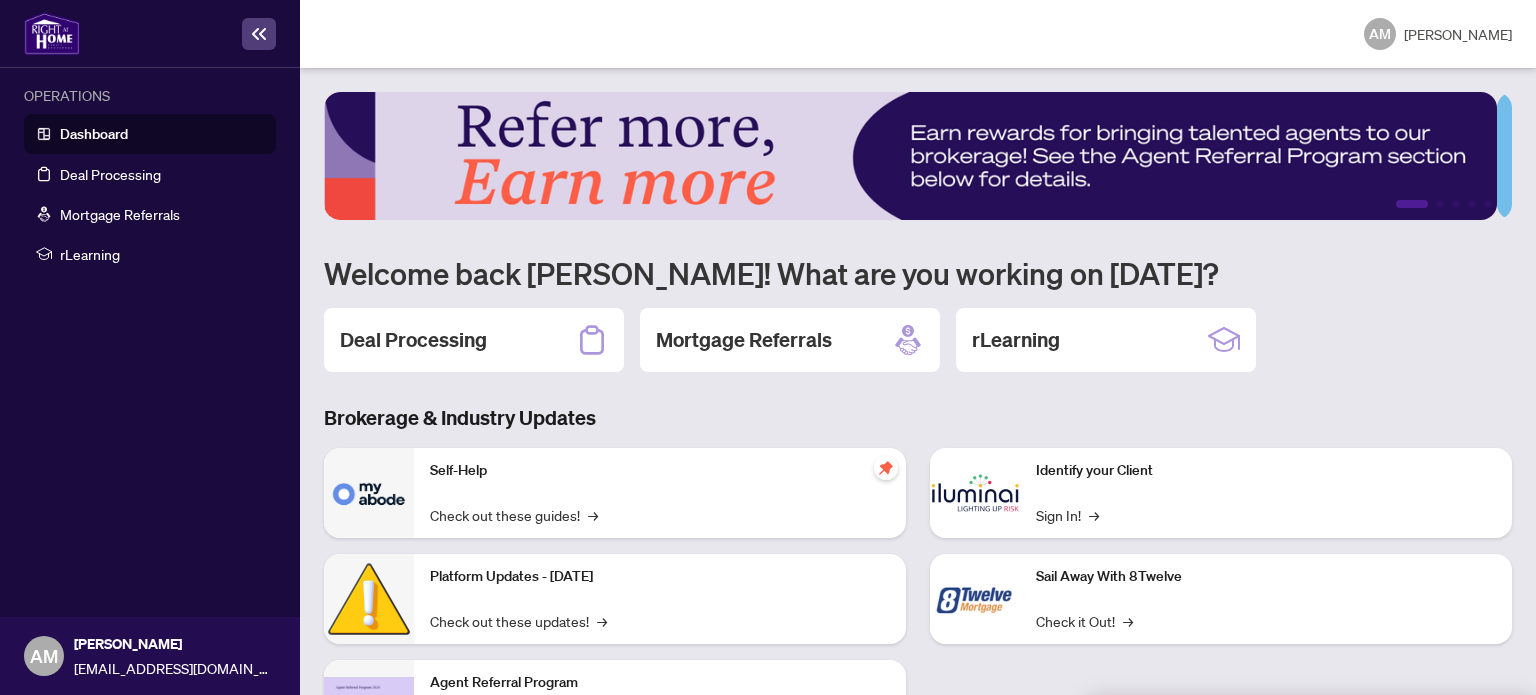click on "Deal Processing" at bounding box center (110, 174) 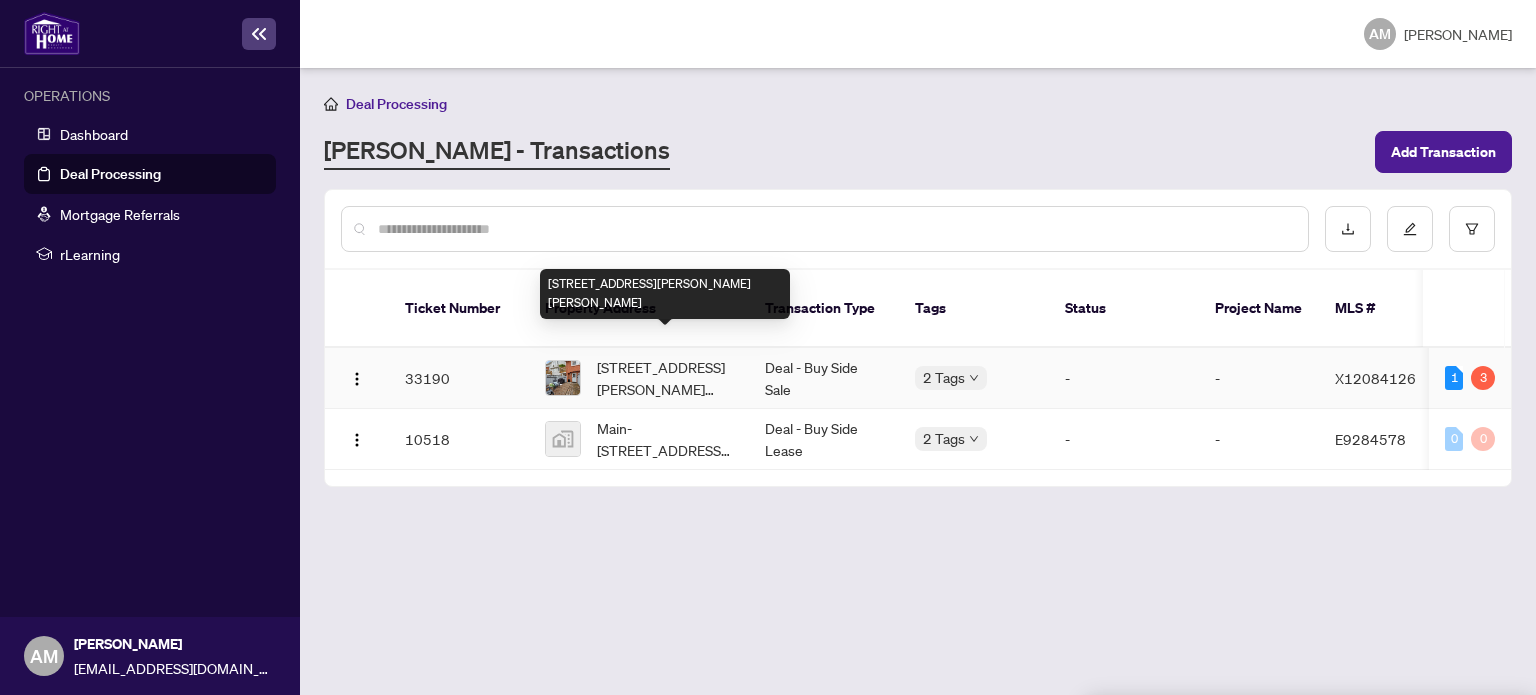 click on "[STREET_ADDRESS][PERSON_NAME][PERSON_NAME]" at bounding box center (665, 378) 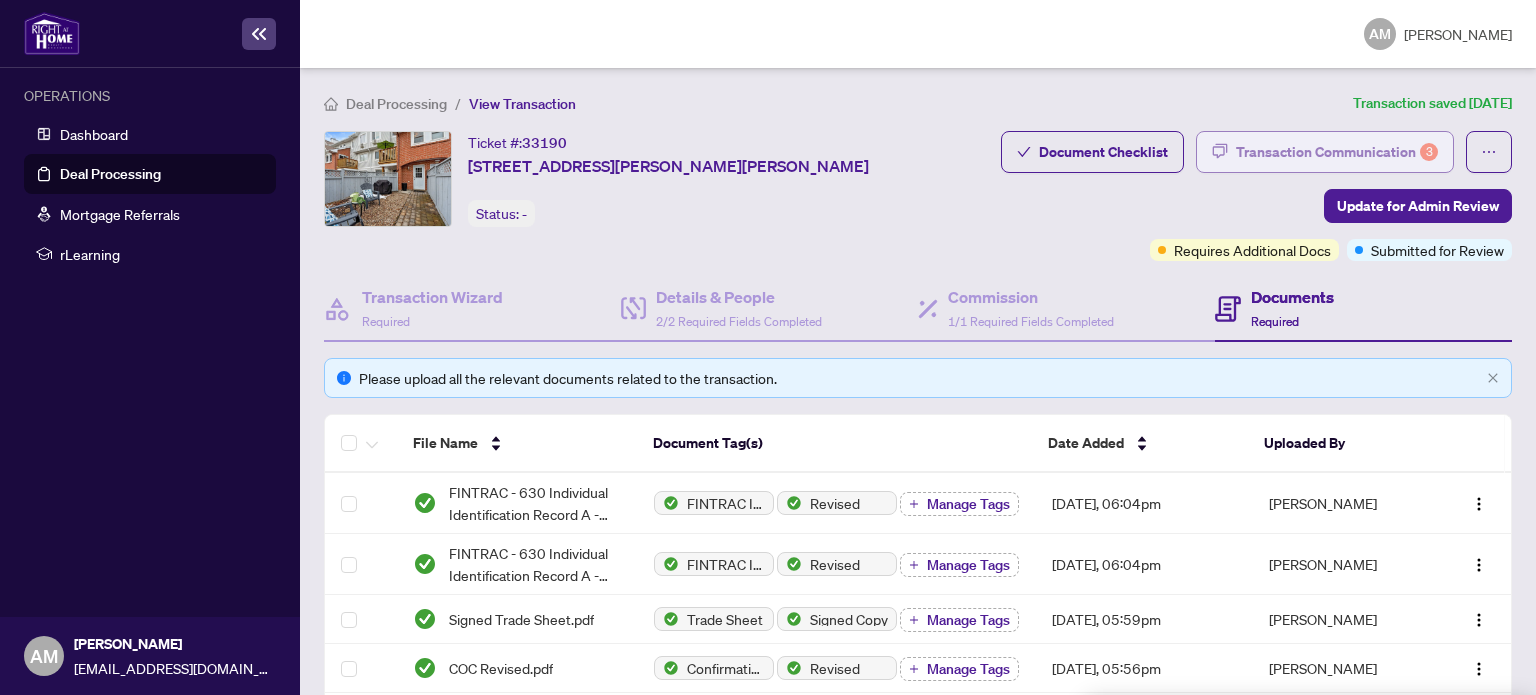 click on "Transaction Communication 3" at bounding box center (1337, 152) 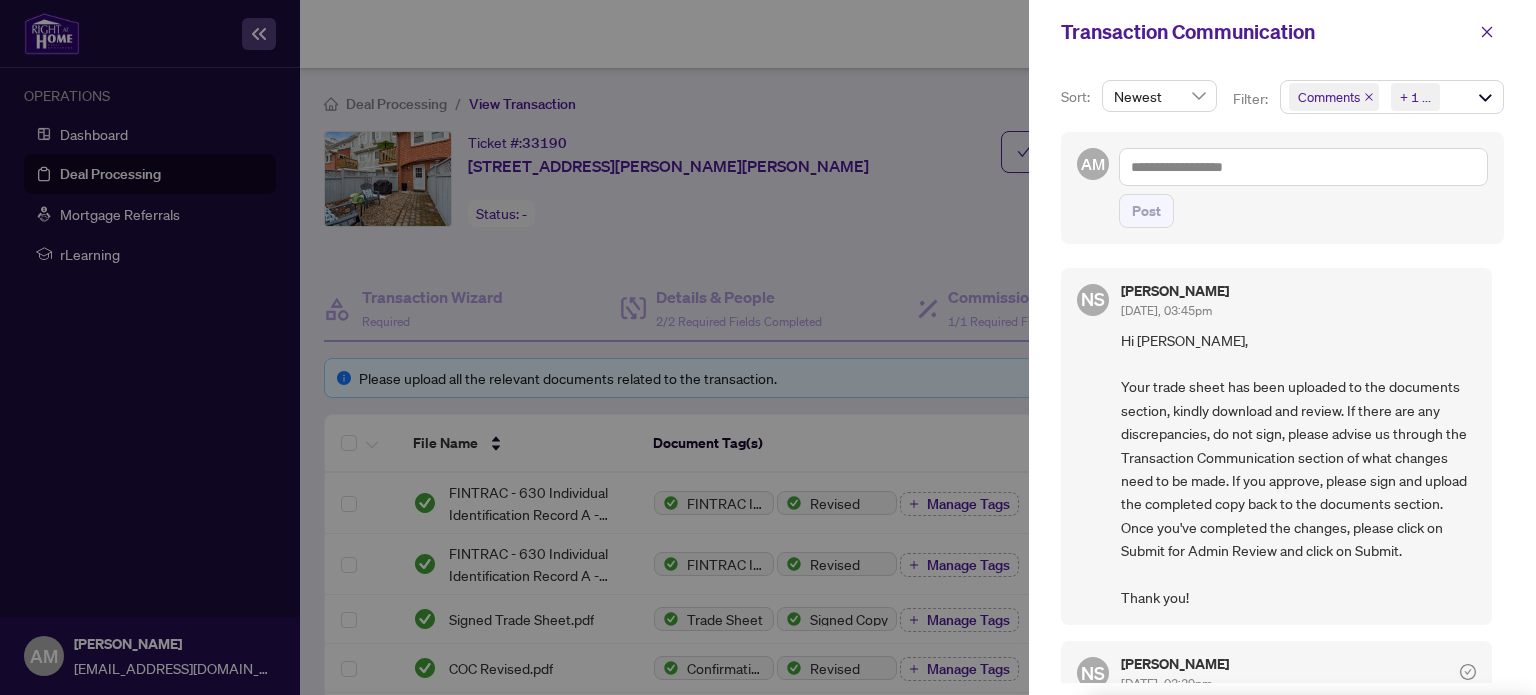 click at bounding box center (768, 347) 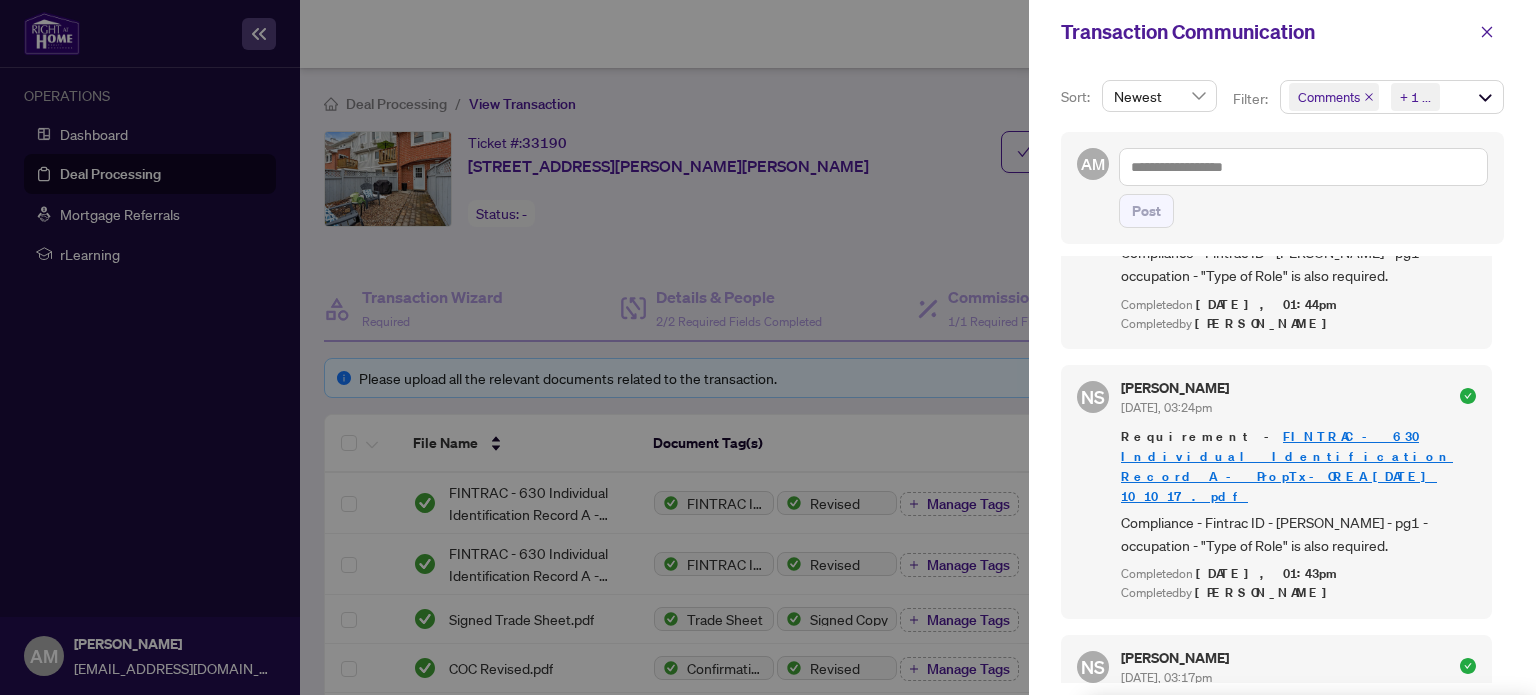 scroll, scrollTop: 1209, scrollLeft: 0, axis: vertical 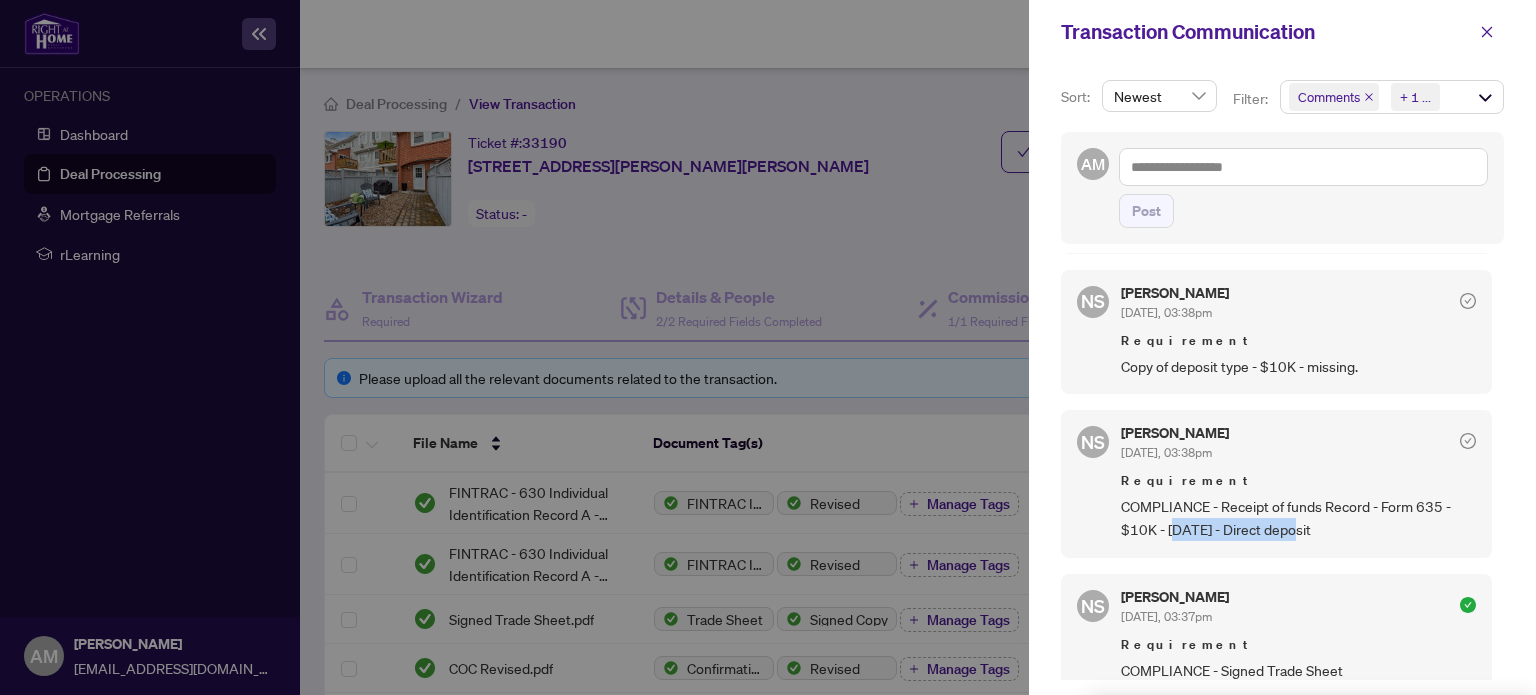 drag, startPoint x: 1294, startPoint y: 527, endPoint x: 1173, endPoint y: 524, distance: 121.037186 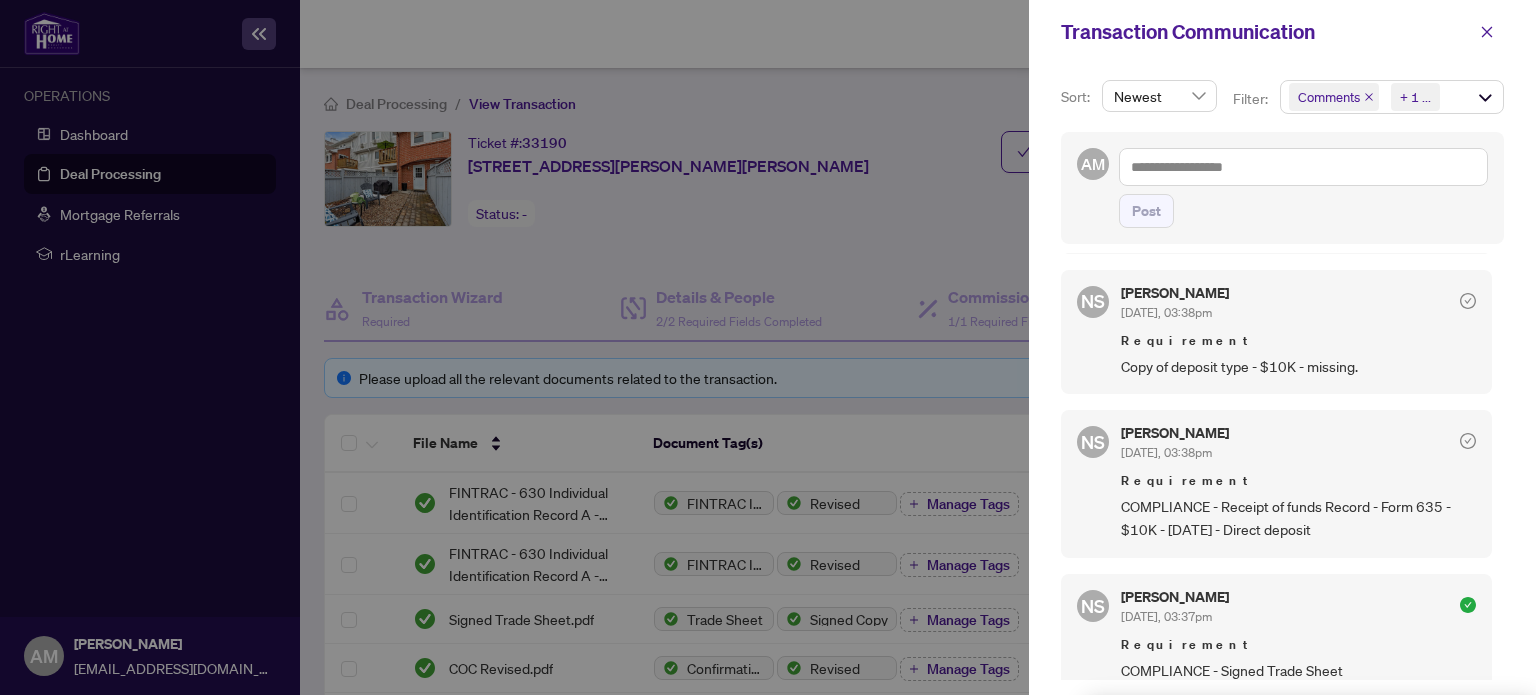 click on "COMPLIANCE - Receipt of funds Record - Form 635 - $10K - [DATE] - Direct deposit" at bounding box center [1298, 518] 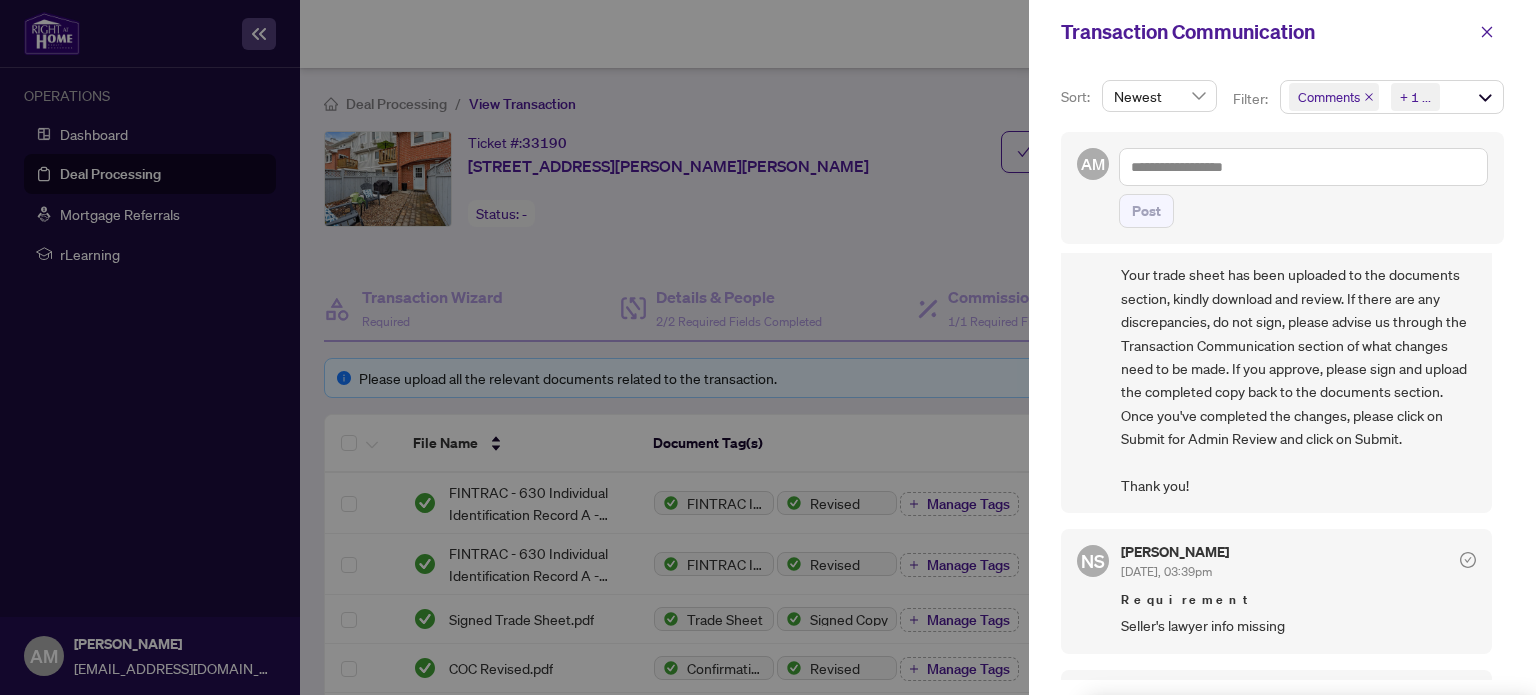 scroll, scrollTop: 9, scrollLeft: 0, axis: vertical 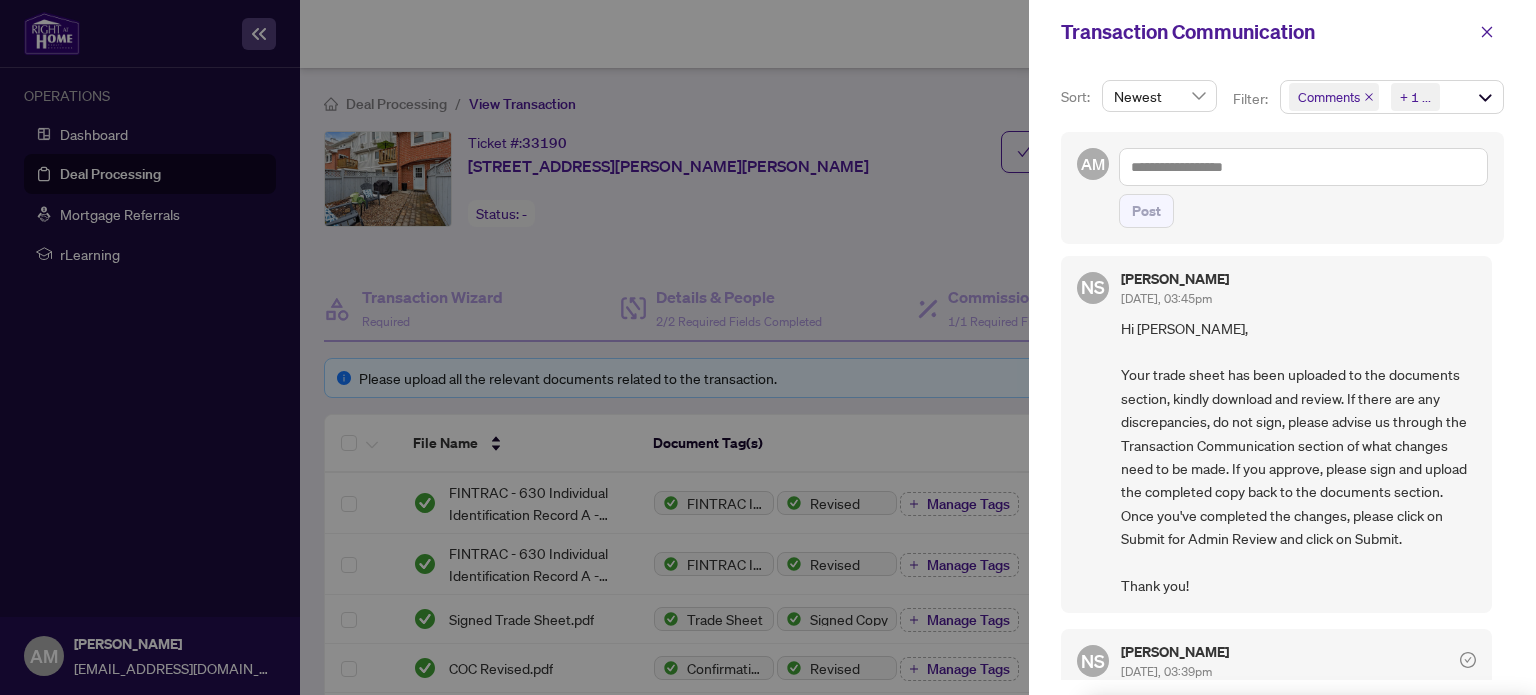 click at bounding box center (768, 347) 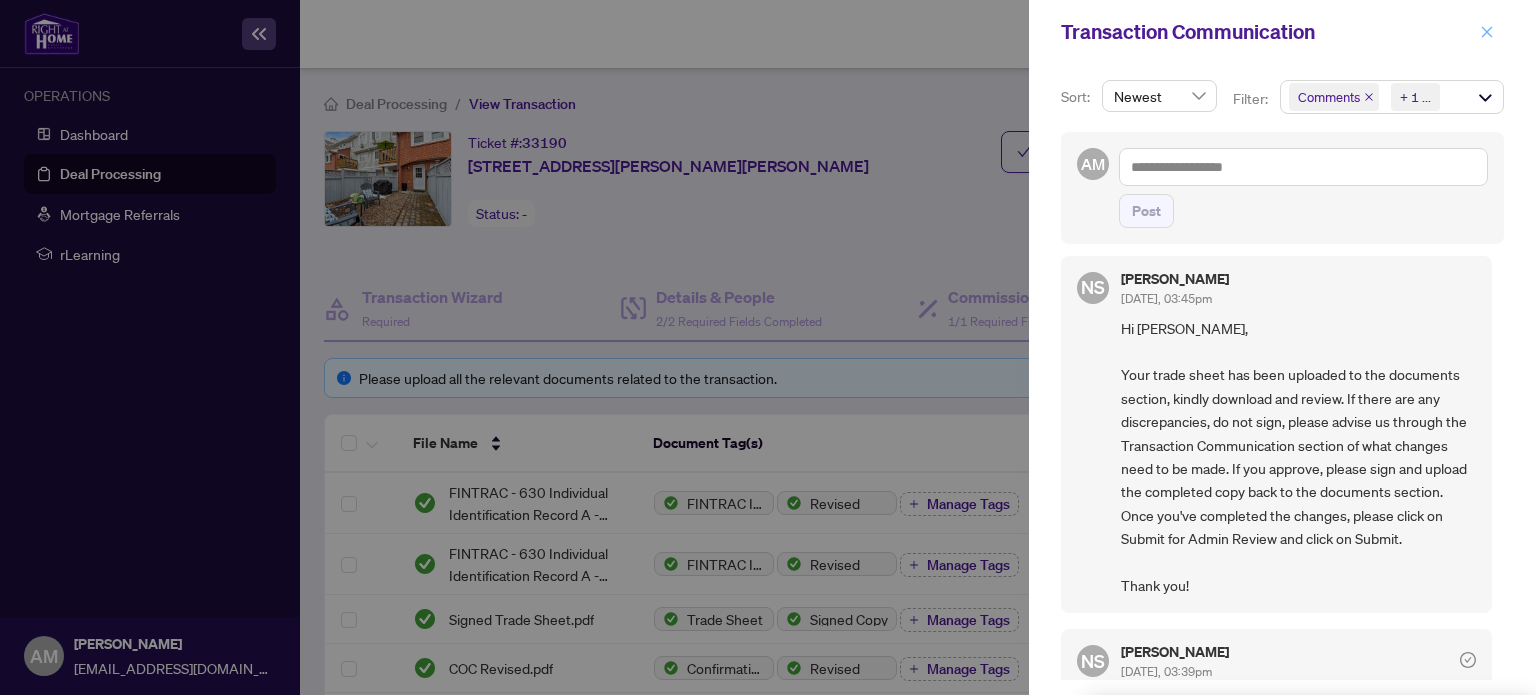click at bounding box center (1487, 32) 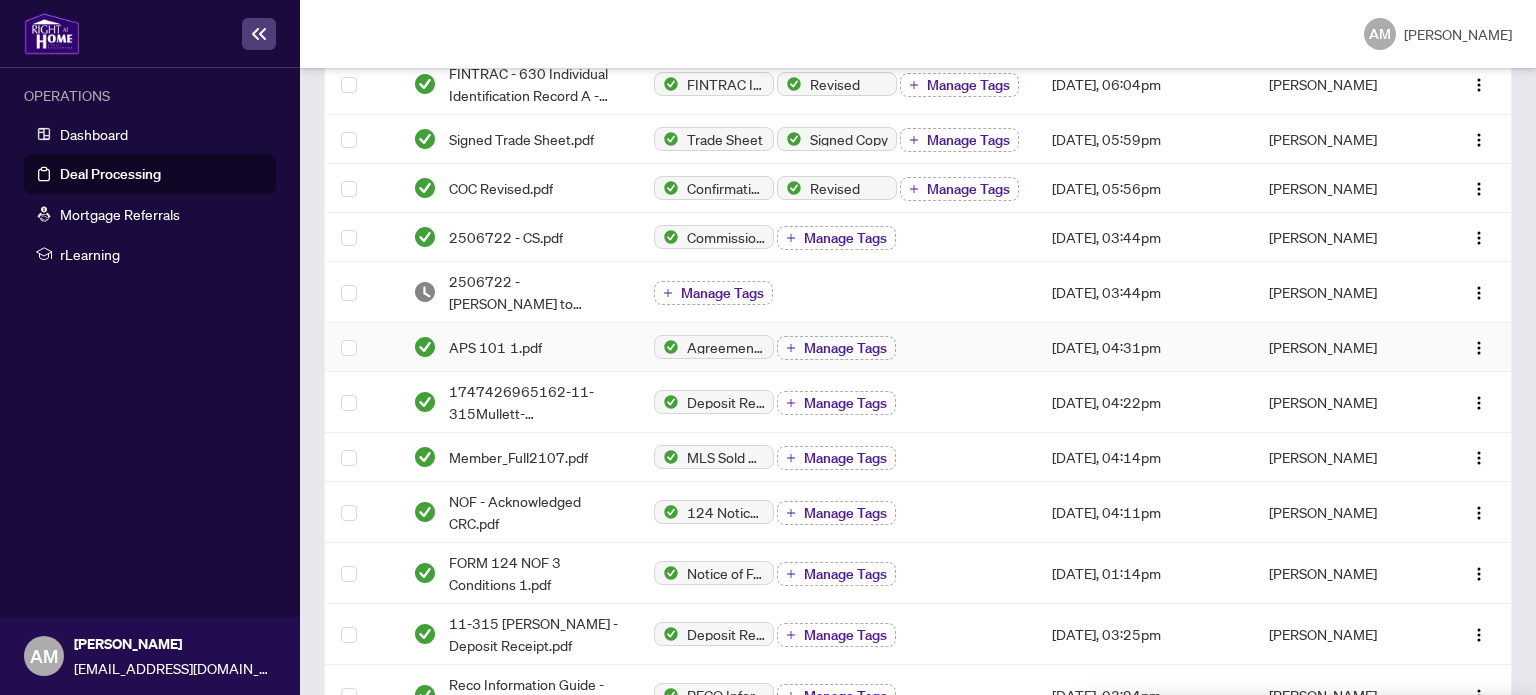scroll, scrollTop: 500, scrollLeft: 0, axis: vertical 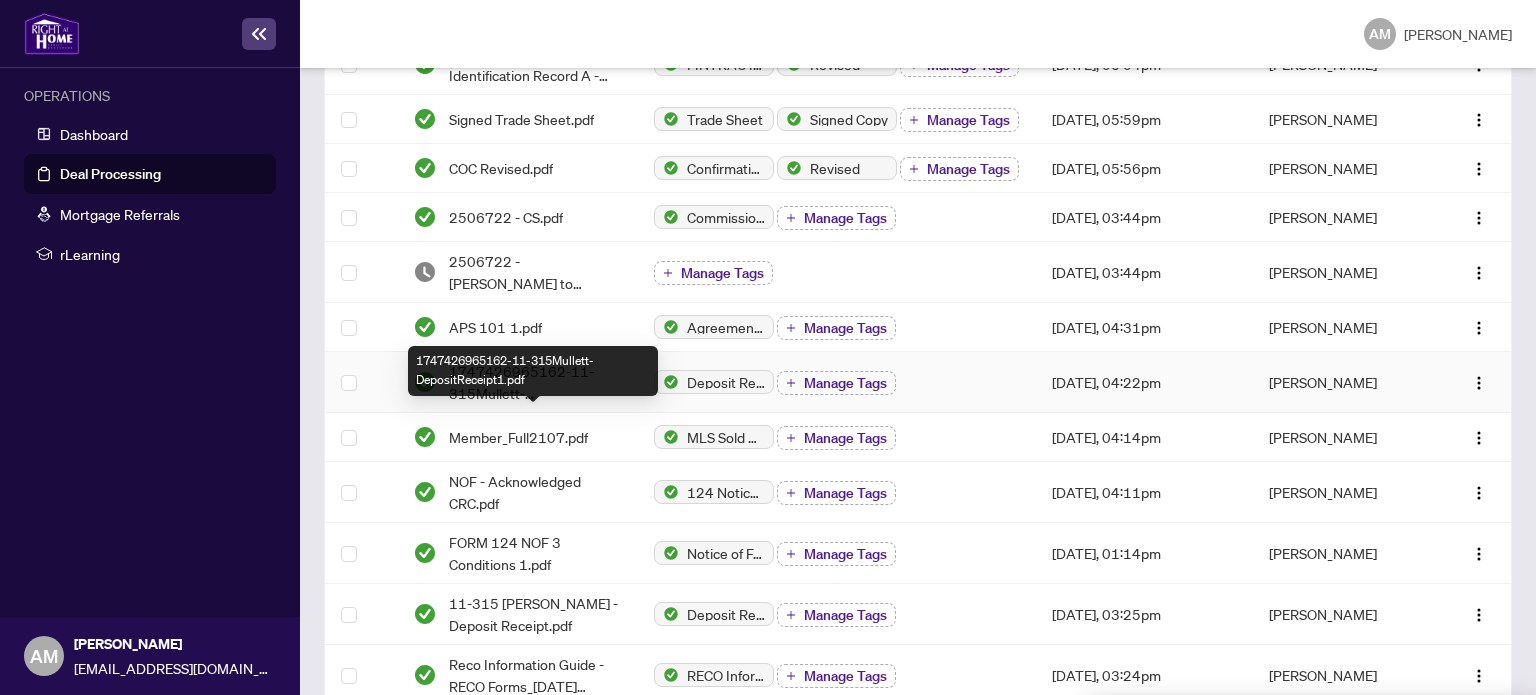 click on "1747426965162-11-315Mullett-DepositReceipt1.pdf" at bounding box center (535, 382) 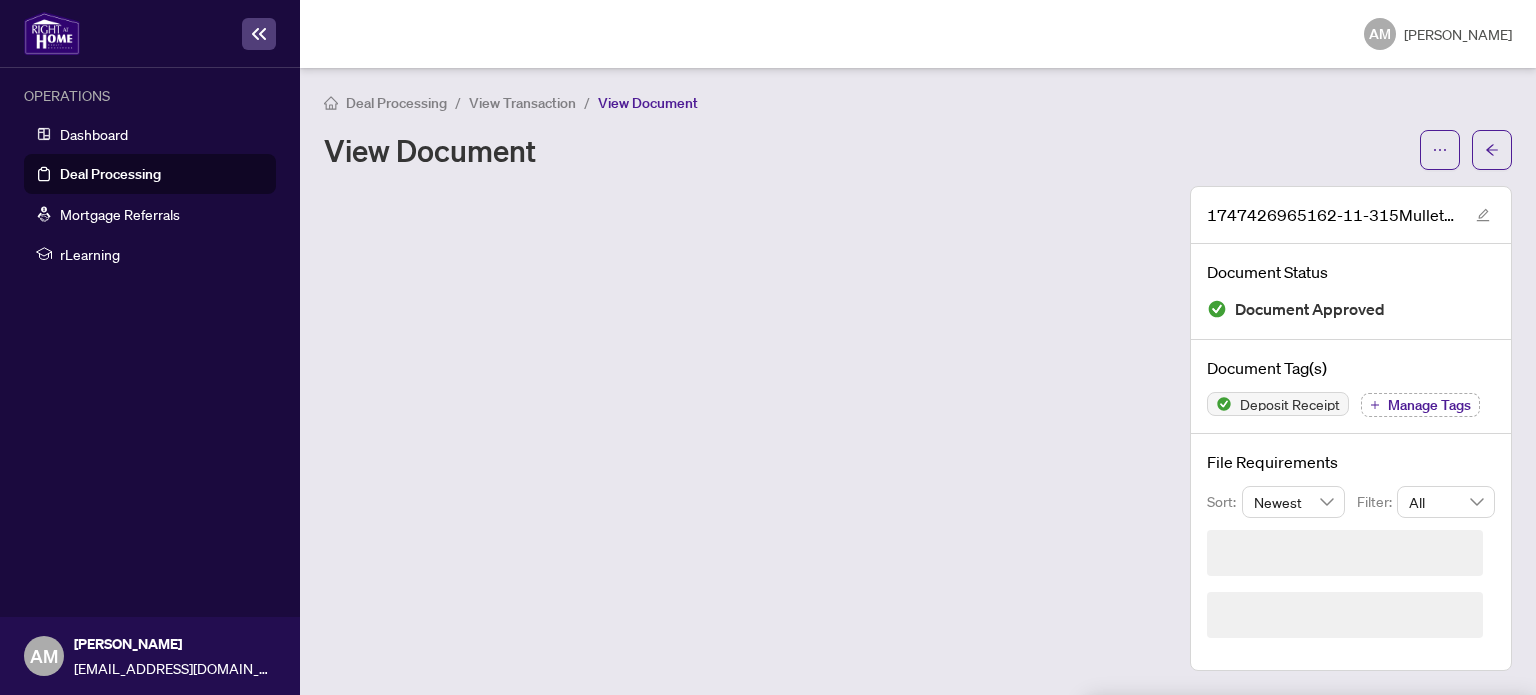 scroll, scrollTop: 0, scrollLeft: 0, axis: both 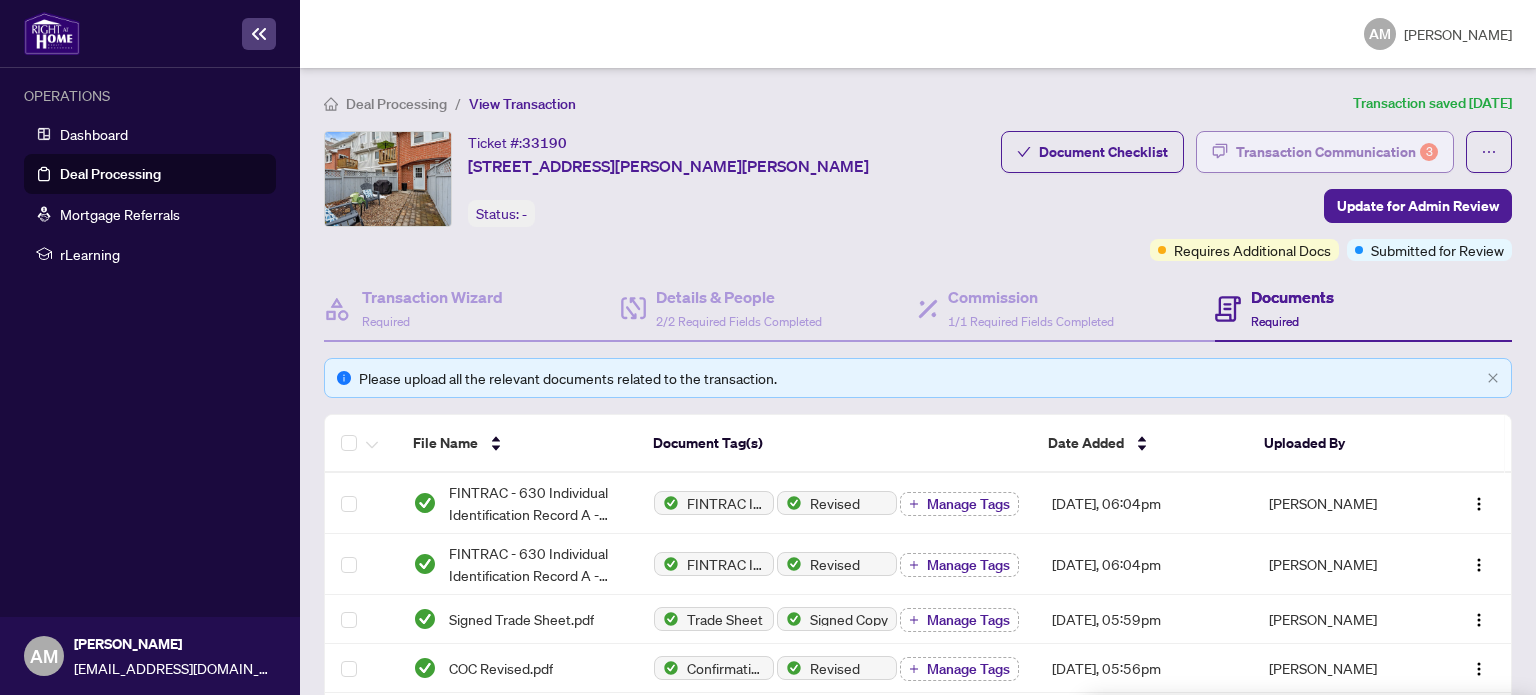 click on "Transaction Communication 3" at bounding box center (1337, 152) 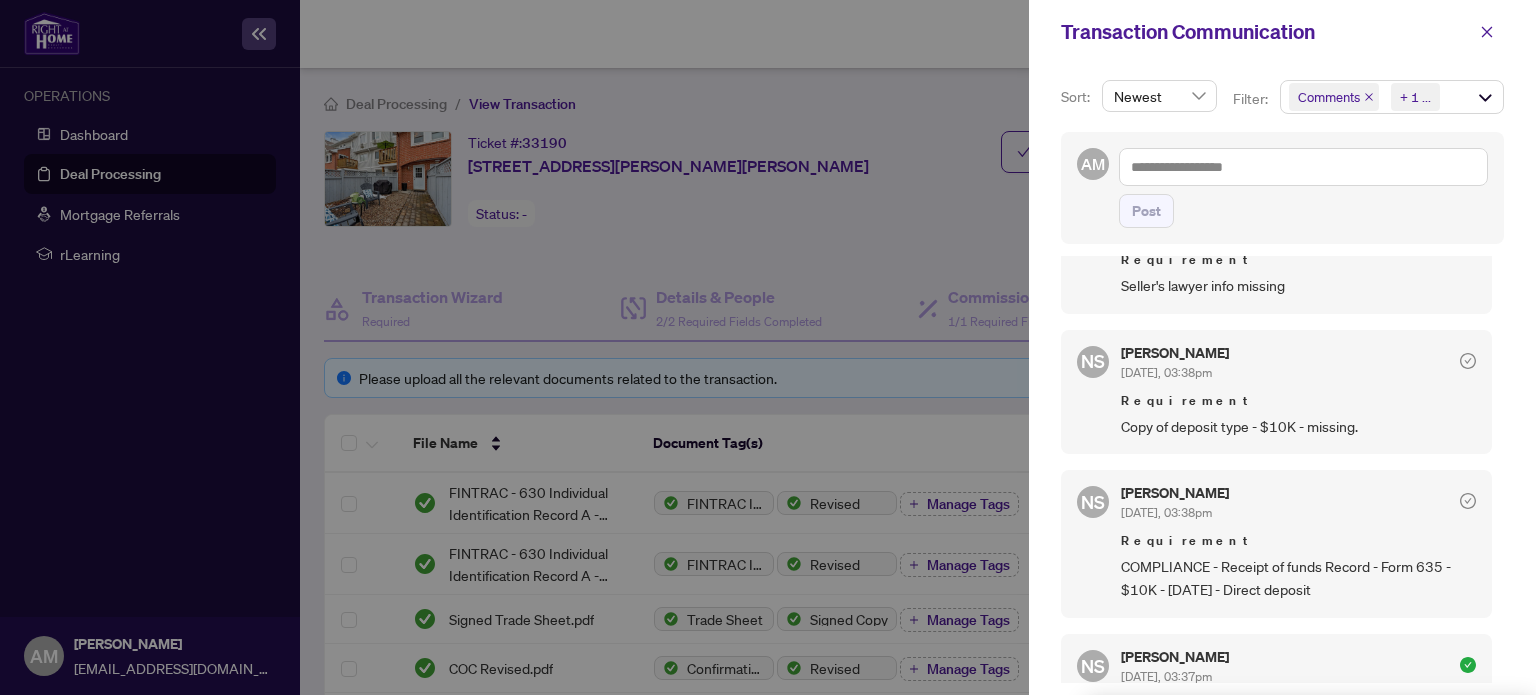 scroll, scrollTop: 500, scrollLeft: 0, axis: vertical 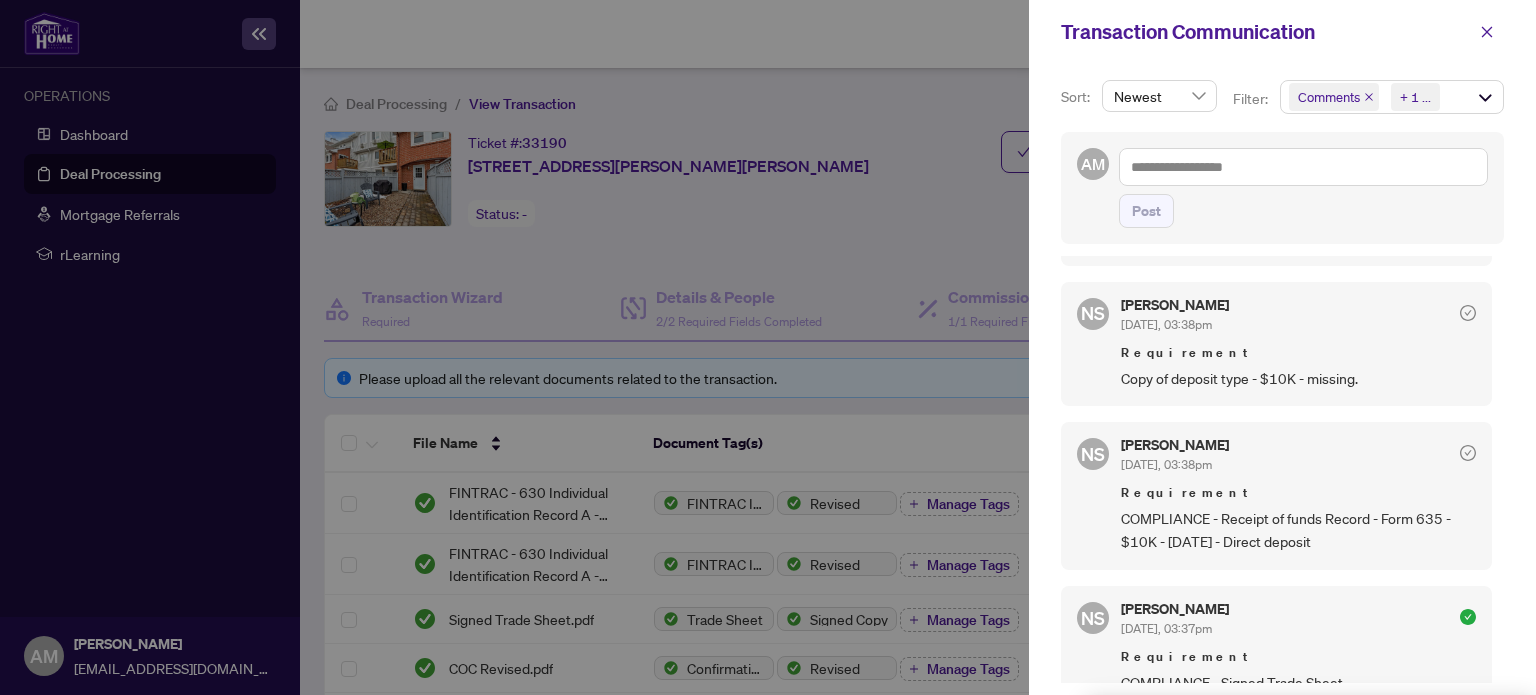 drag, startPoint x: 1230, startPoint y: 518, endPoint x: 1411, endPoint y: 535, distance: 181.79659 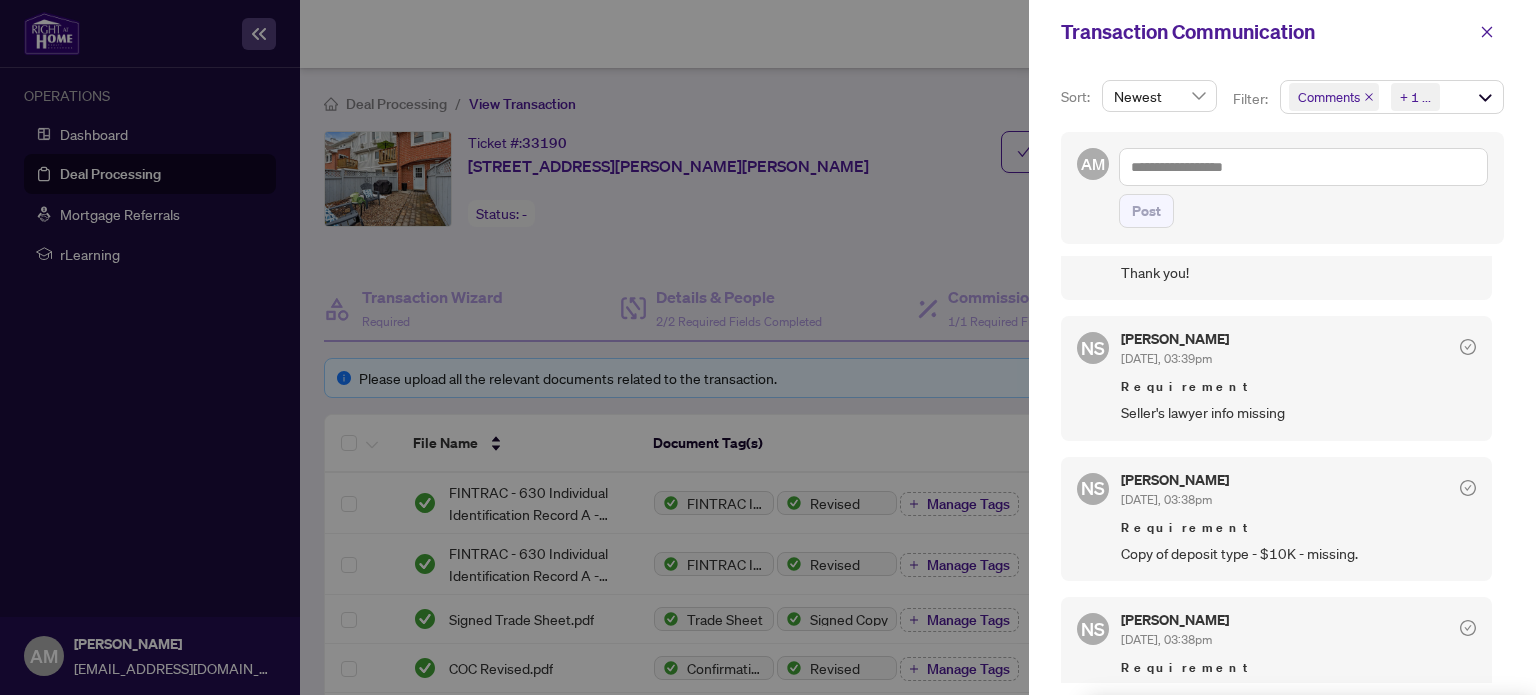 scroll, scrollTop: 300, scrollLeft: 0, axis: vertical 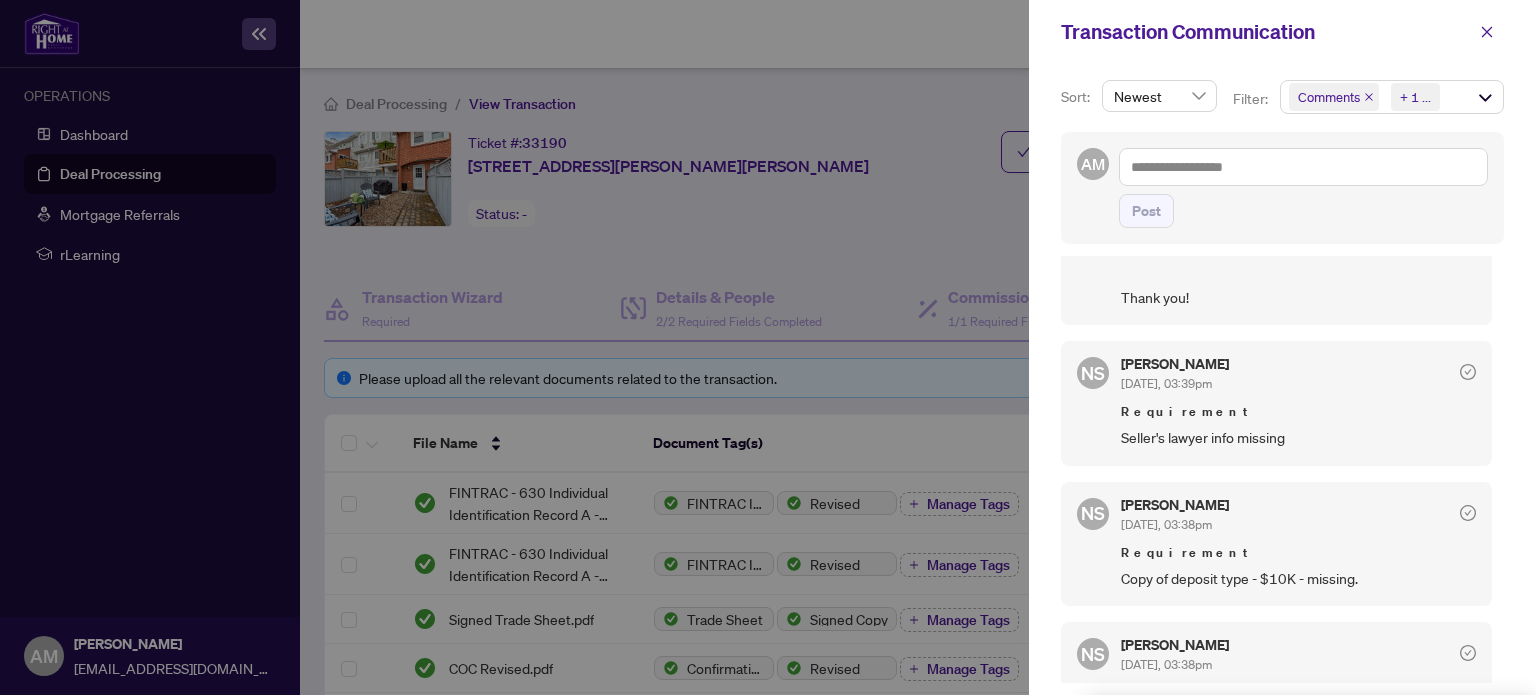 click at bounding box center [768, 347] 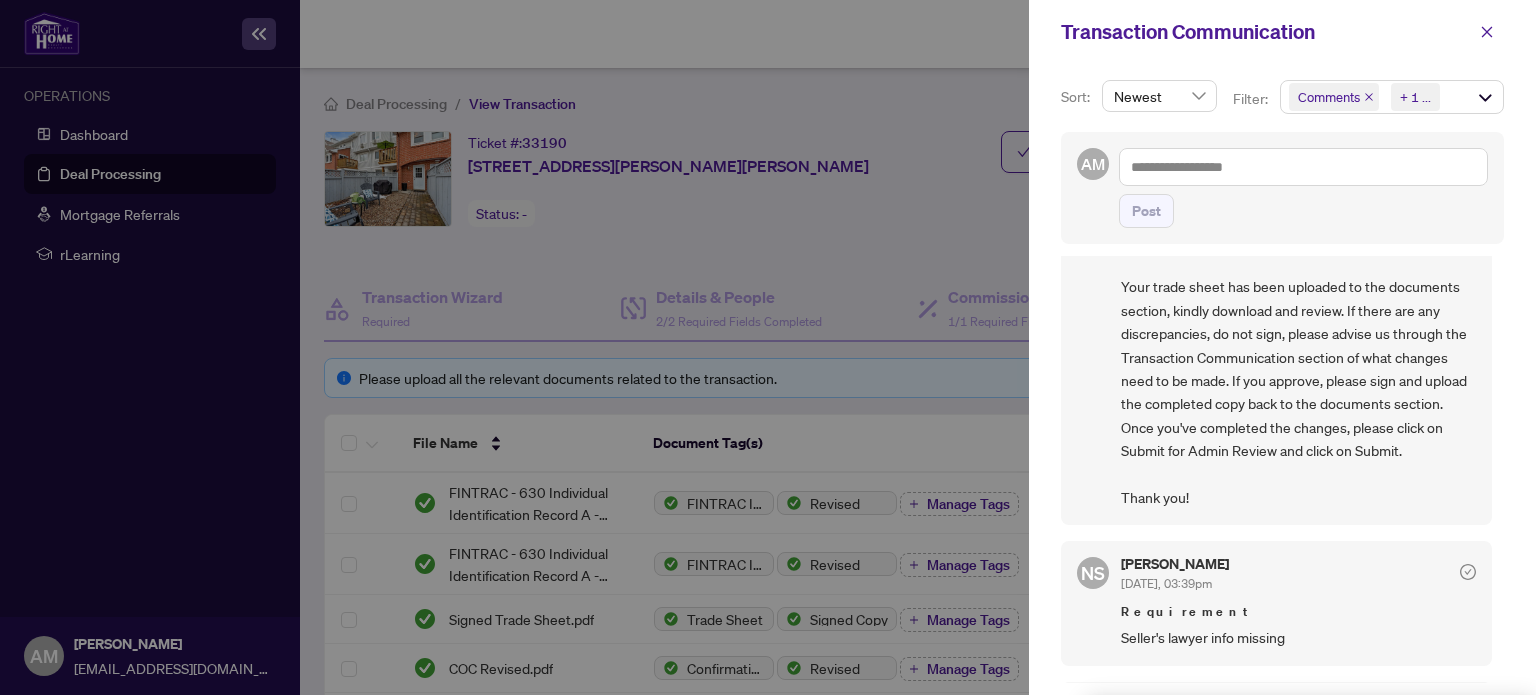 scroll, scrollTop: 0, scrollLeft: 0, axis: both 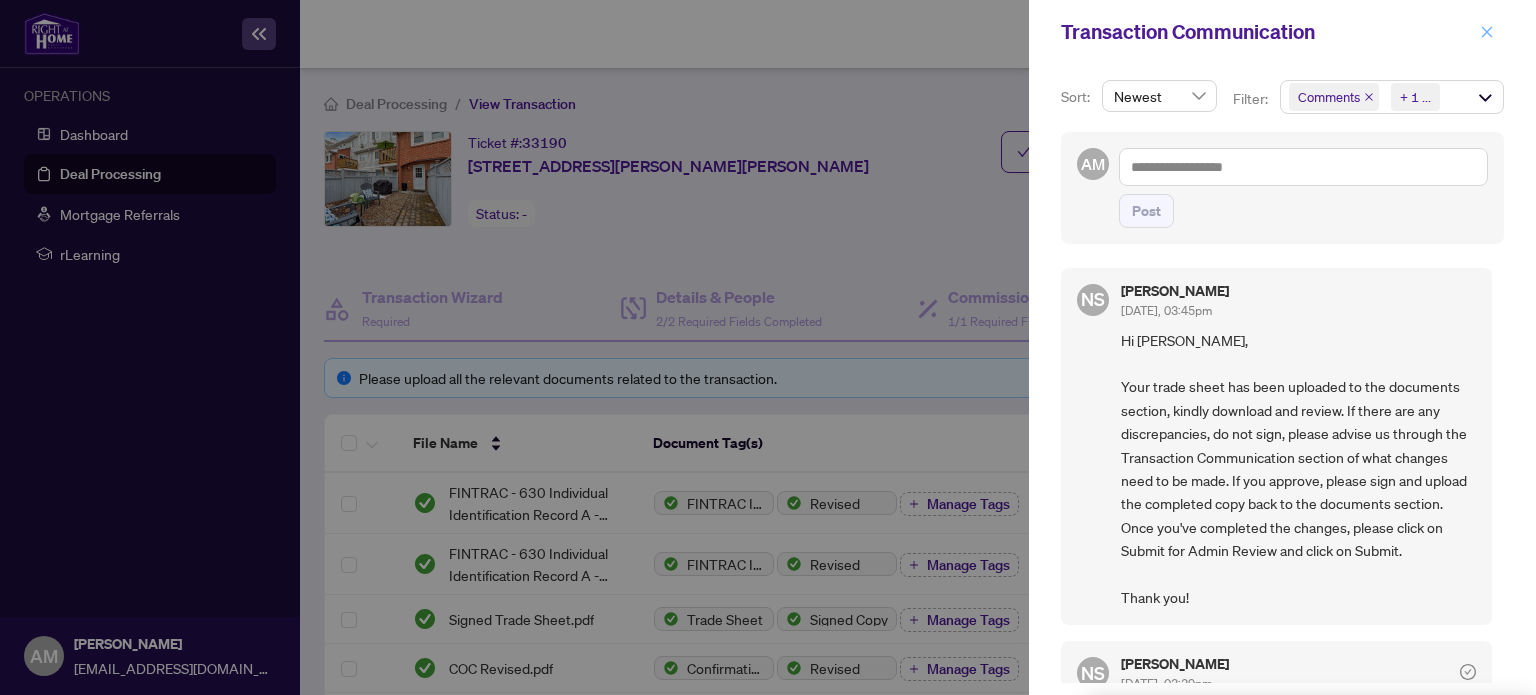 click 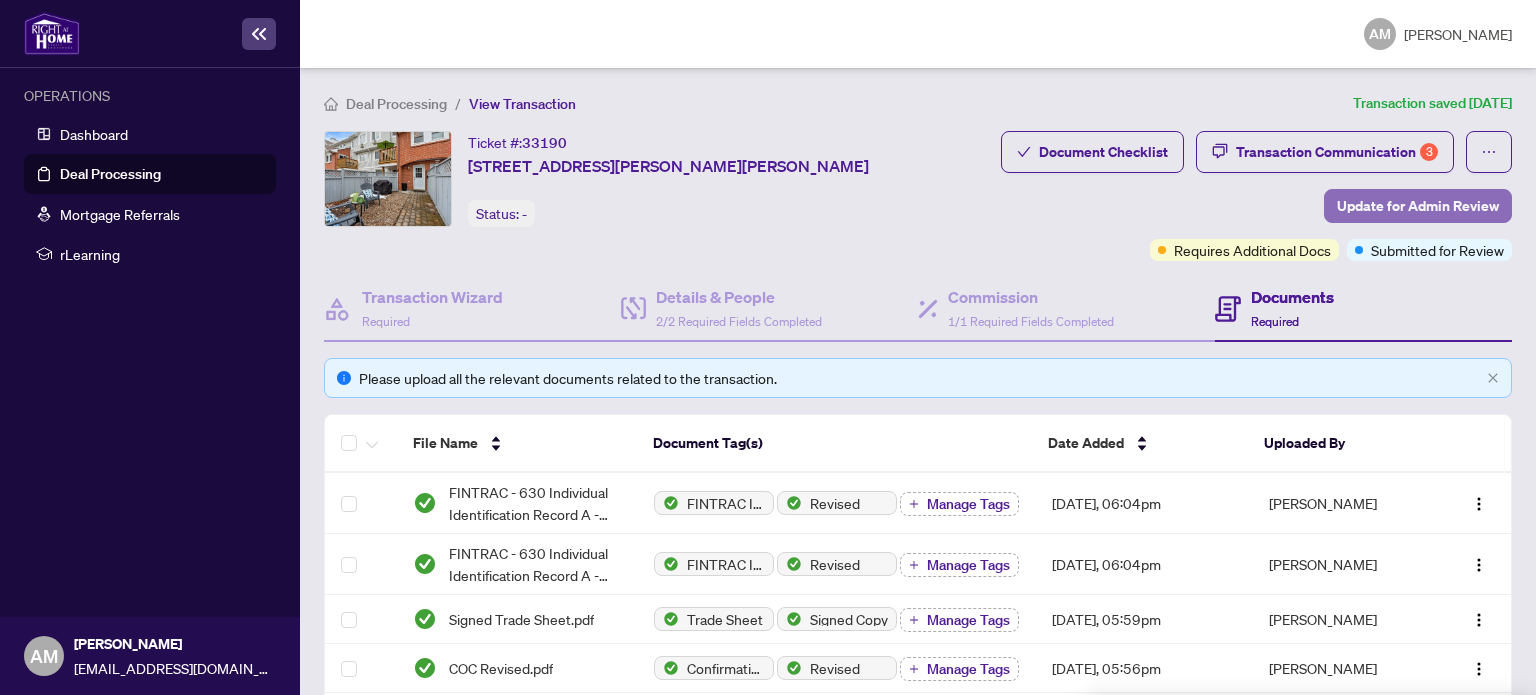 click on "Update for Admin Review" at bounding box center (1418, 206) 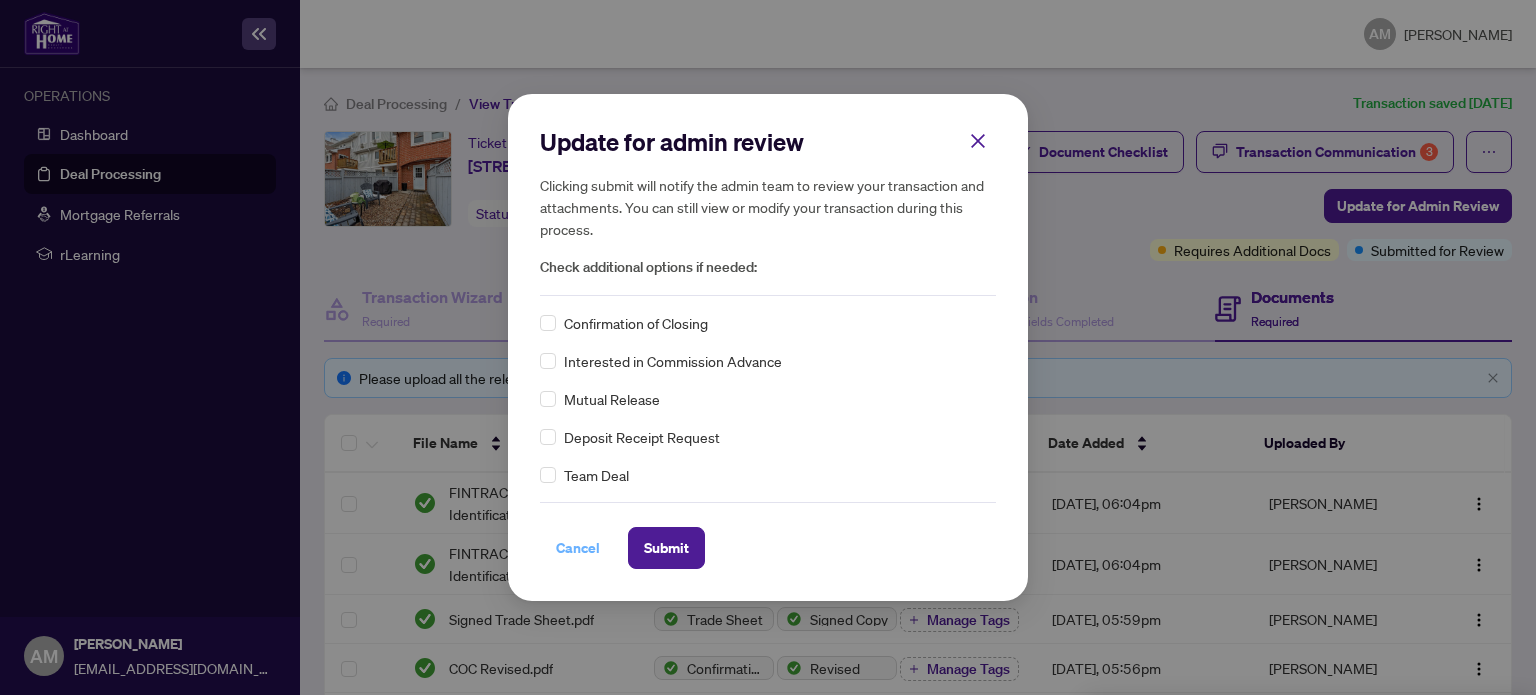 click on "Cancel" at bounding box center (578, 548) 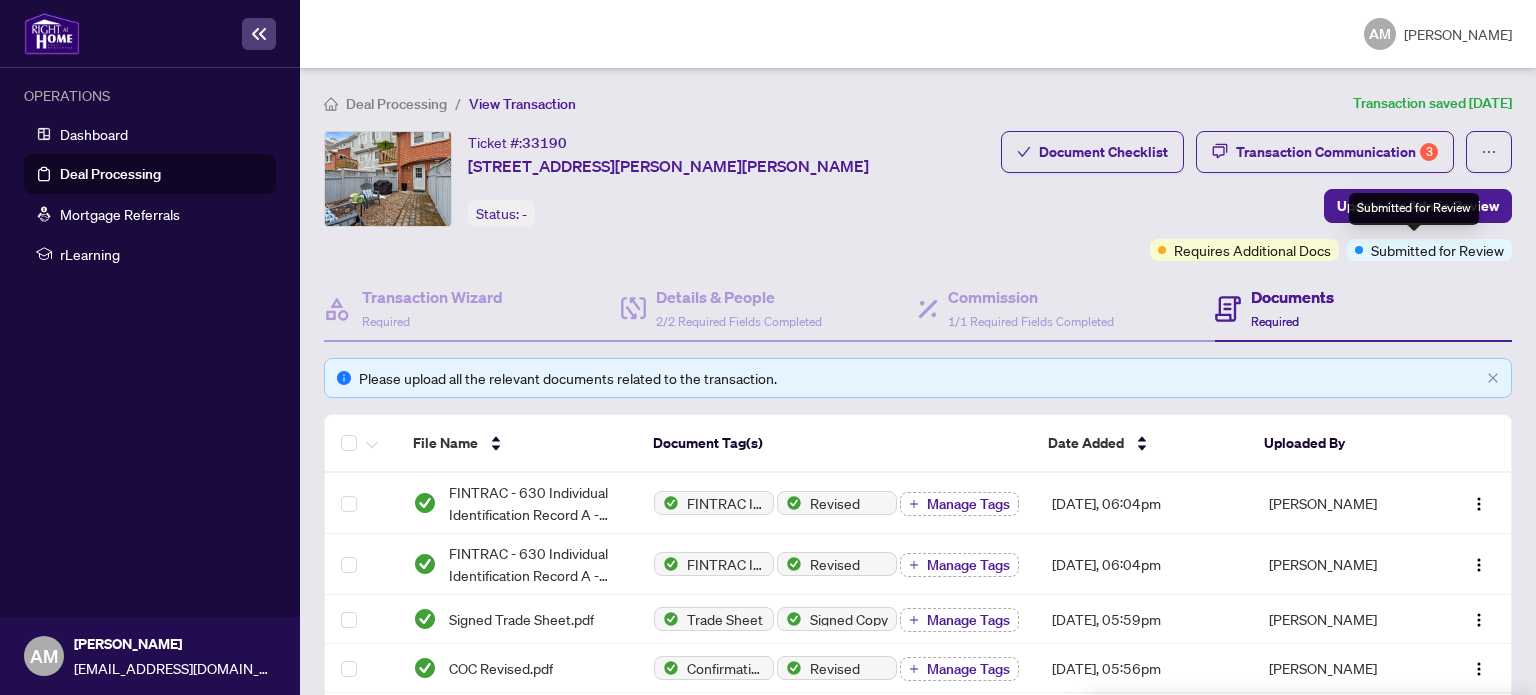 click on "Submitted for Review" at bounding box center (1414, 209) 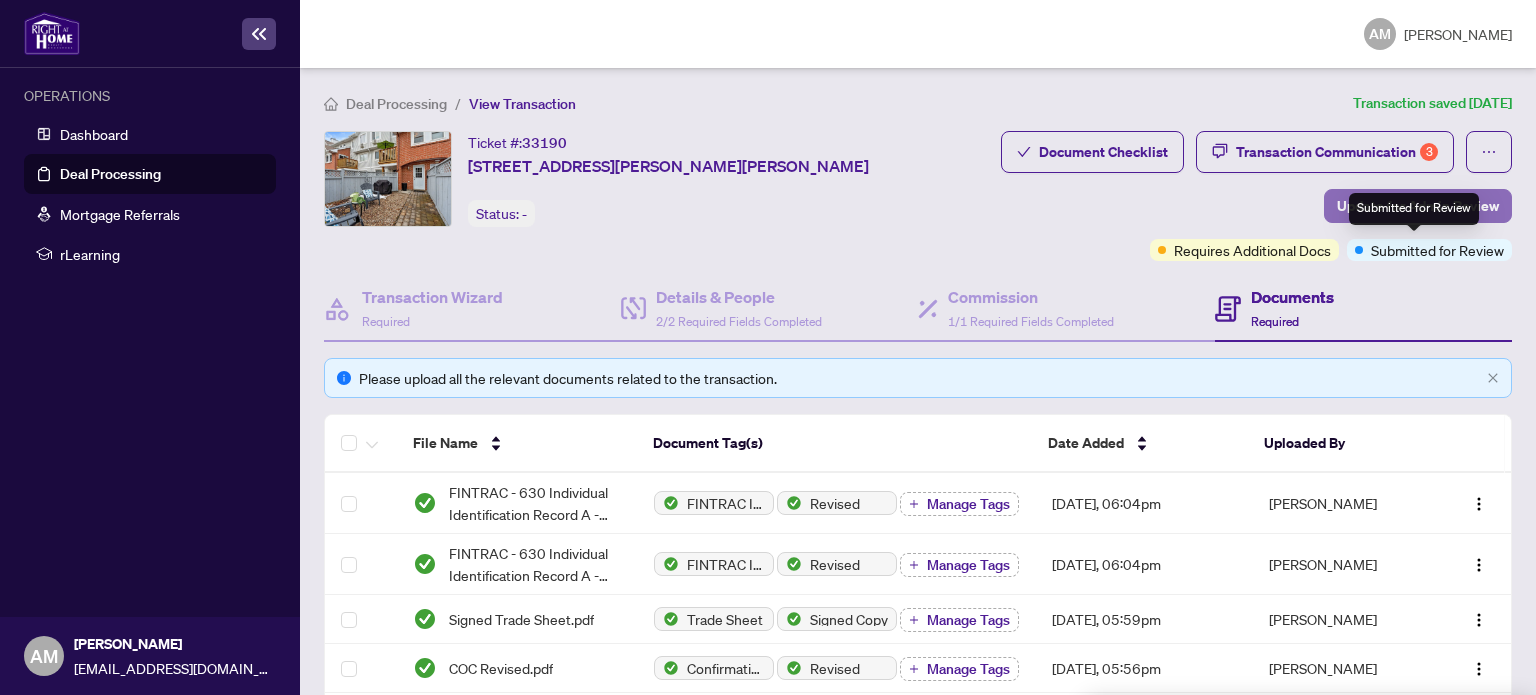 click on "Update for Admin Review" at bounding box center (1418, 206) 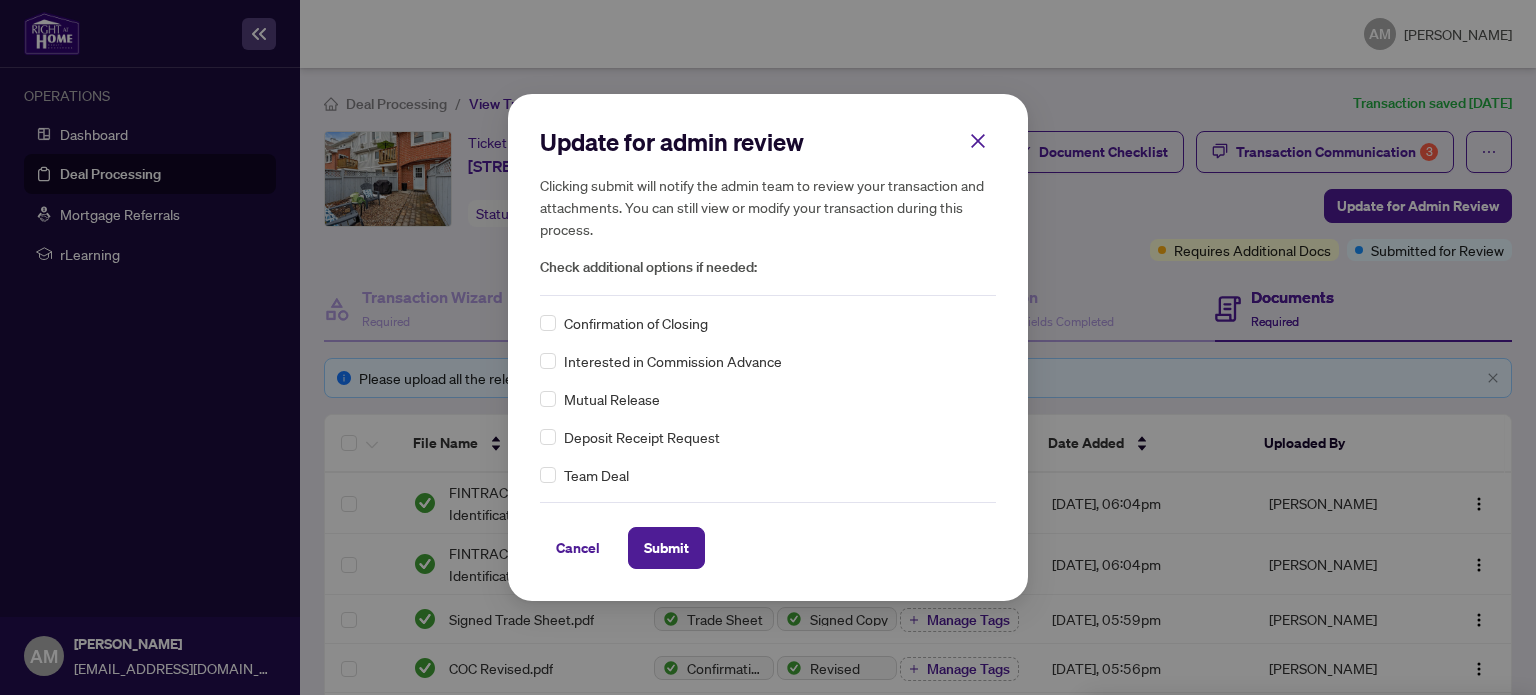 click on "Confirmation of Closing" at bounding box center [636, 323] 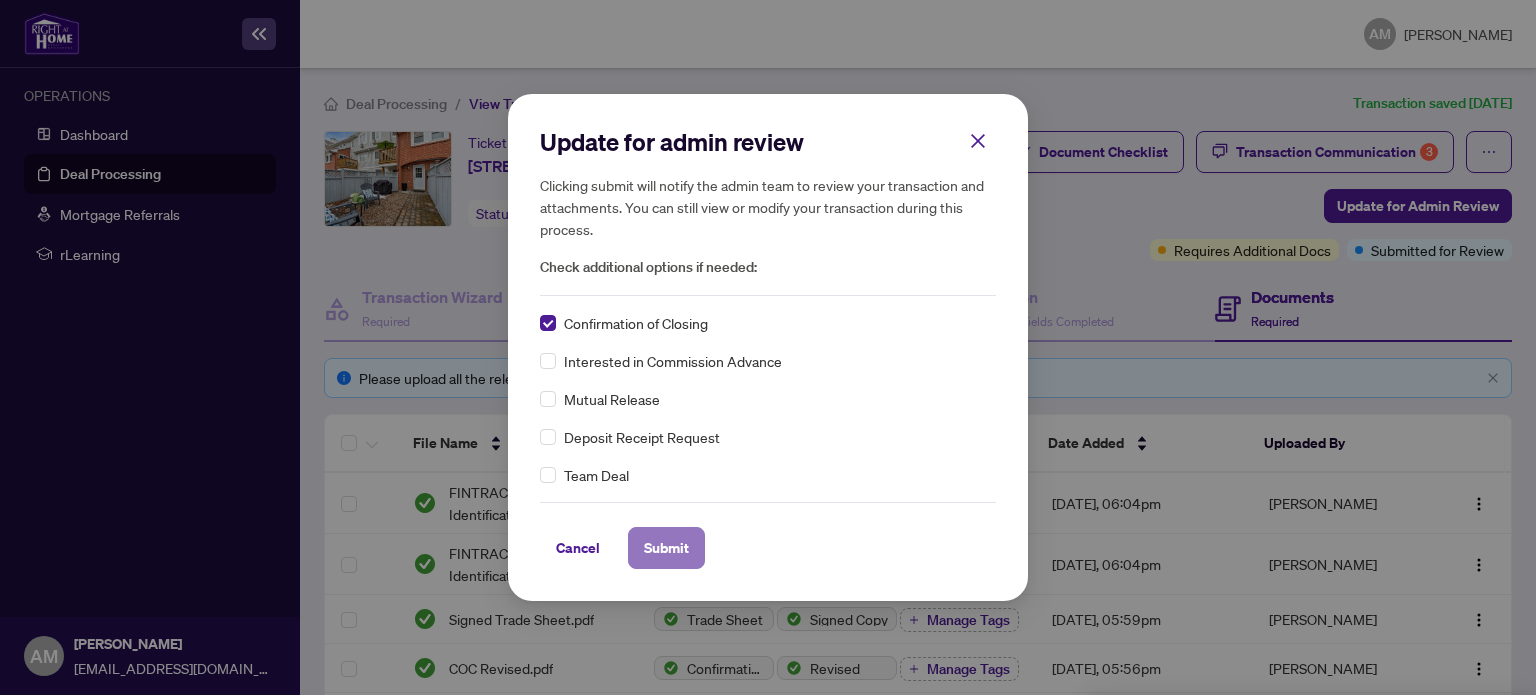 click on "Submit" at bounding box center (666, 548) 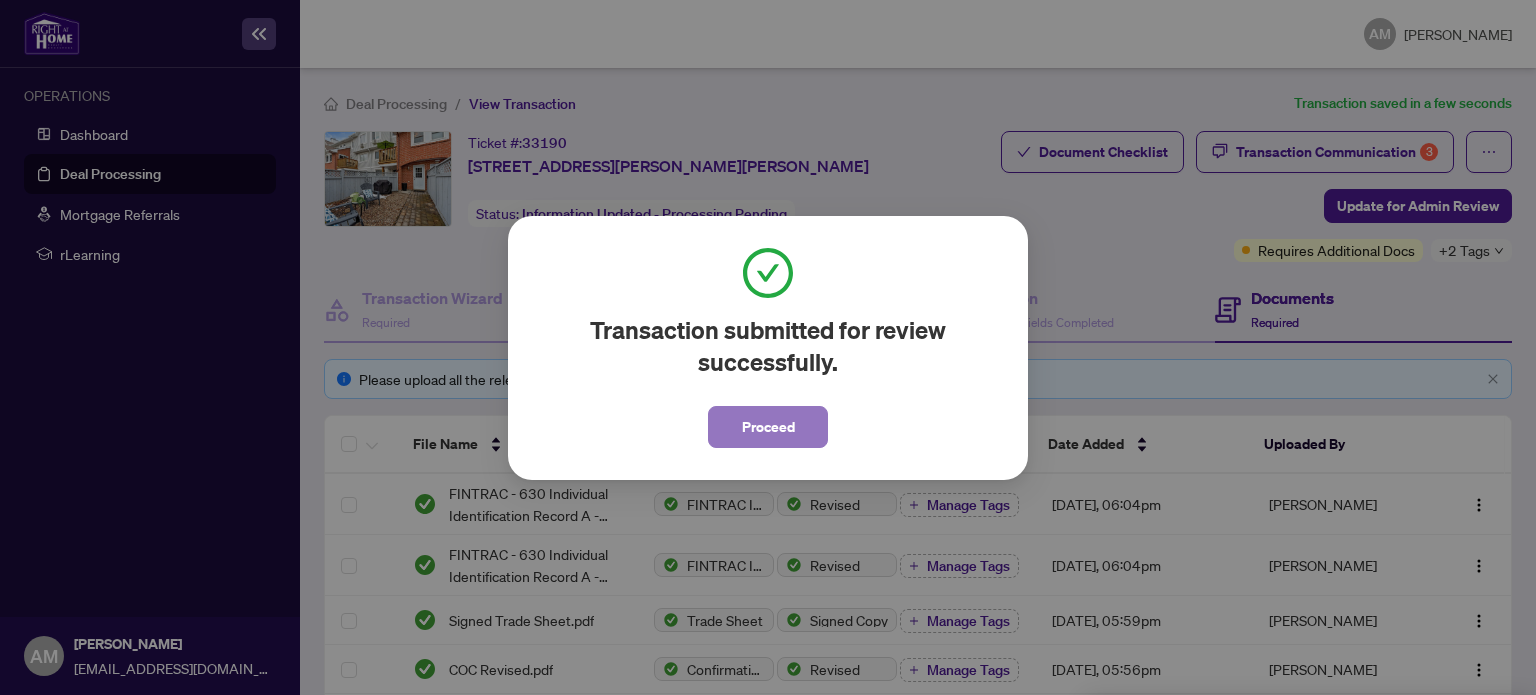 click on "Proceed" at bounding box center (768, 427) 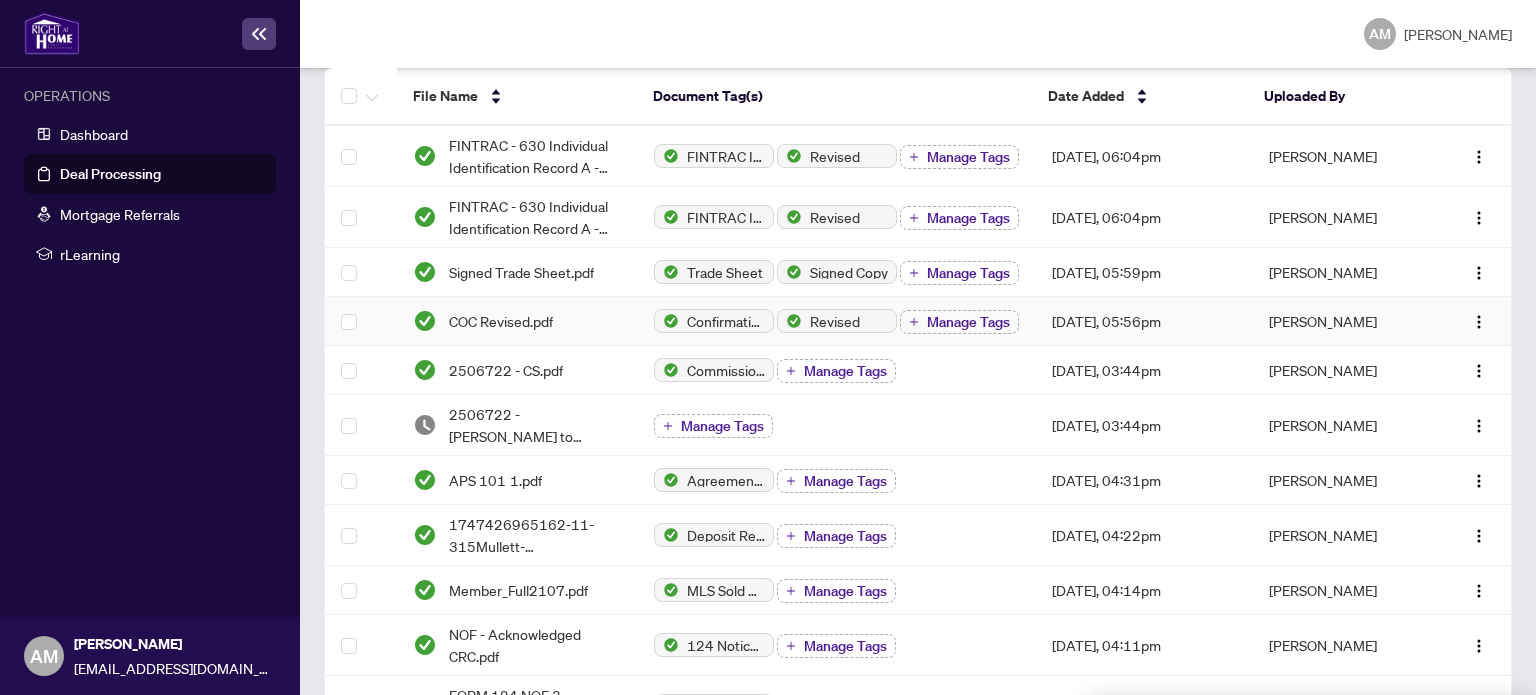 scroll, scrollTop: 0, scrollLeft: 0, axis: both 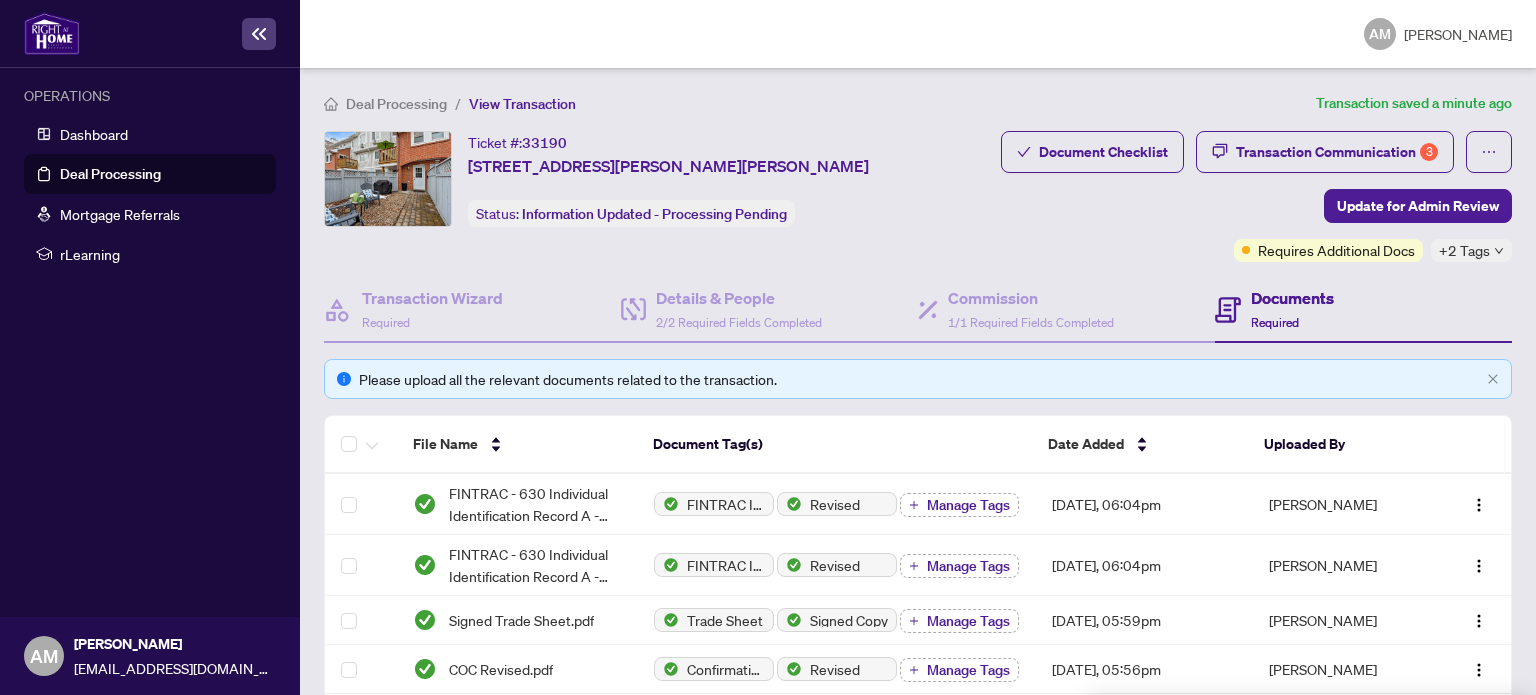 click on "Requires Additional Docs" at bounding box center (1336, 250) 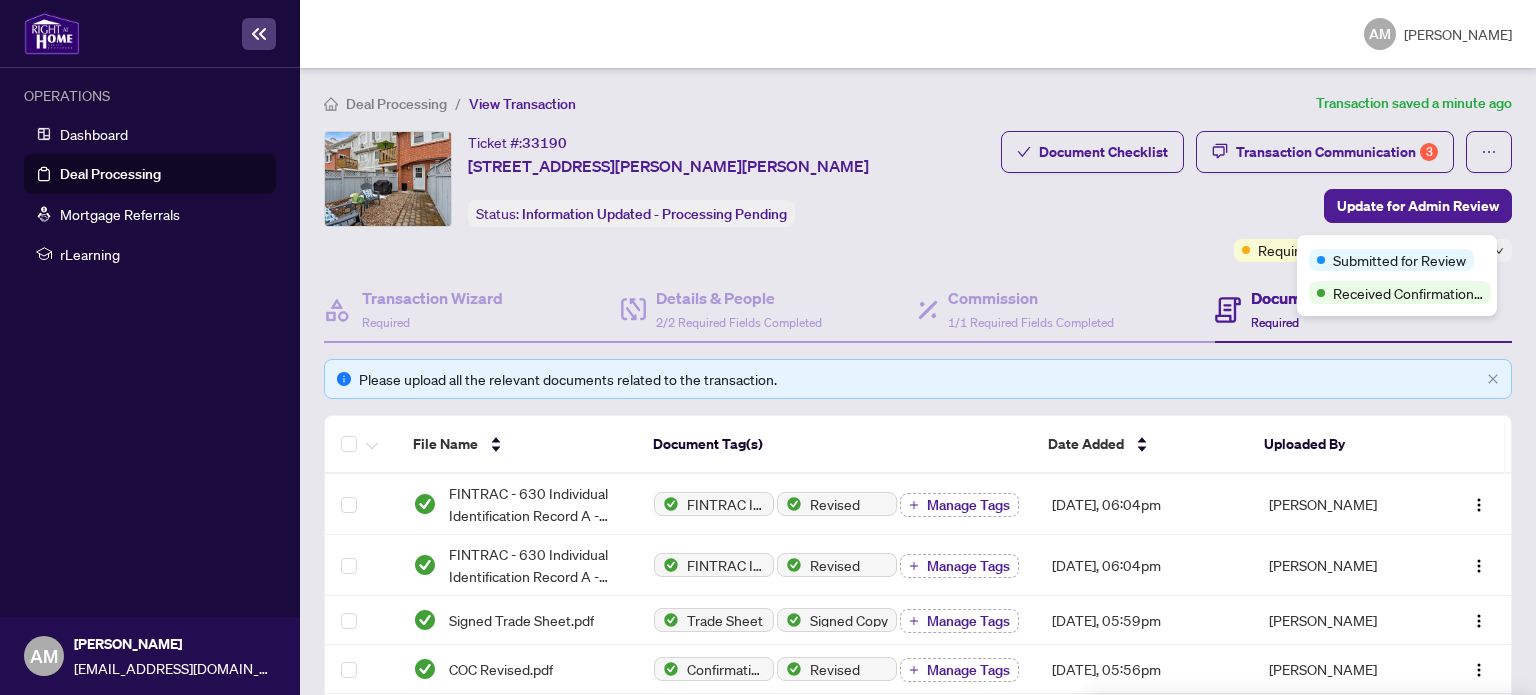 click on "Submitted for Review" at bounding box center [1397, 259] 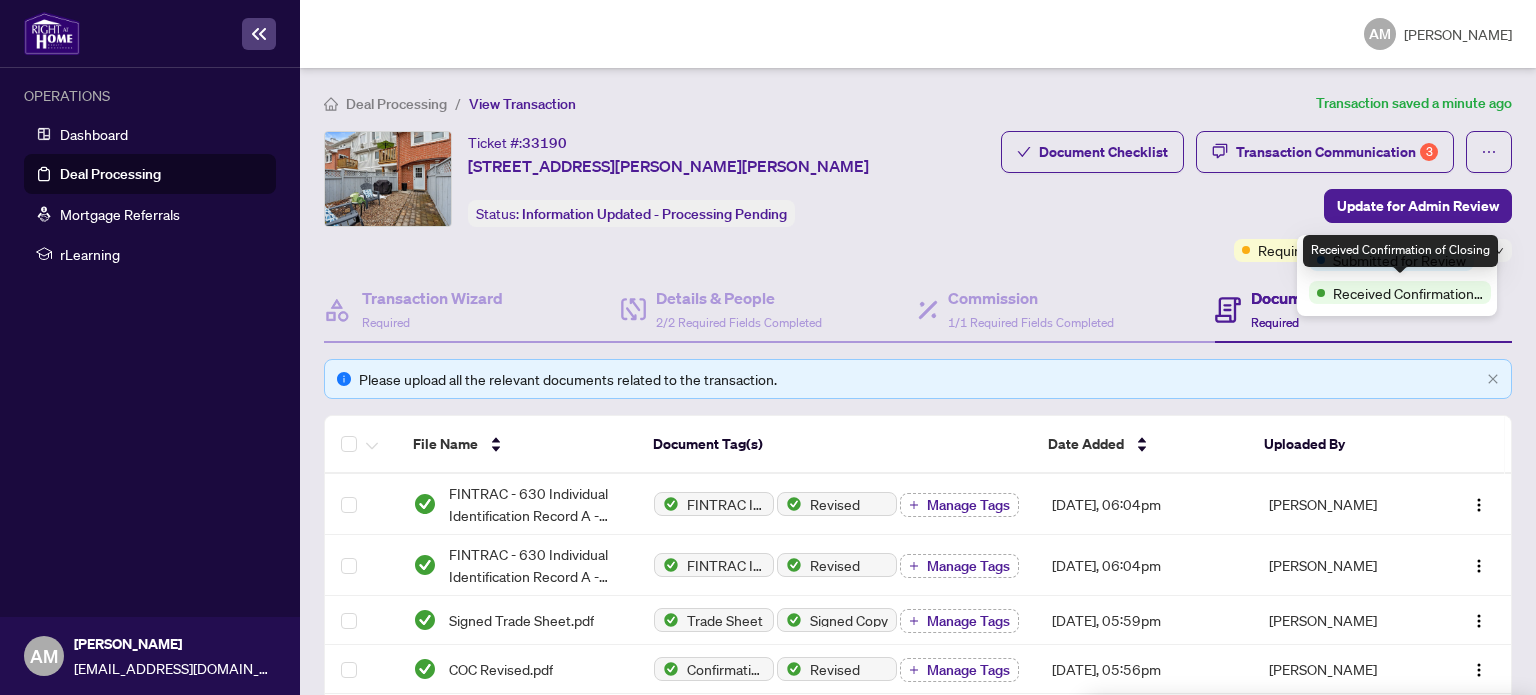 click on "Received Confirmation of Closing" at bounding box center (1408, 293) 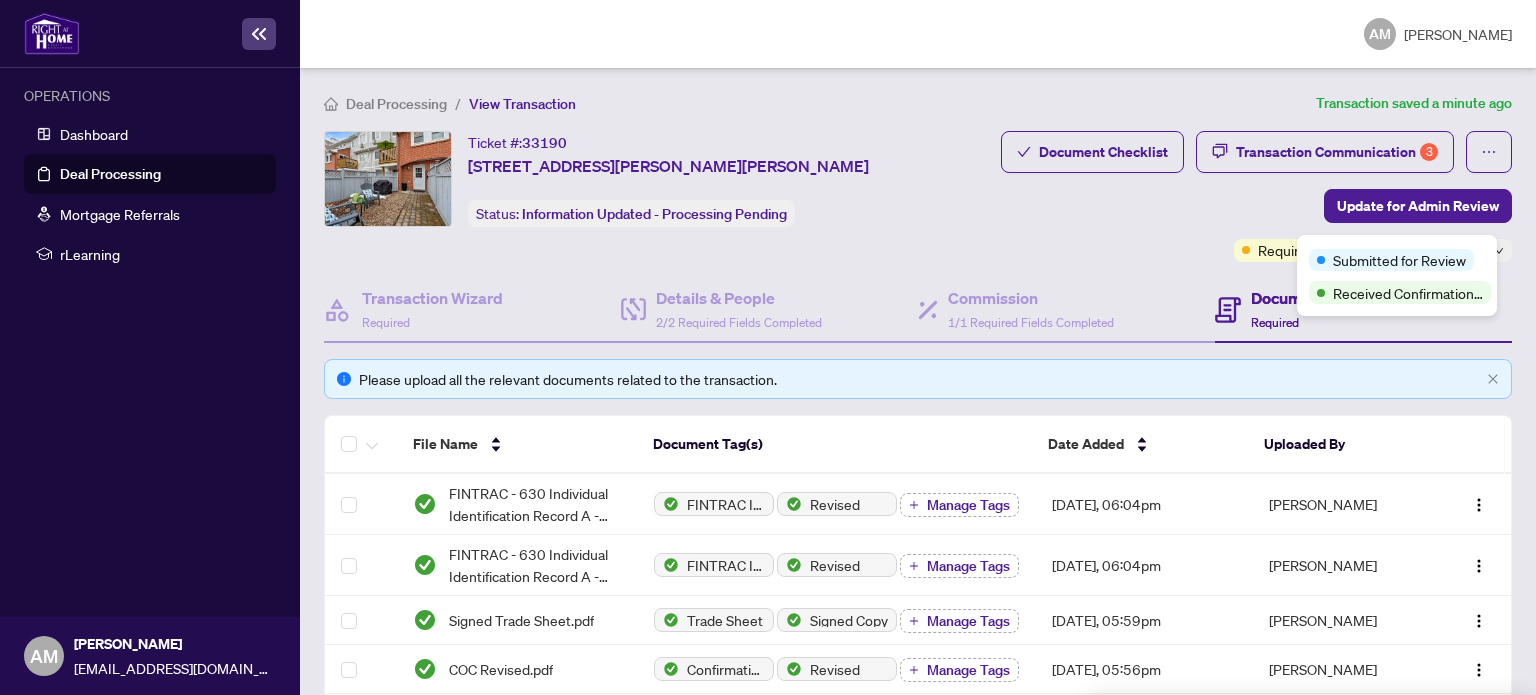 click on "Documents Required" at bounding box center [1363, 310] 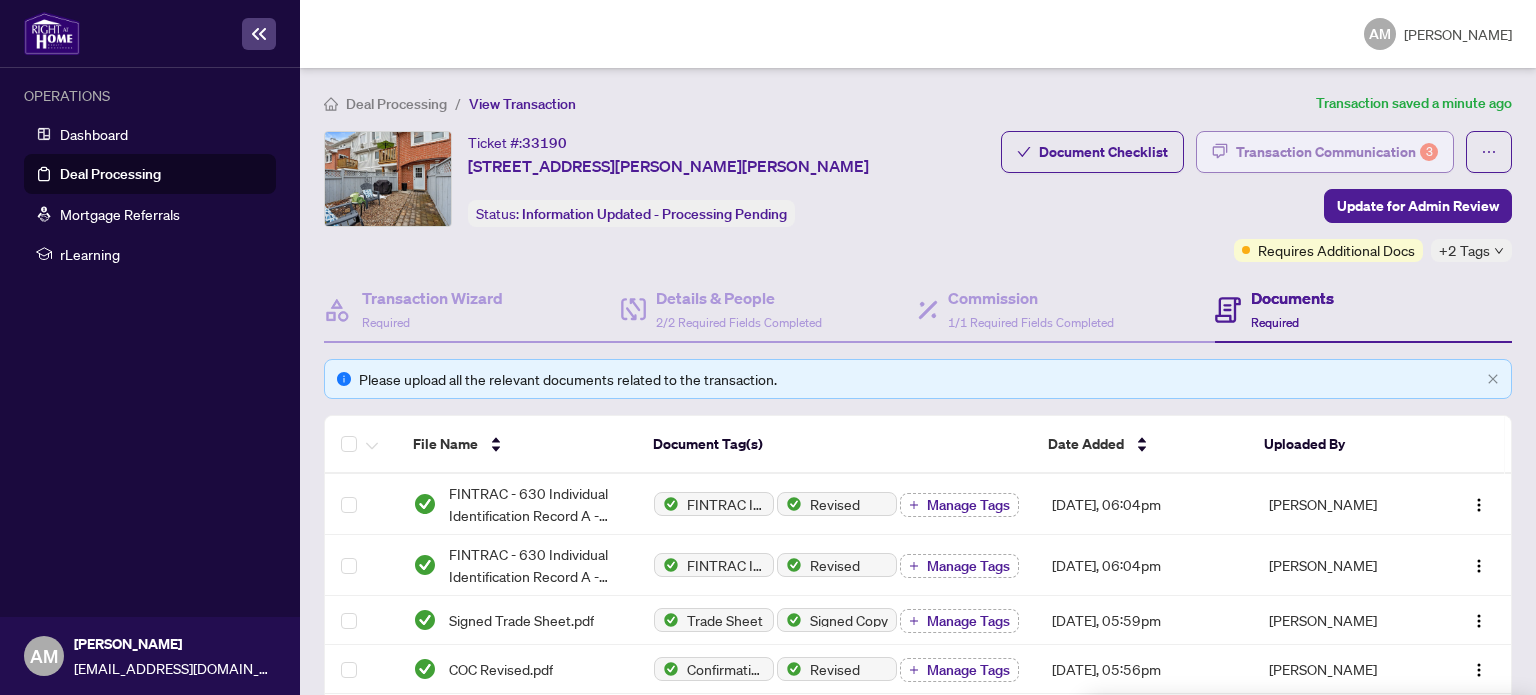 click on "Transaction Communication 3" at bounding box center (1337, 152) 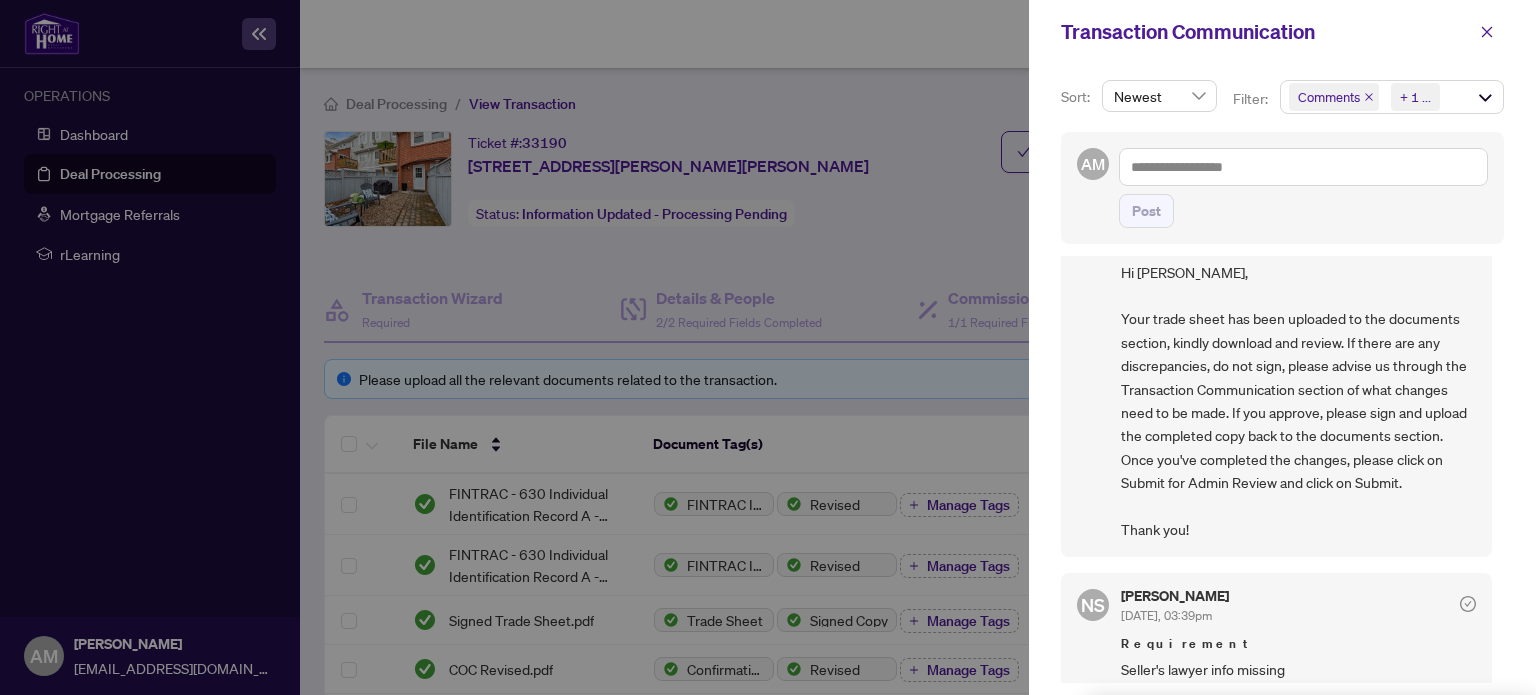 scroll, scrollTop: 100, scrollLeft: 0, axis: vertical 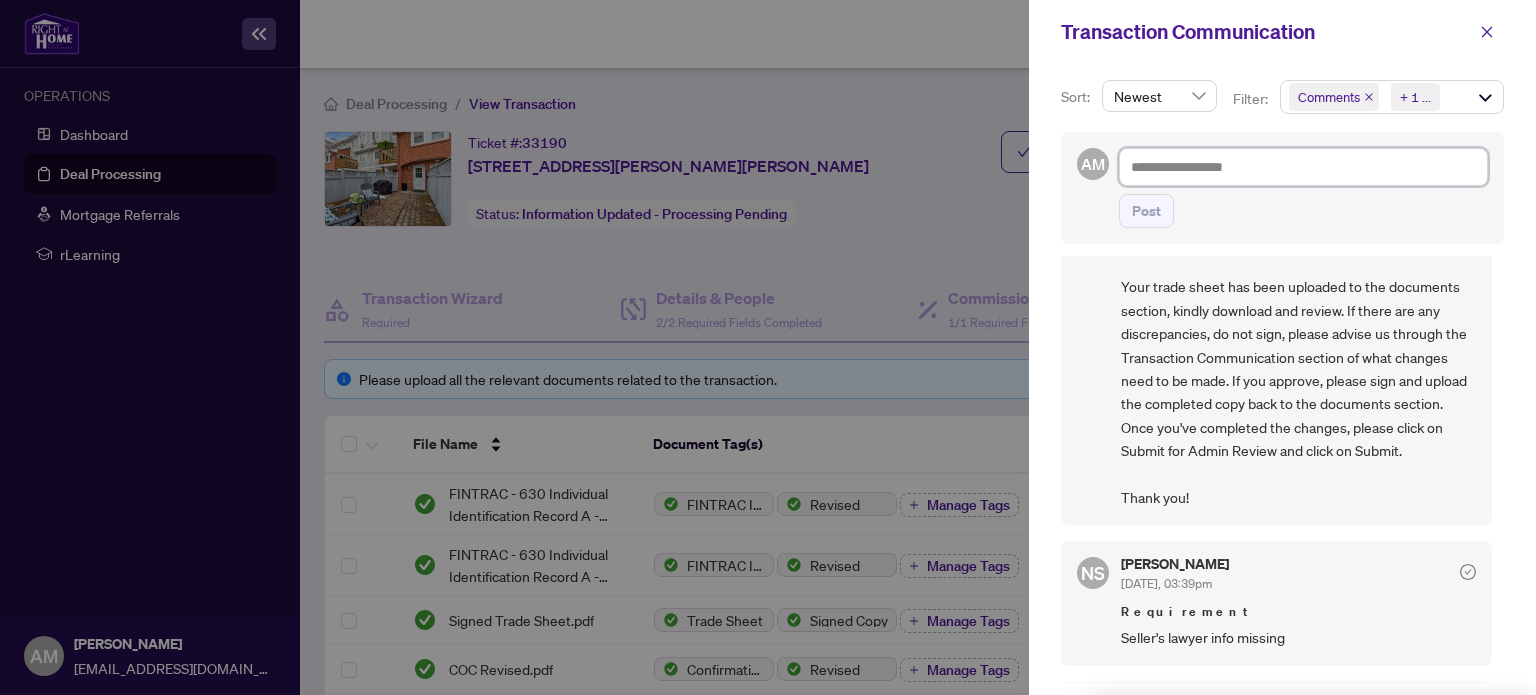 click at bounding box center (1303, 167) 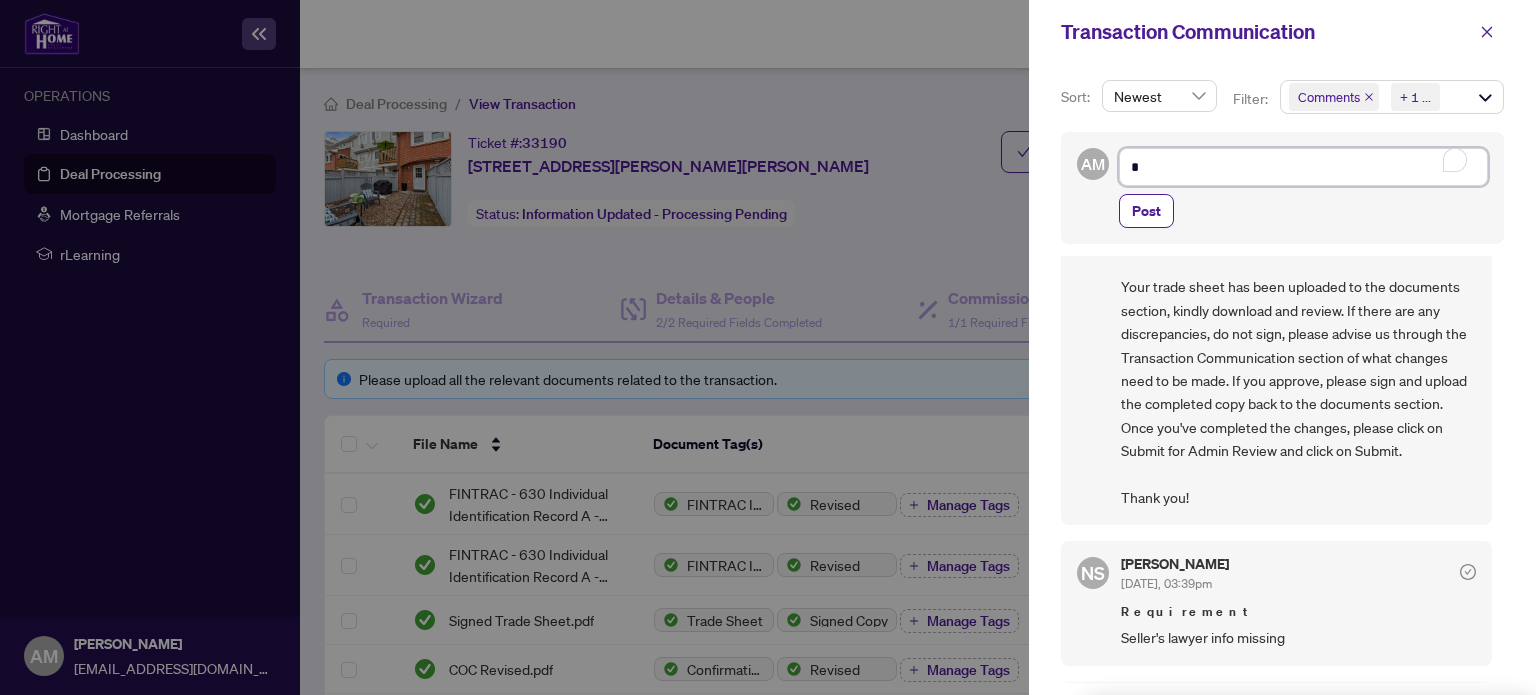 type on "*" 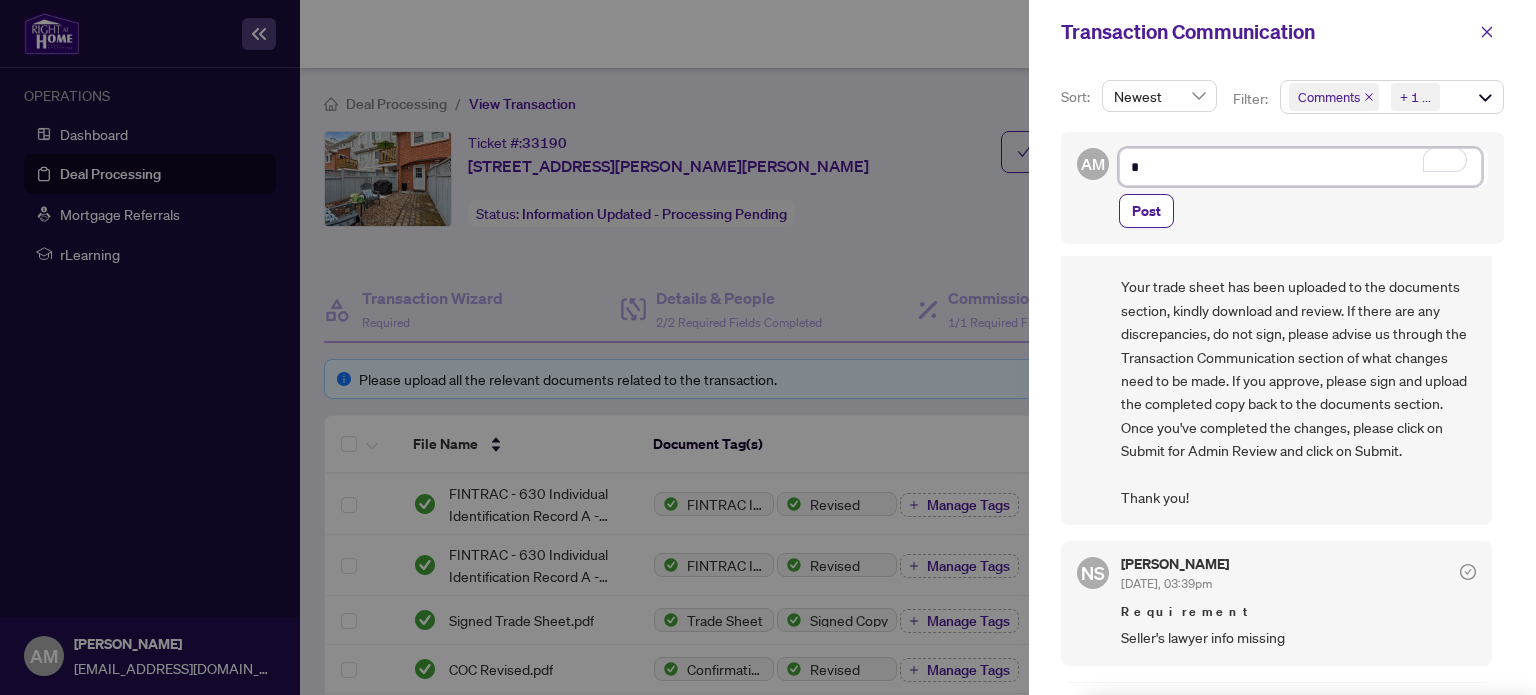 type on "**" 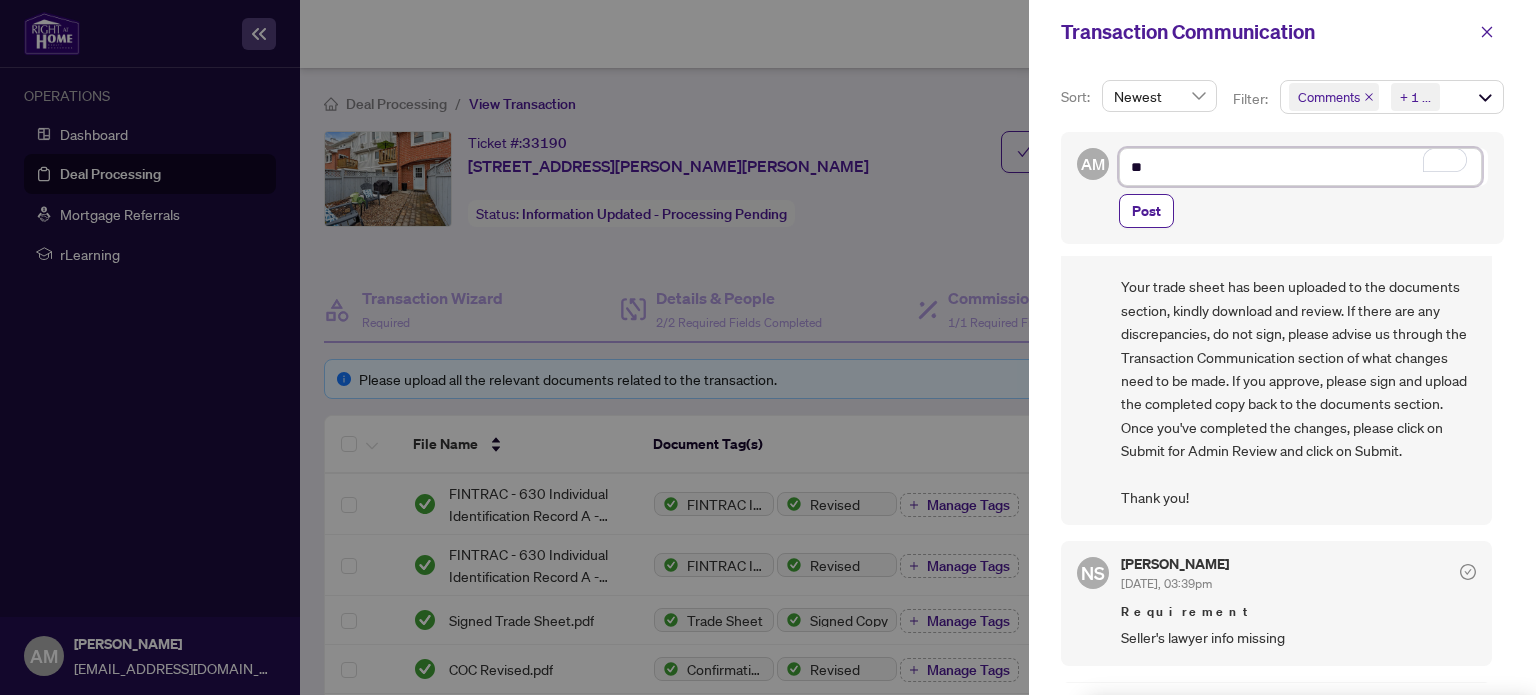 type on "**" 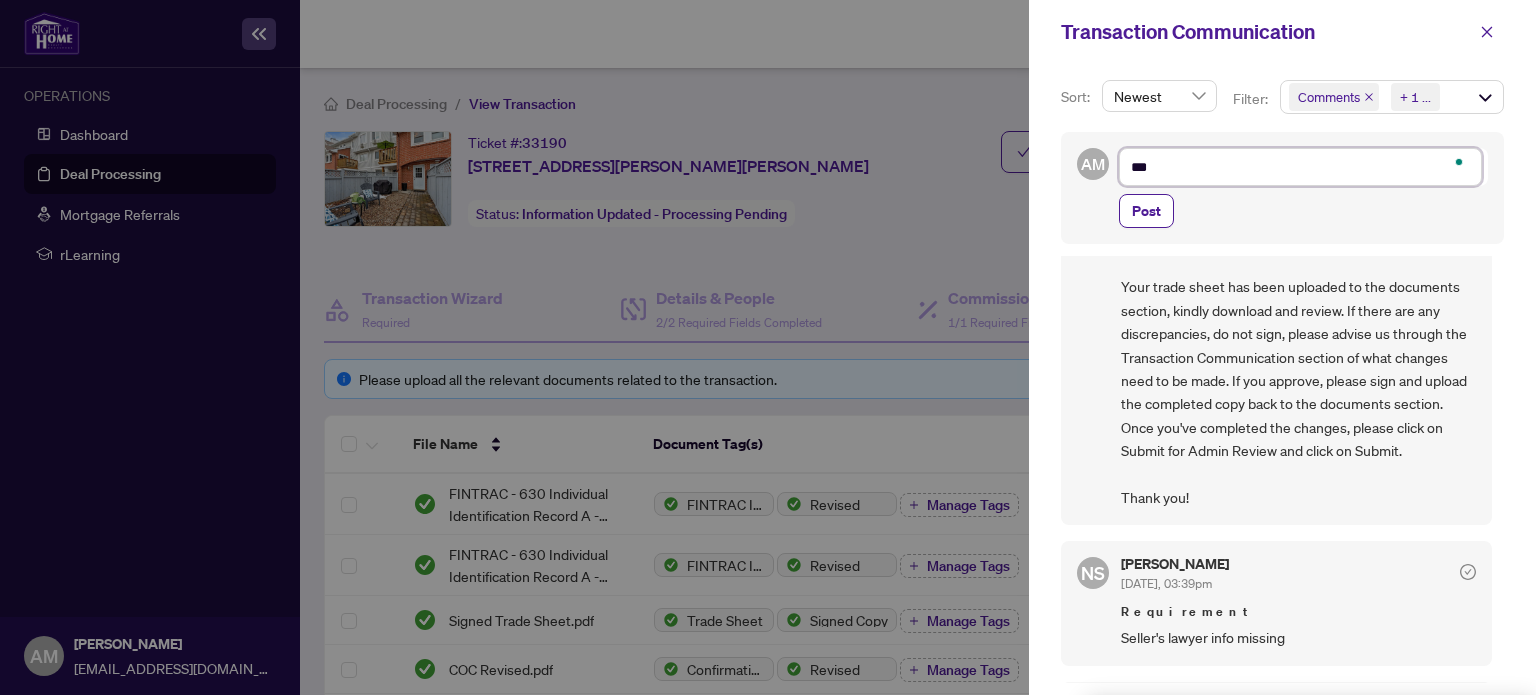 type on "**" 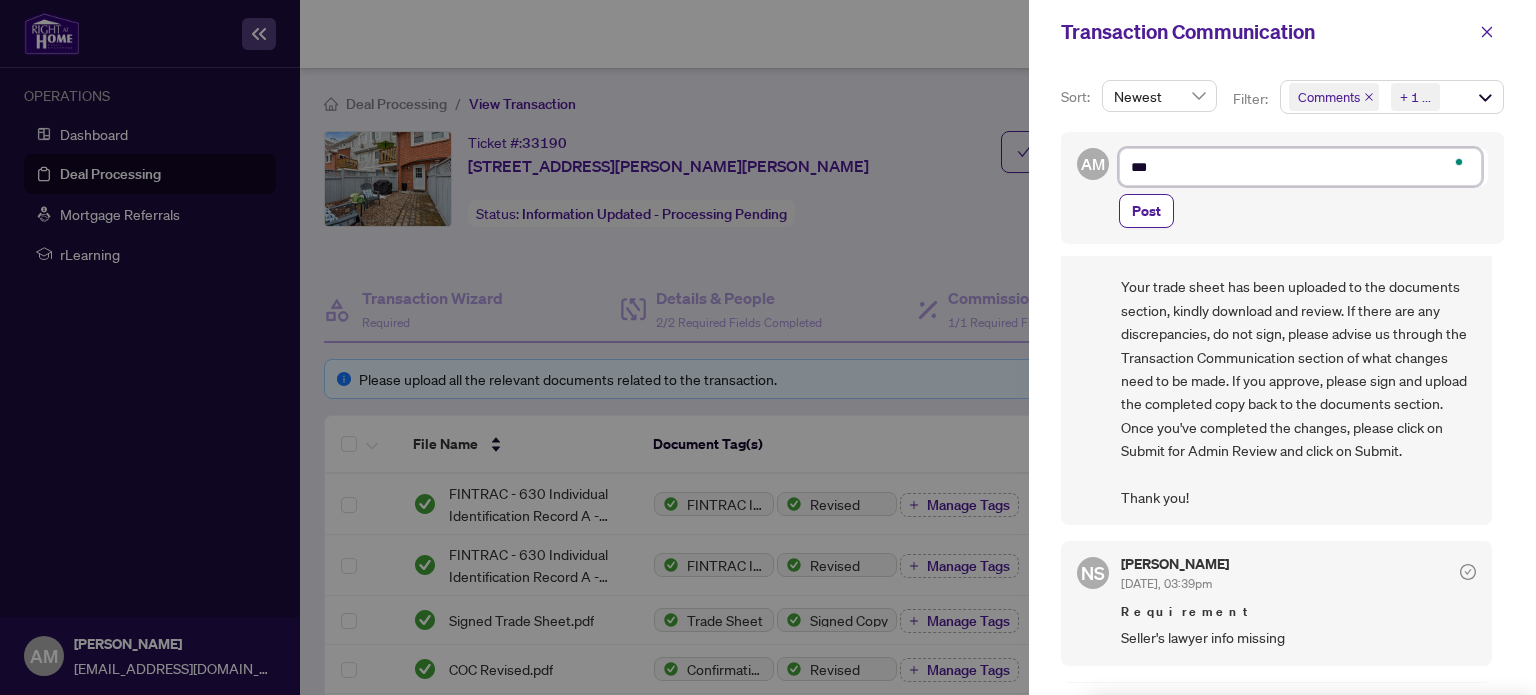 type on "***" 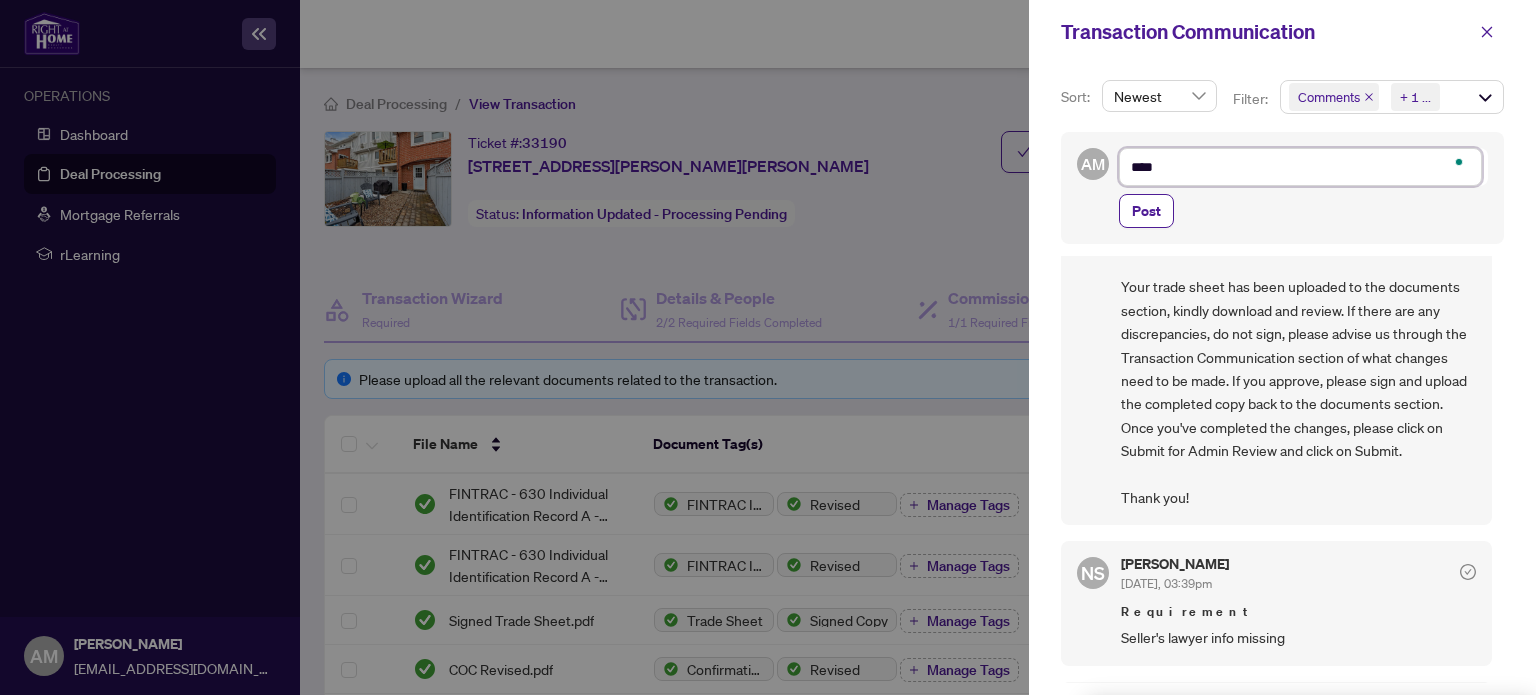 type on "***" 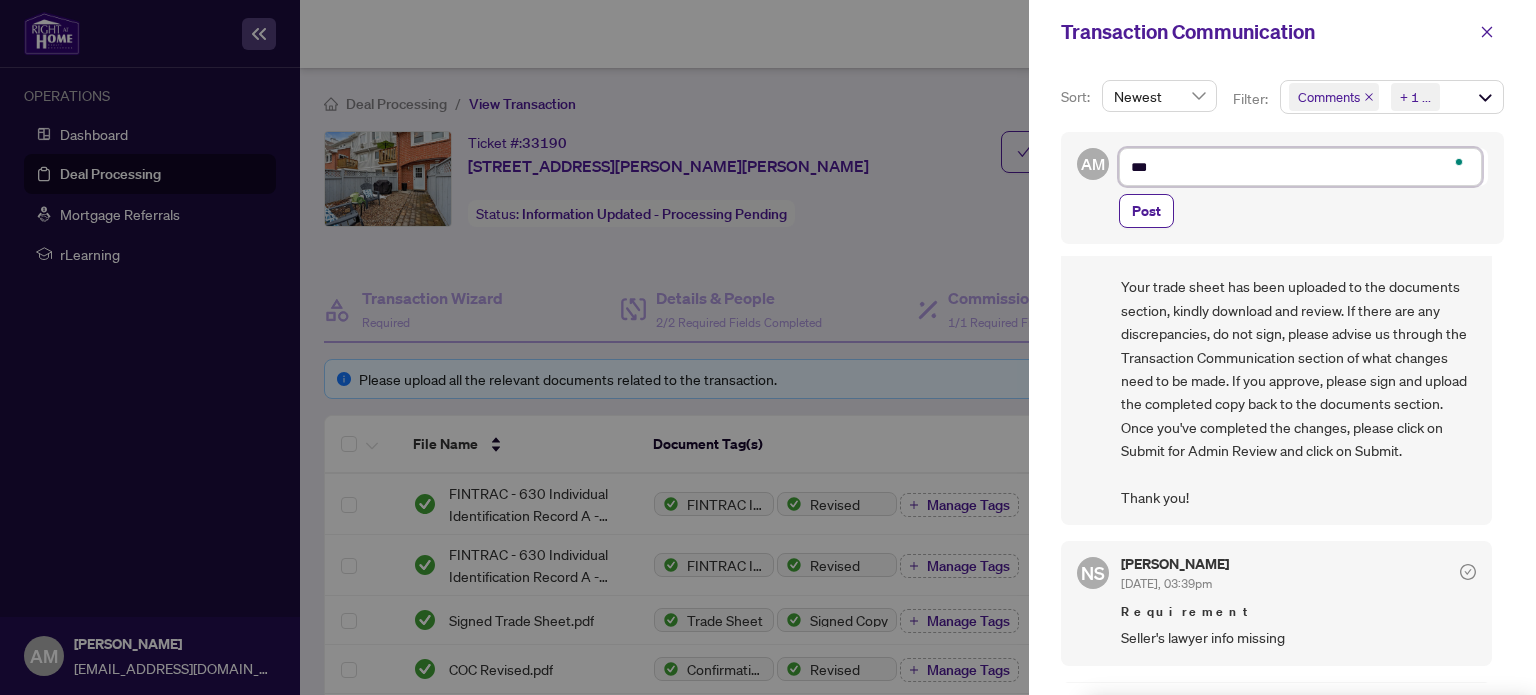type on "**" 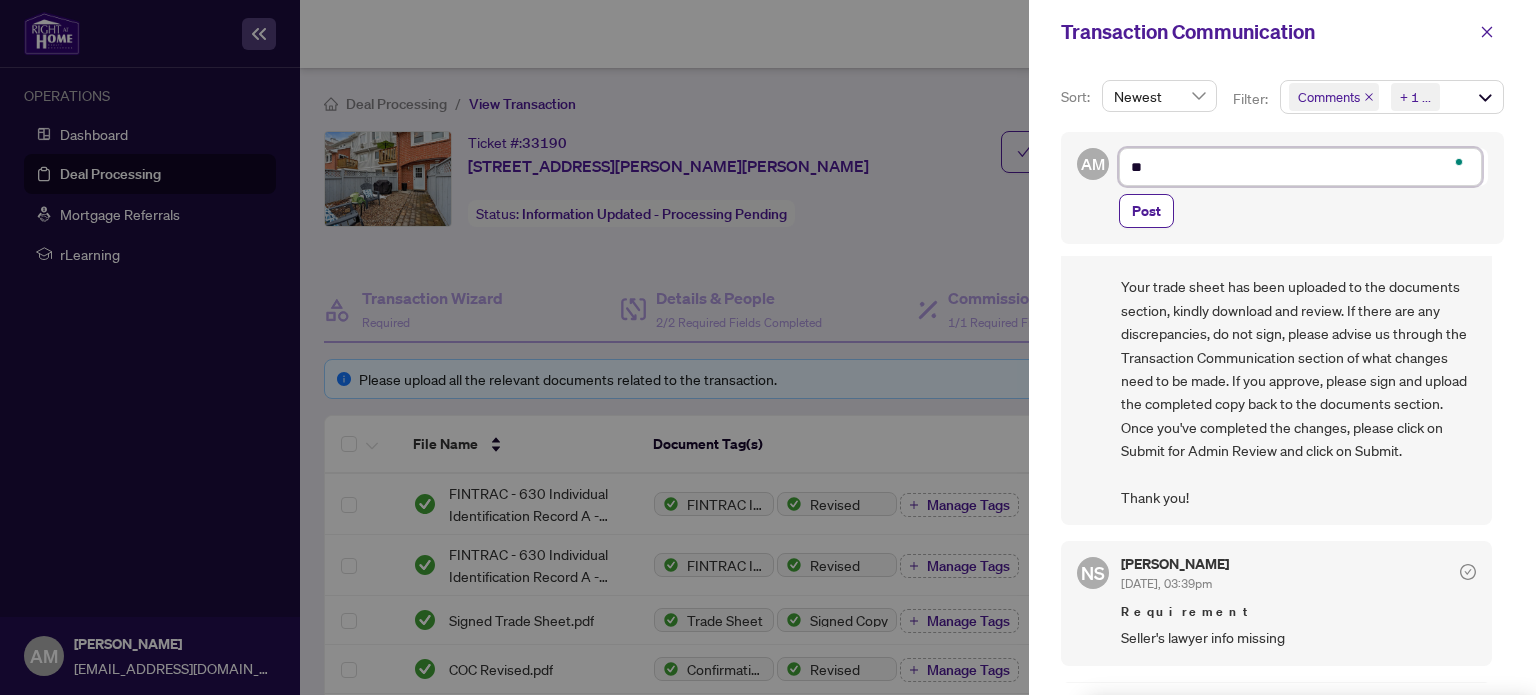 type on "*" 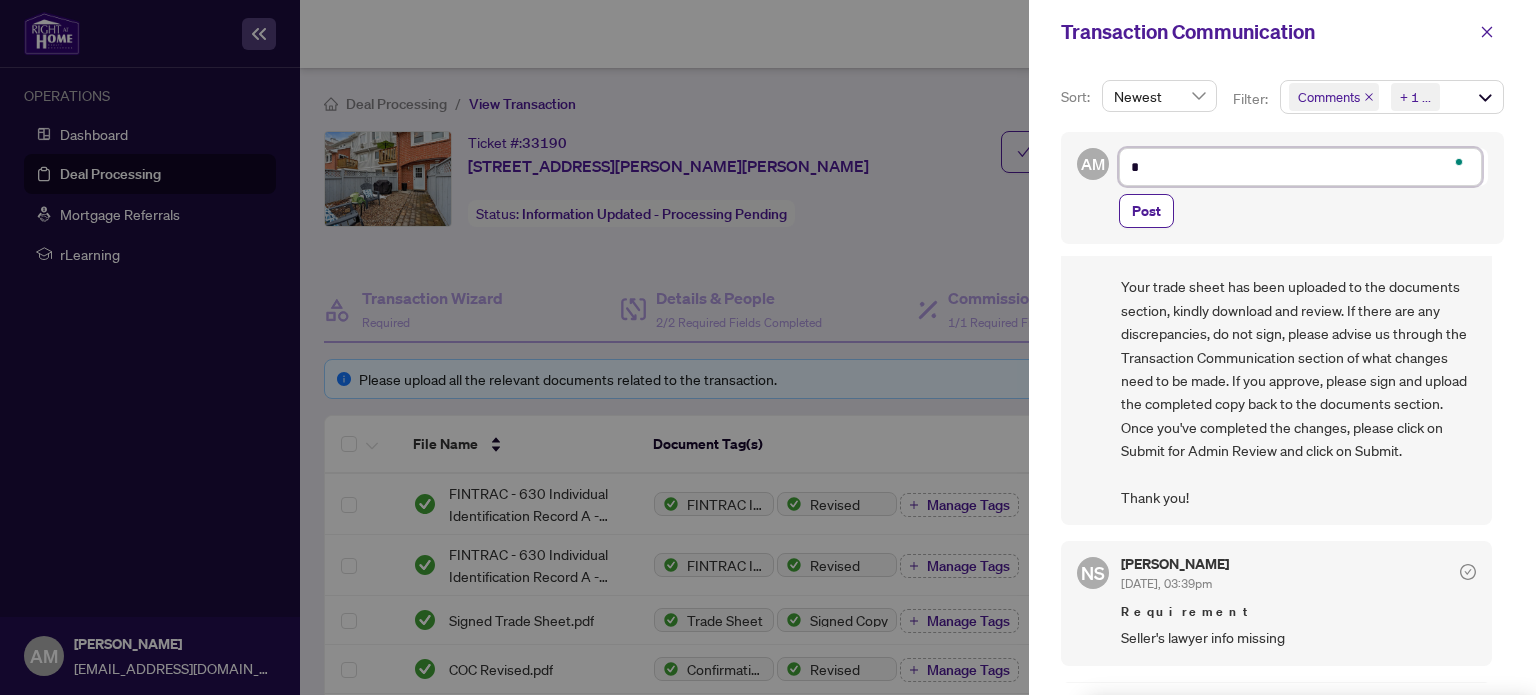 type on "**" 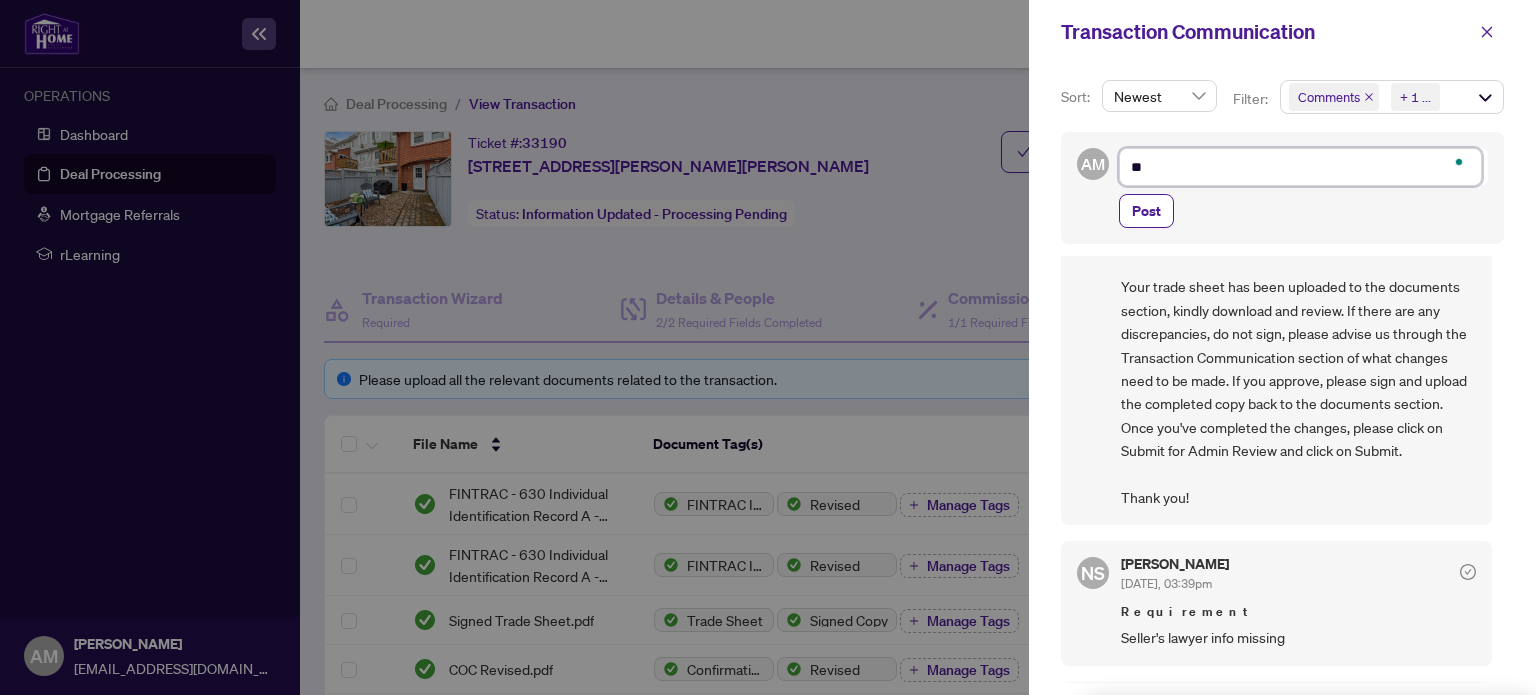 type on "**" 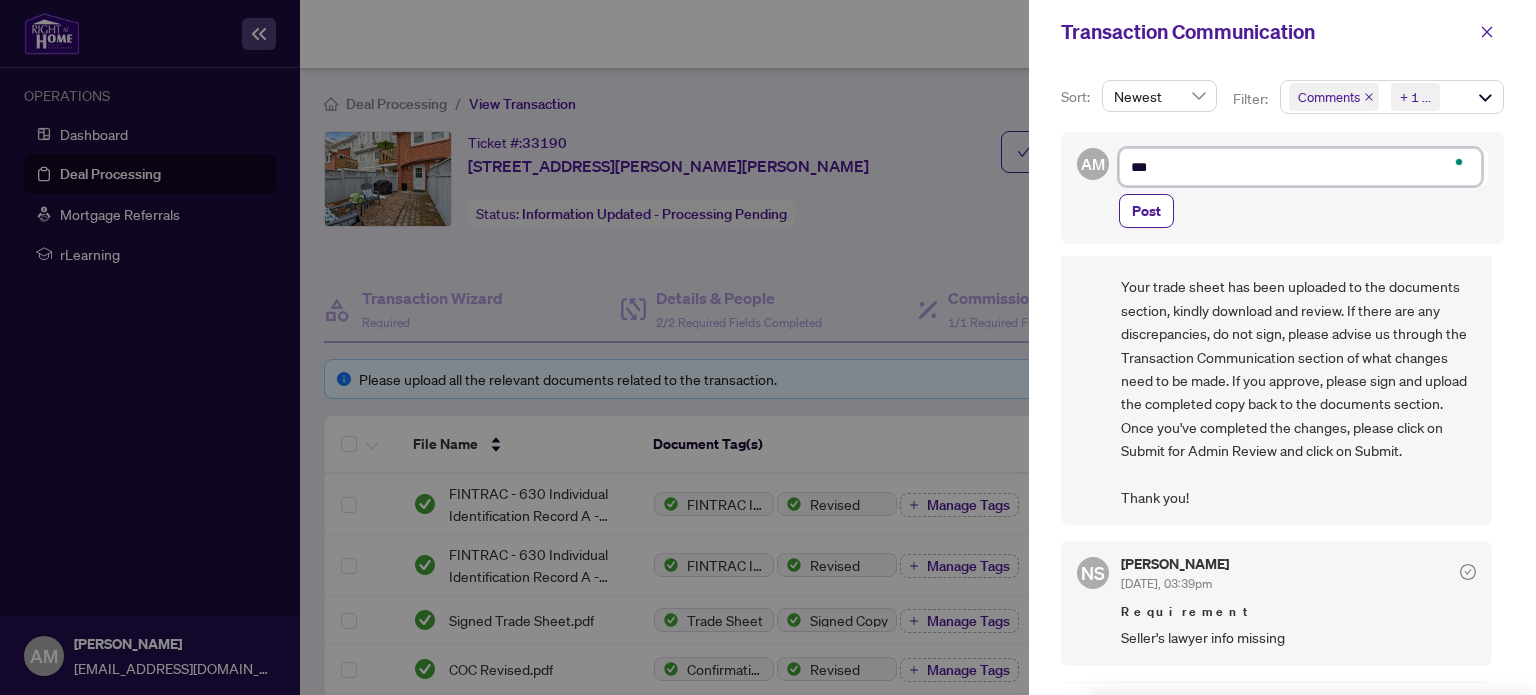 type on "****" 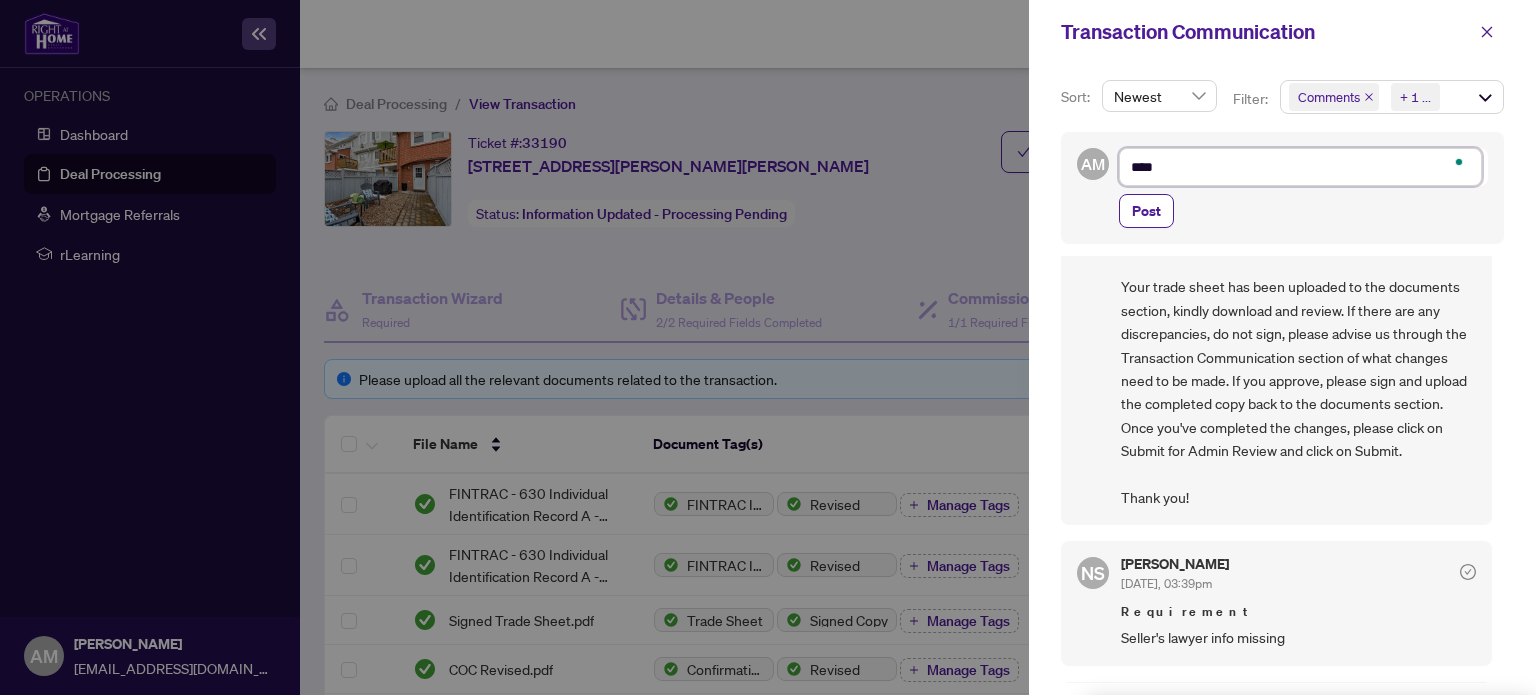 type on "*****" 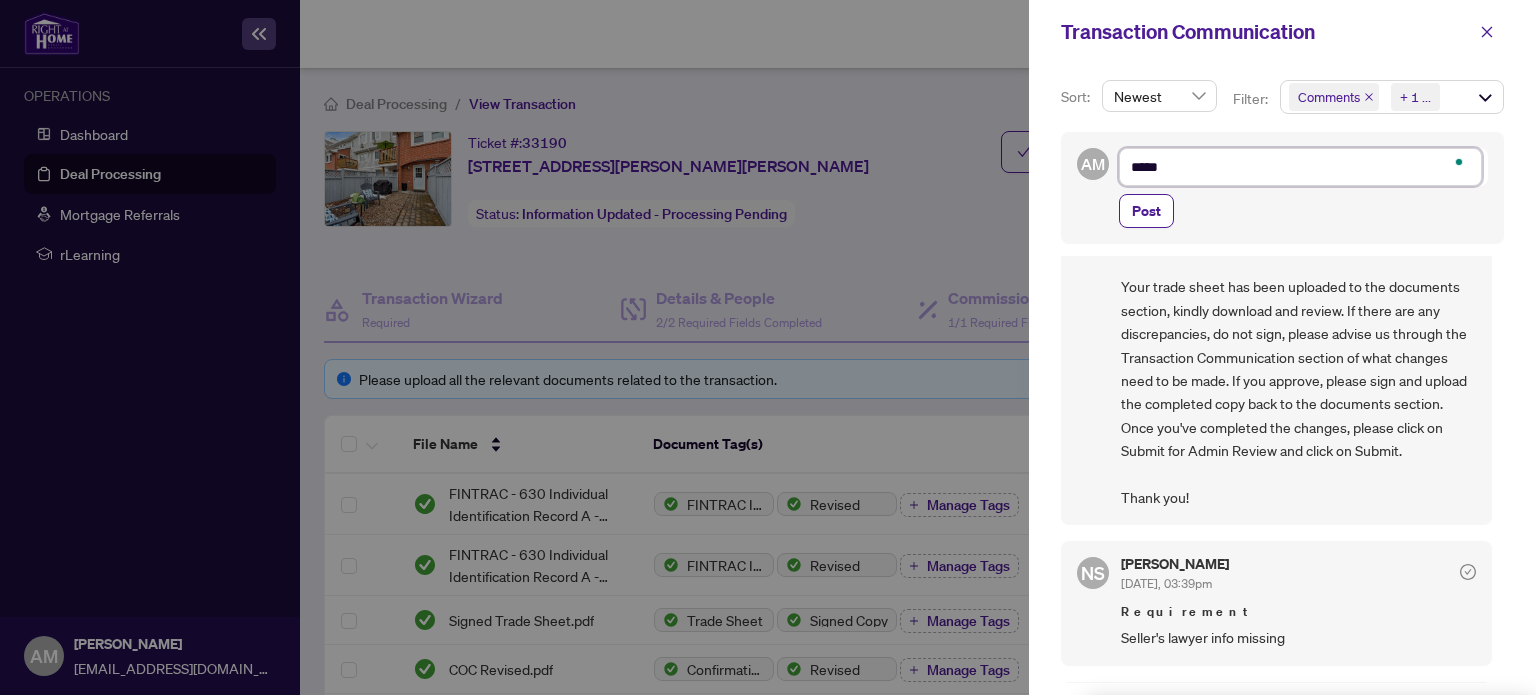 type on "*****" 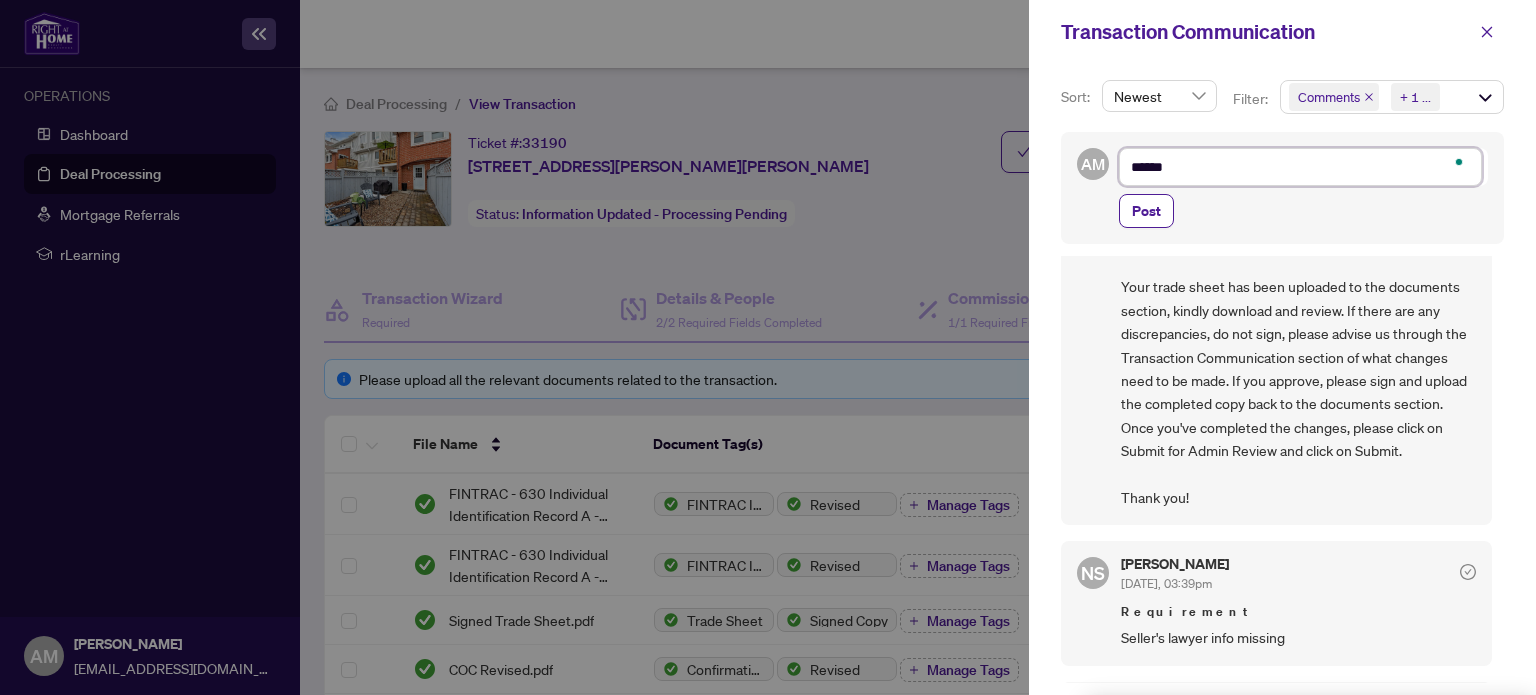 type on "*******" 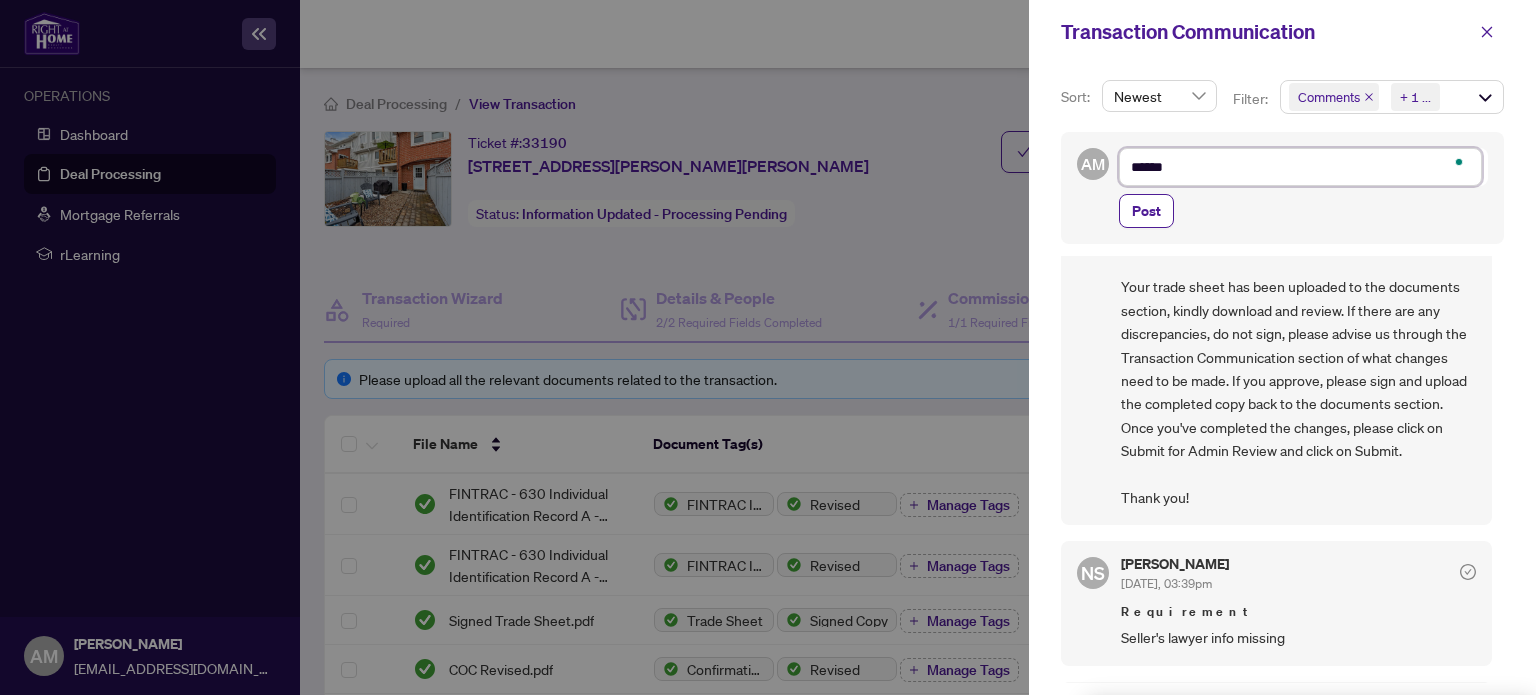 type on "*******" 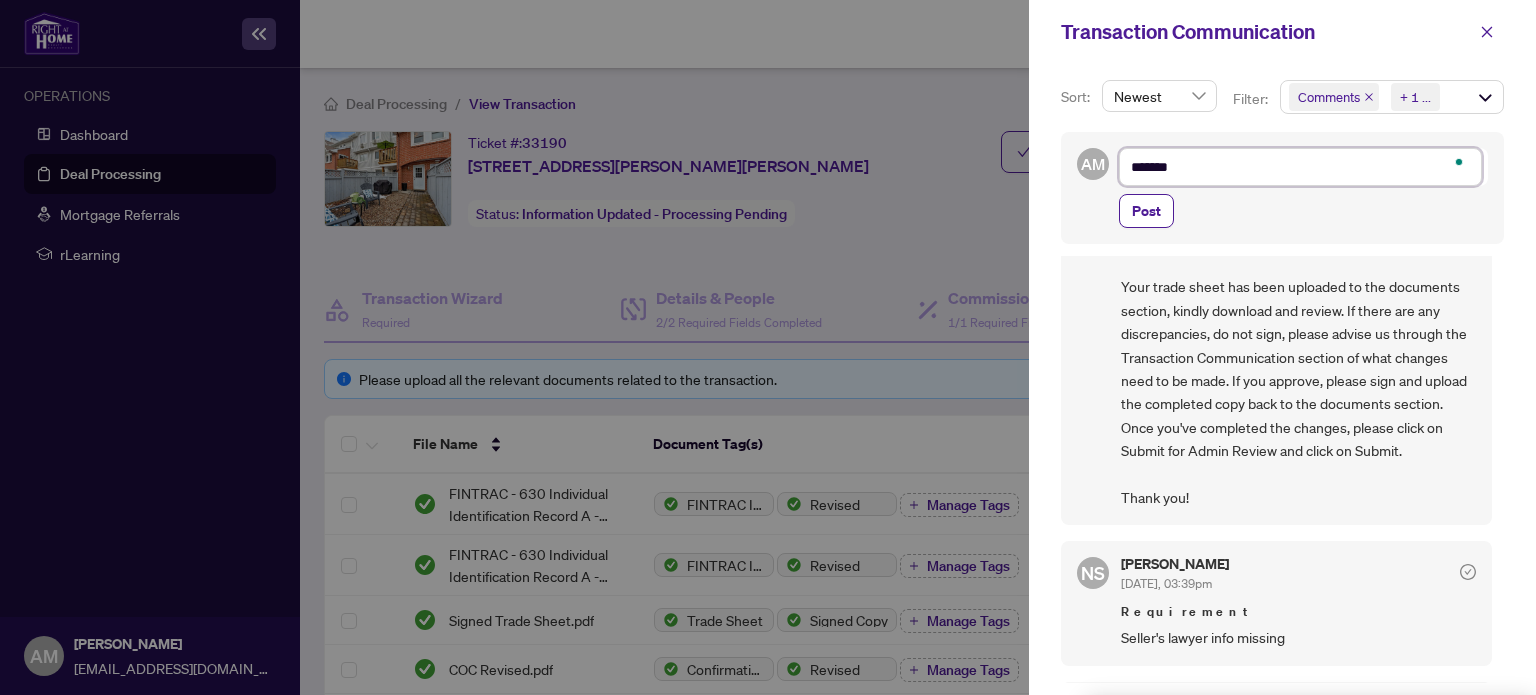 type on "********" 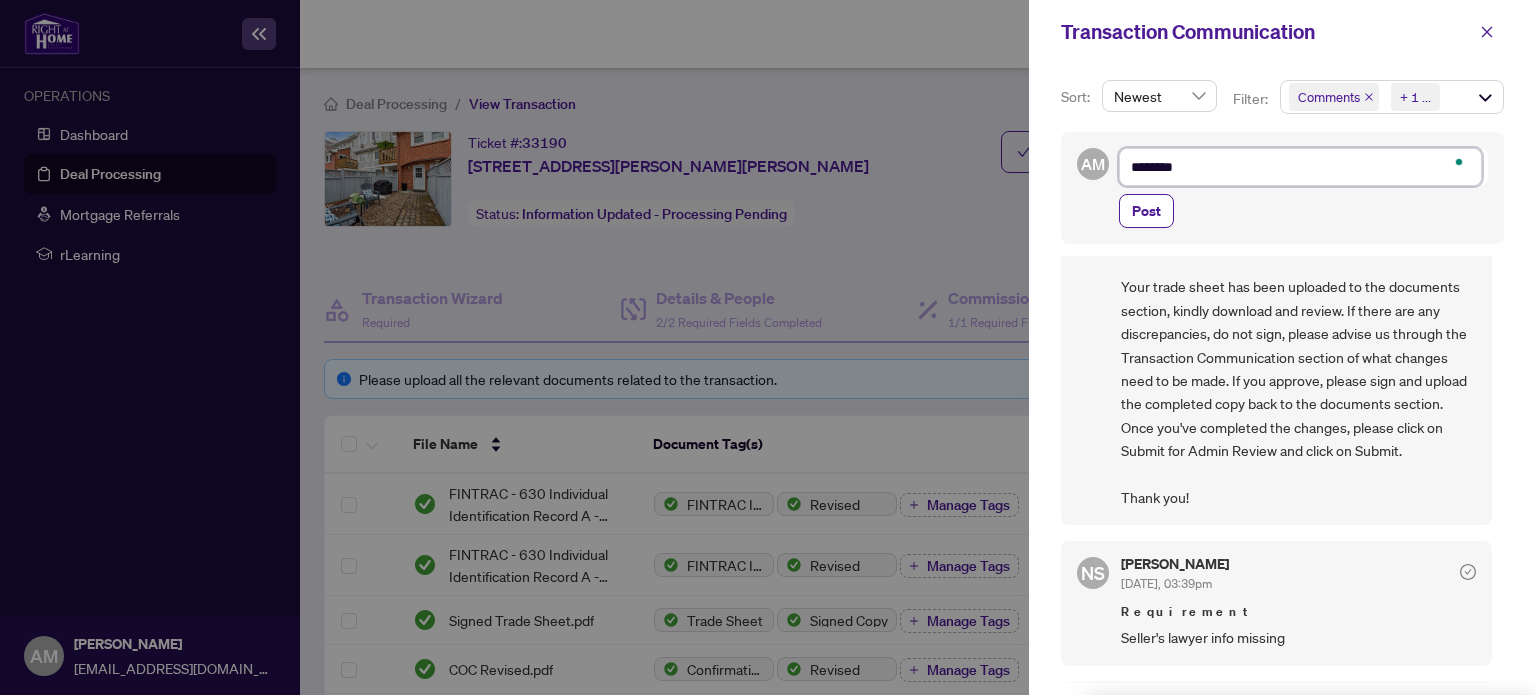 type on "*********" 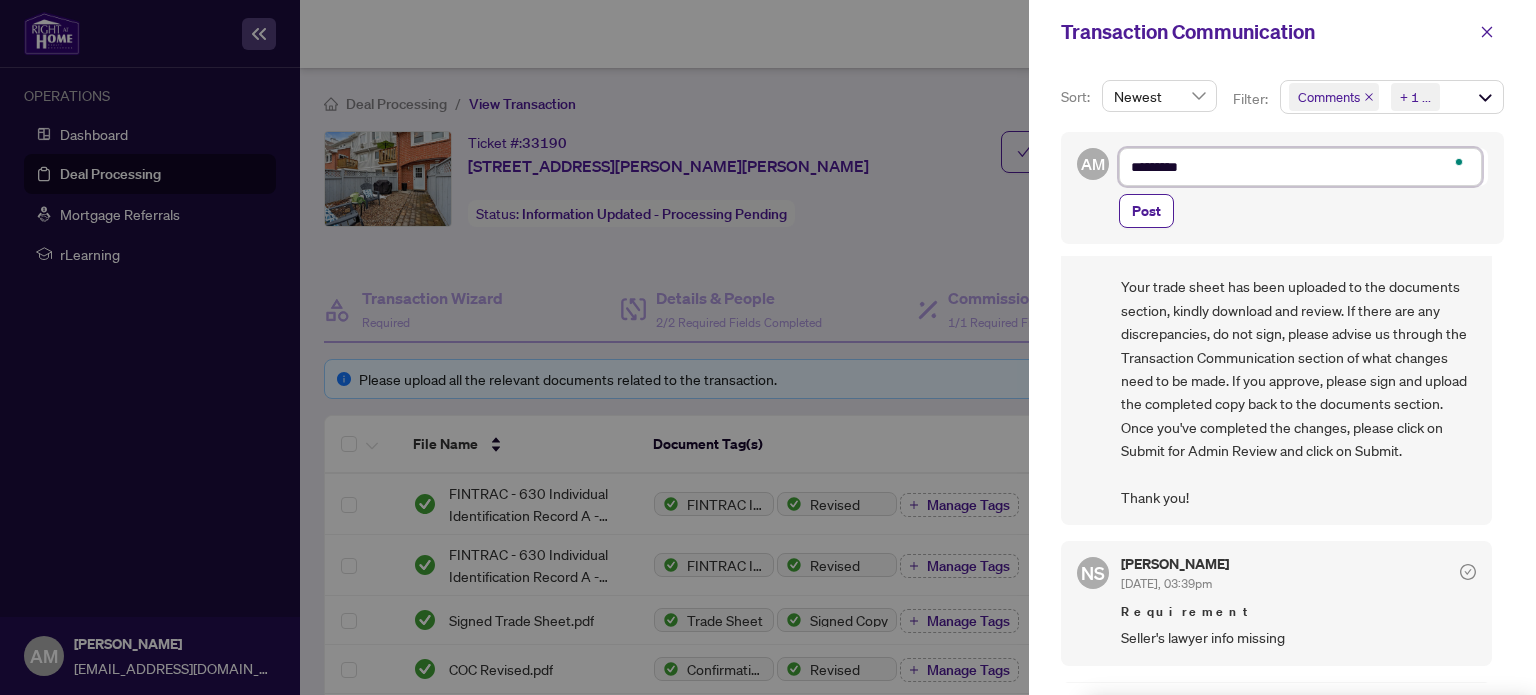 type on "**********" 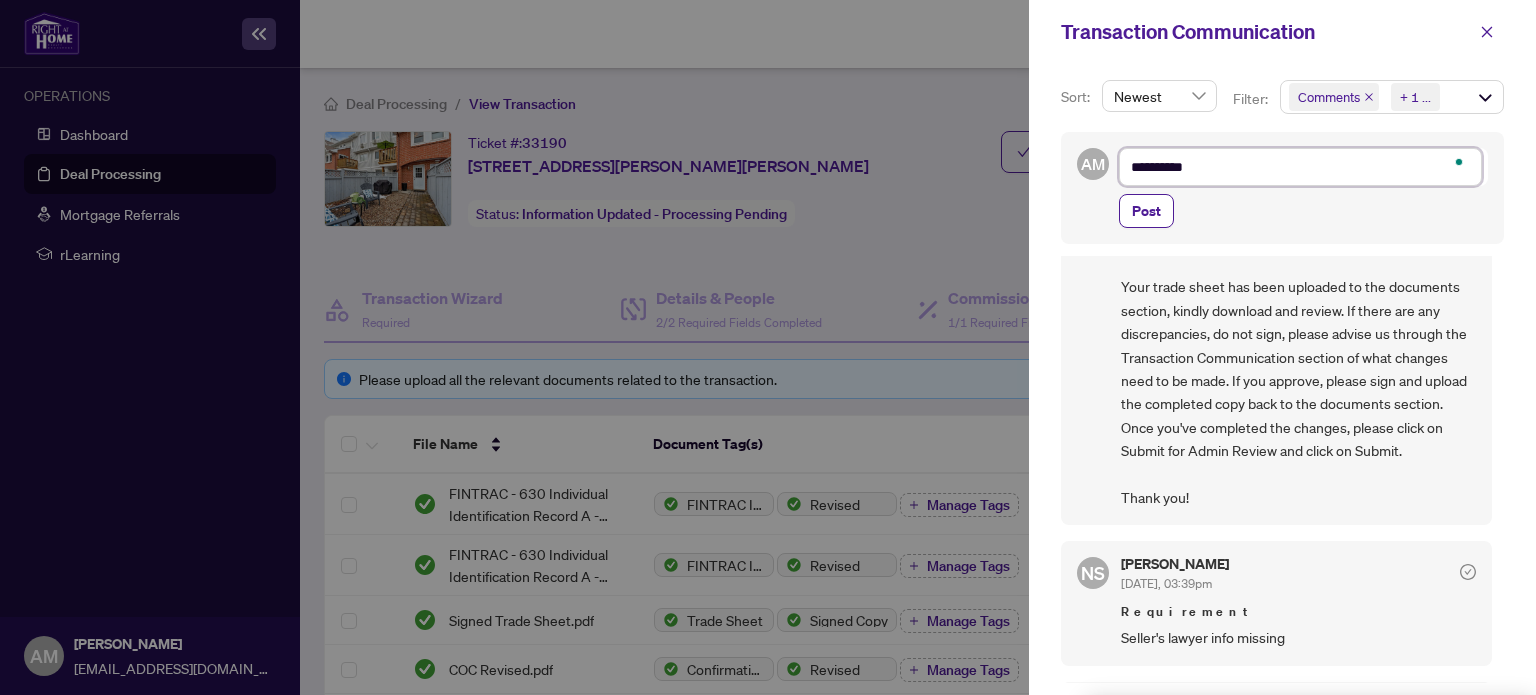 type on "**********" 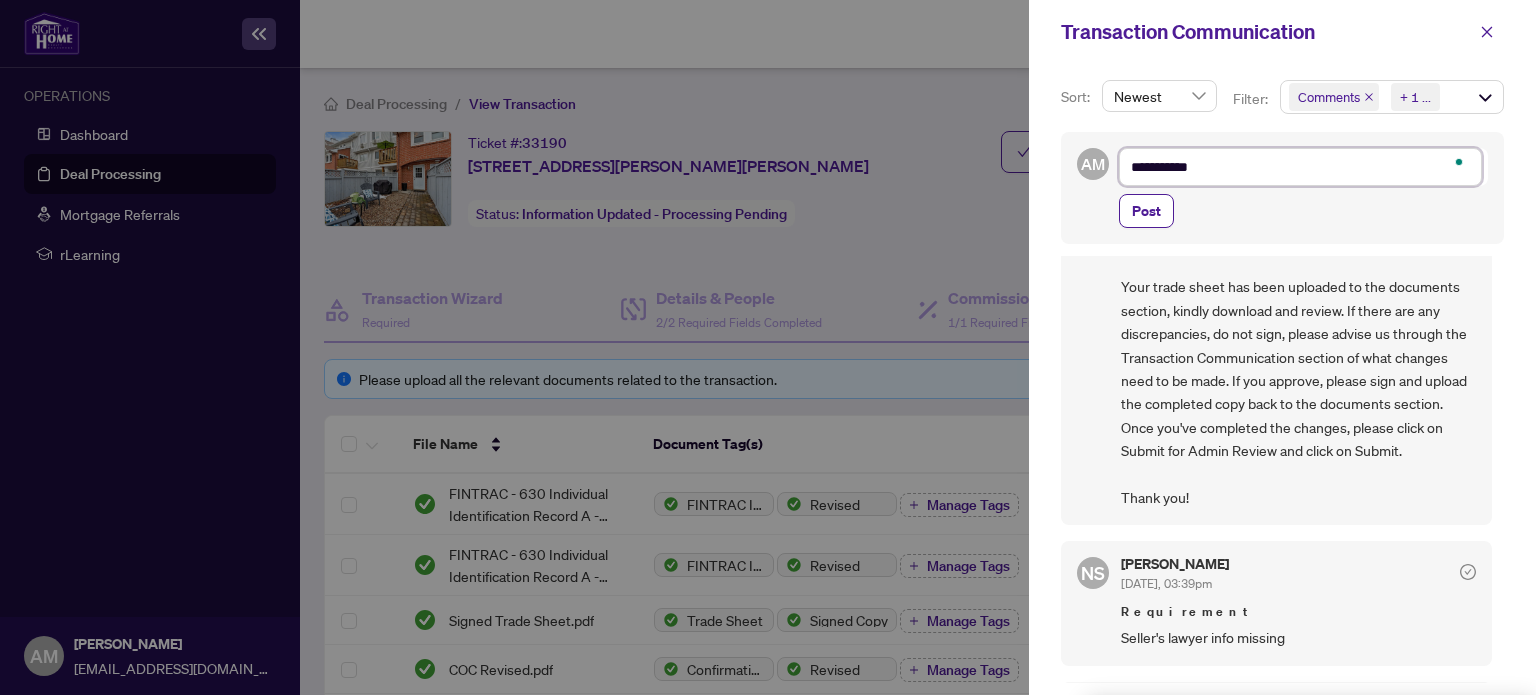 type on "**********" 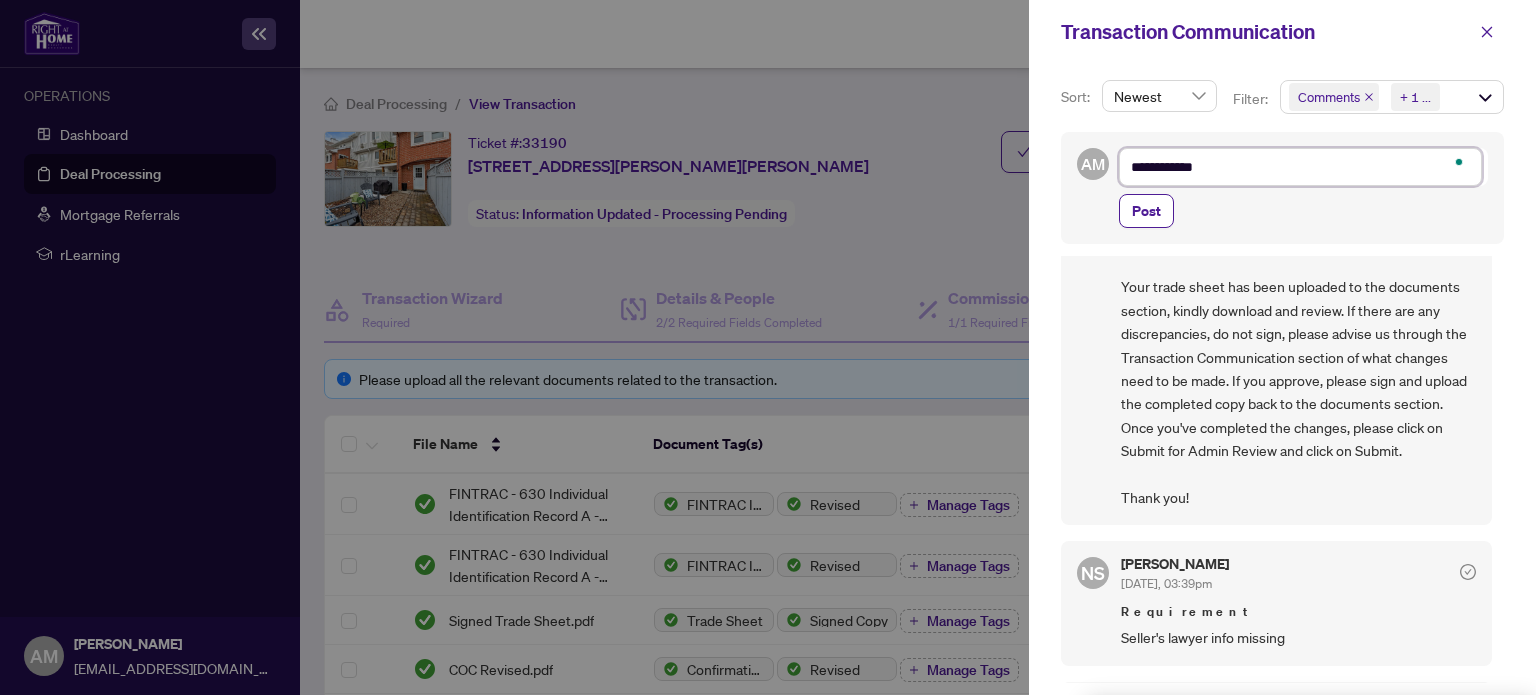type on "**********" 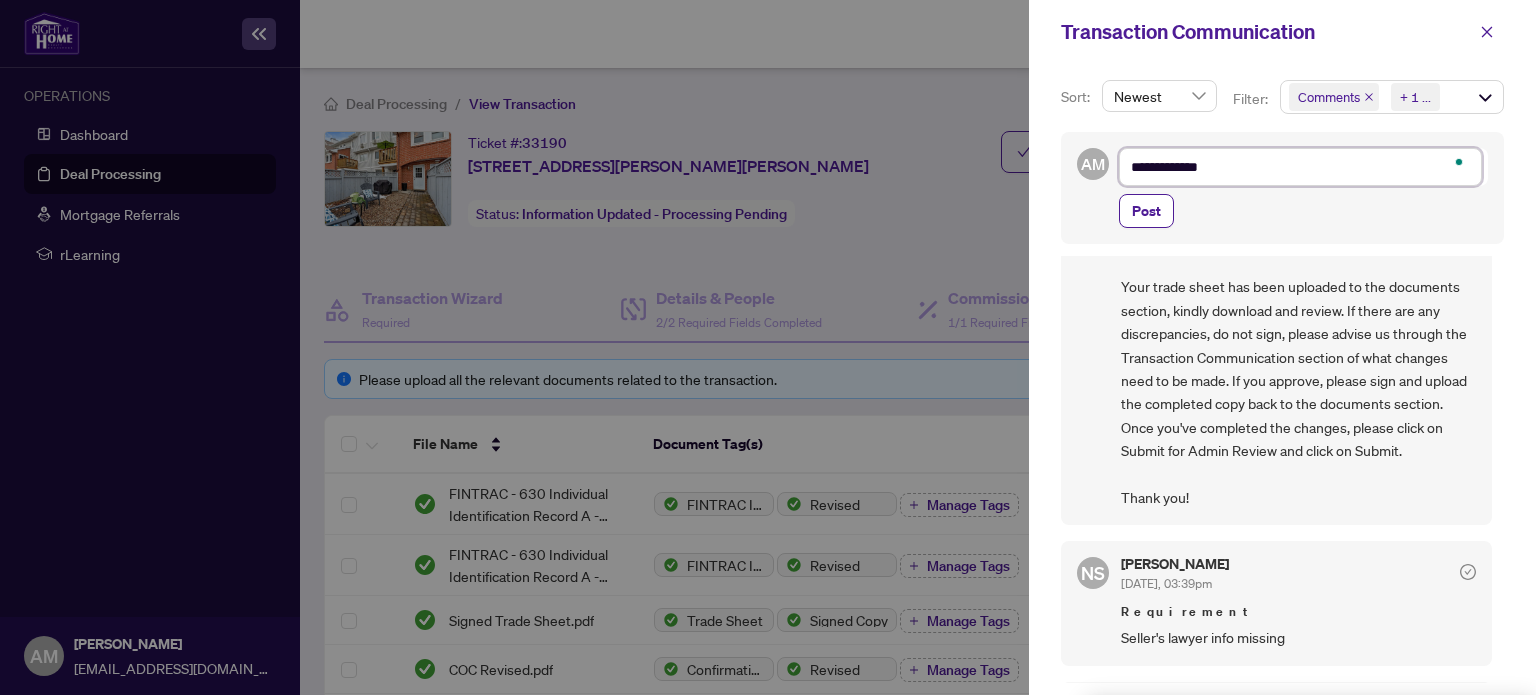 type on "**********" 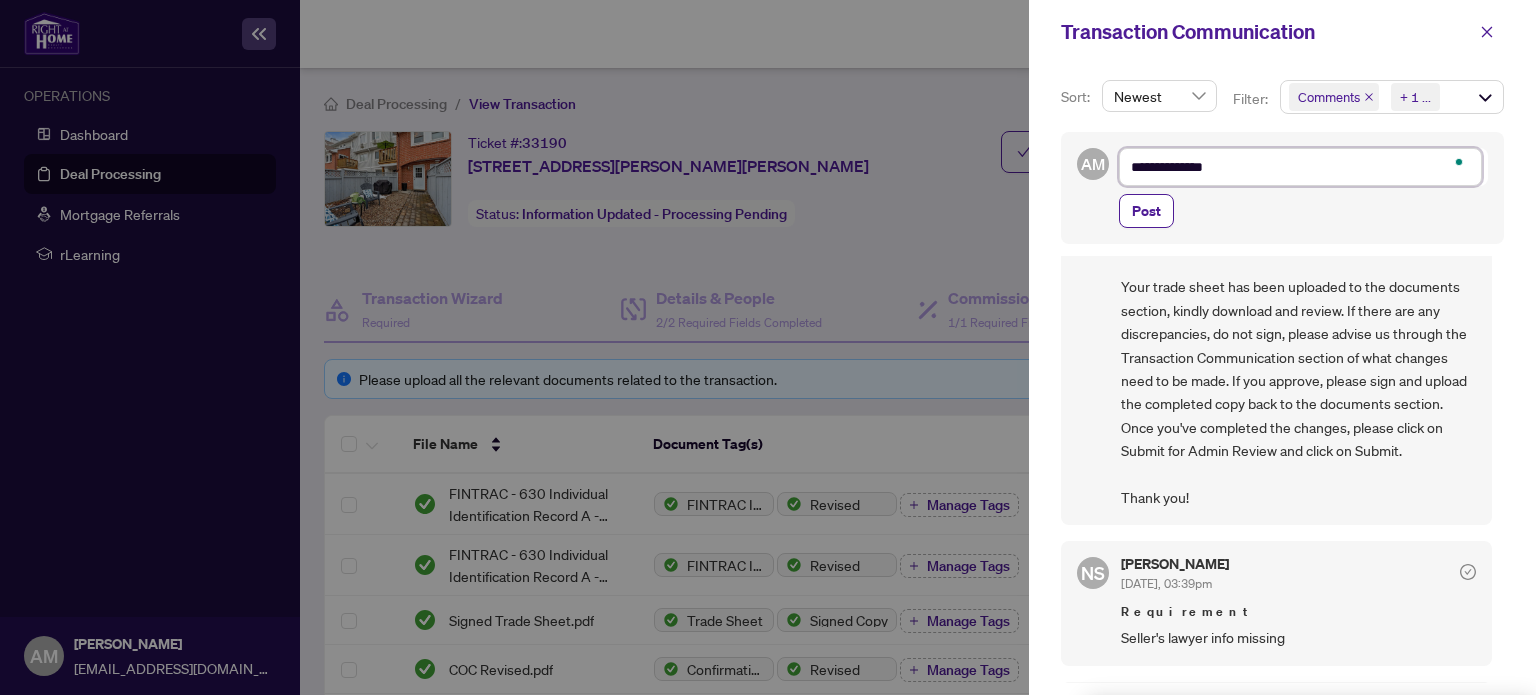 type on "**********" 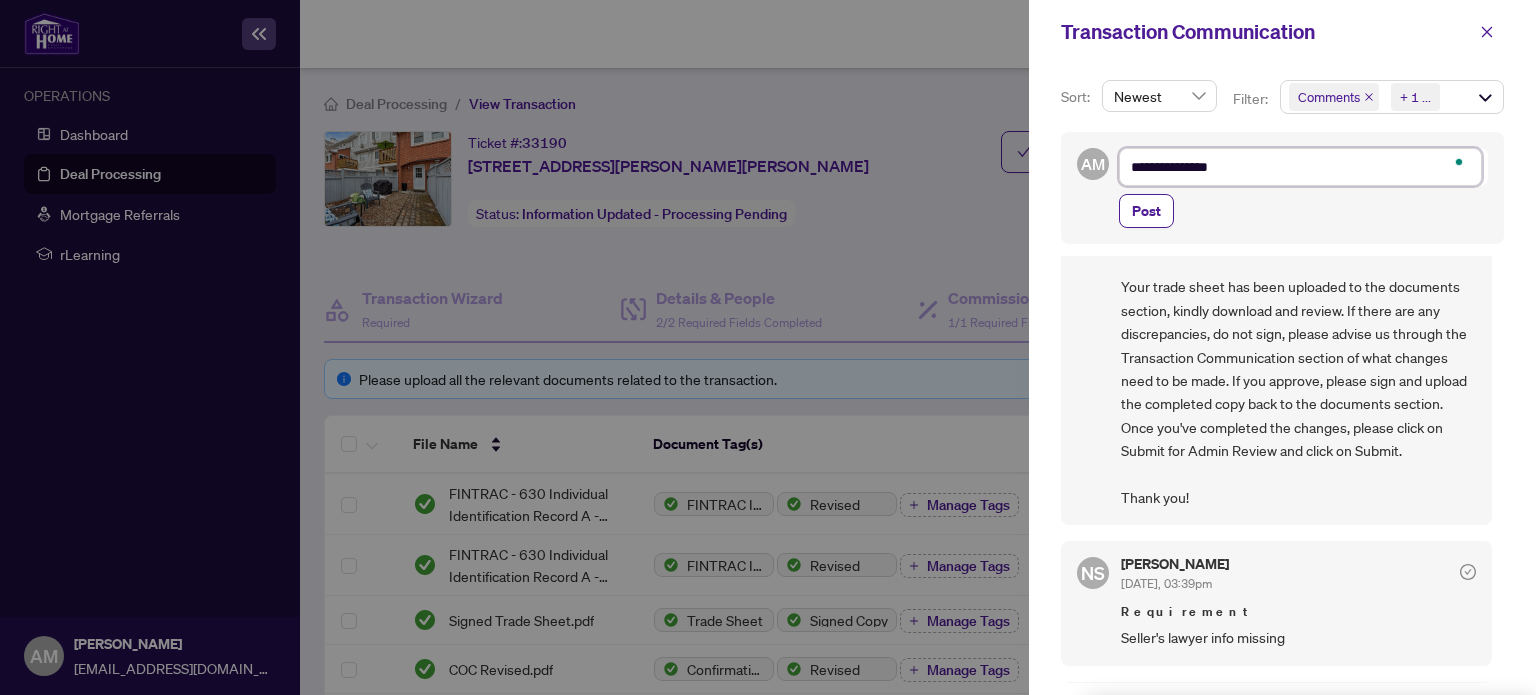 type on "**********" 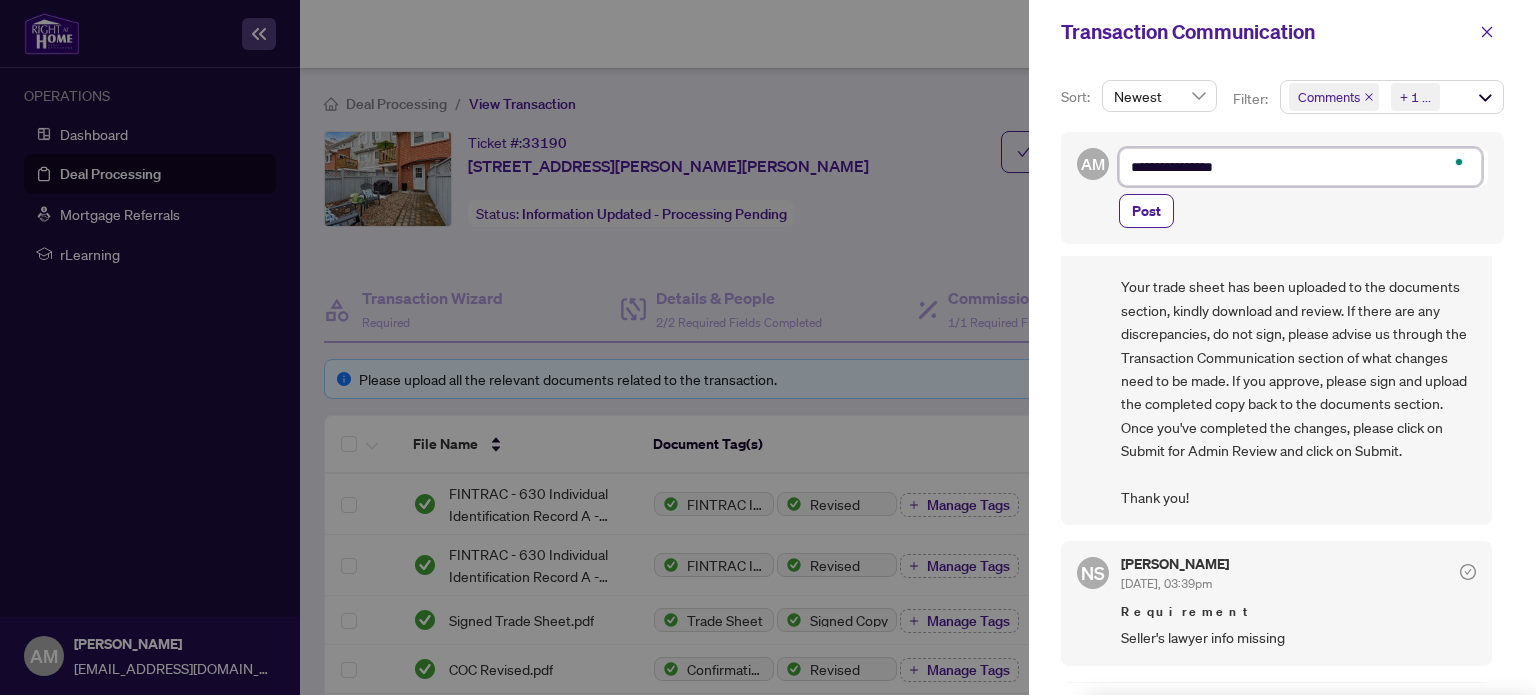 type on "**********" 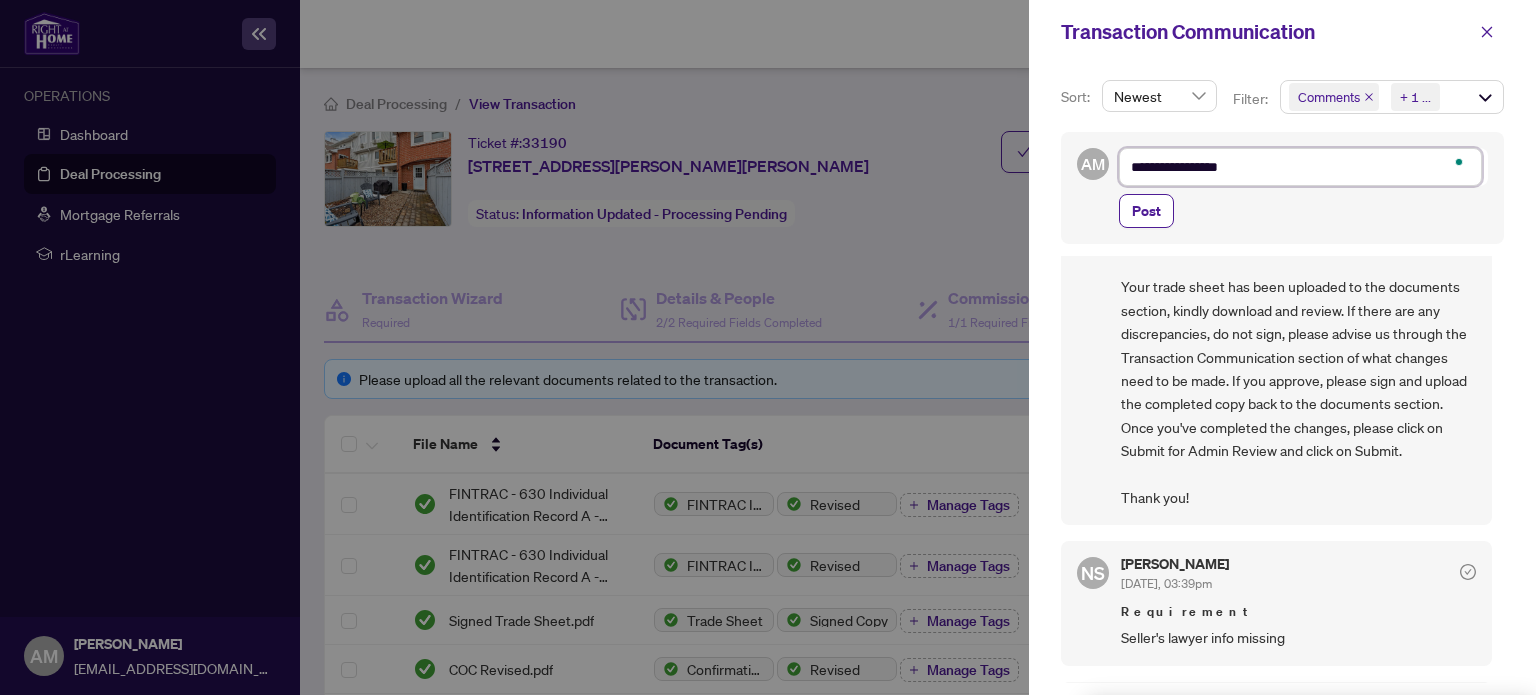 type on "**********" 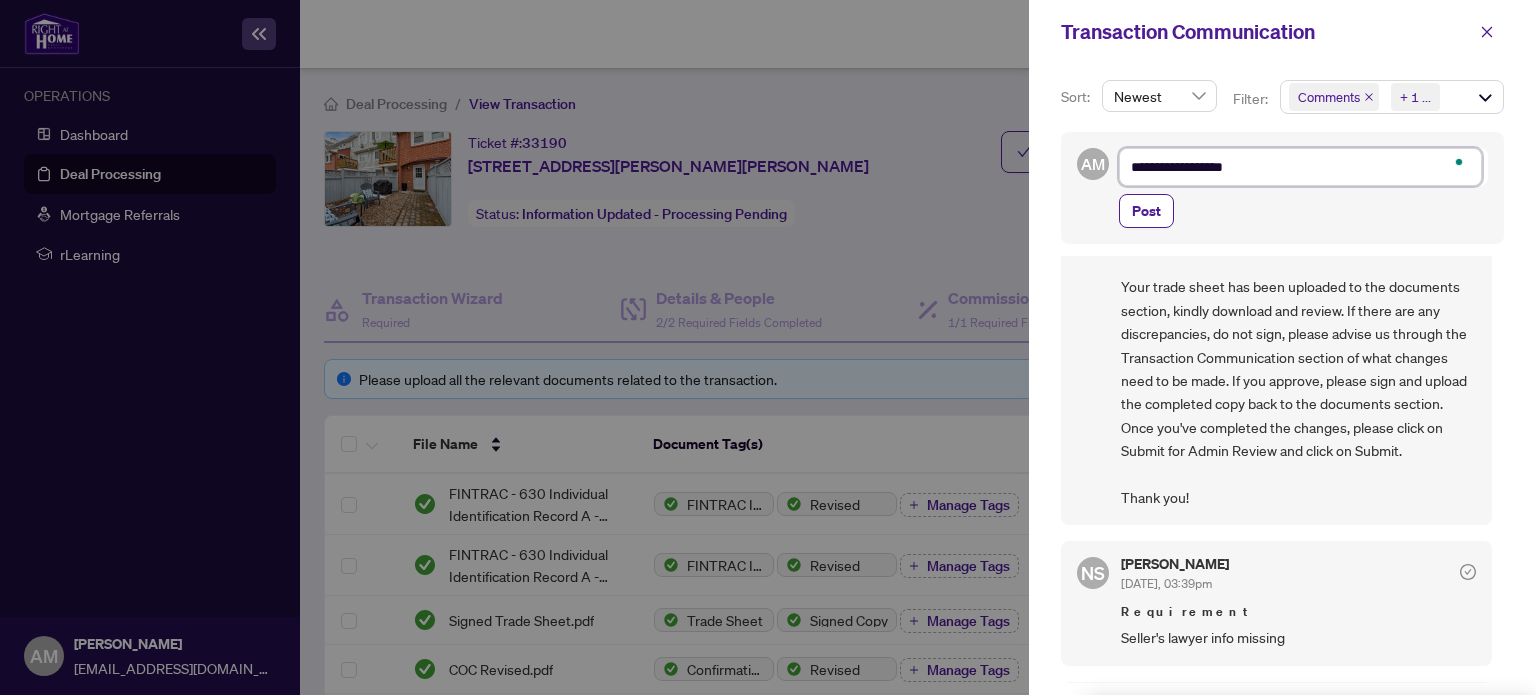 type on "**********" 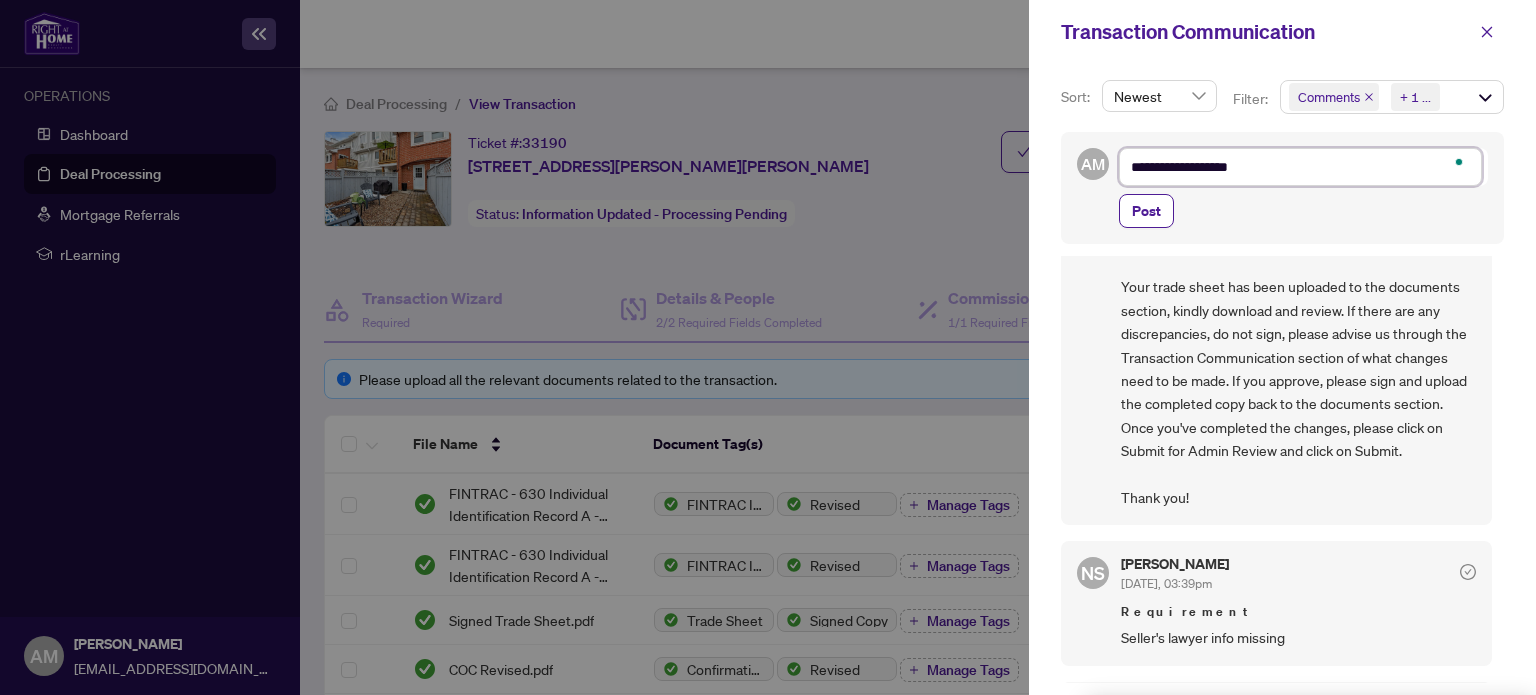 type on "**********" 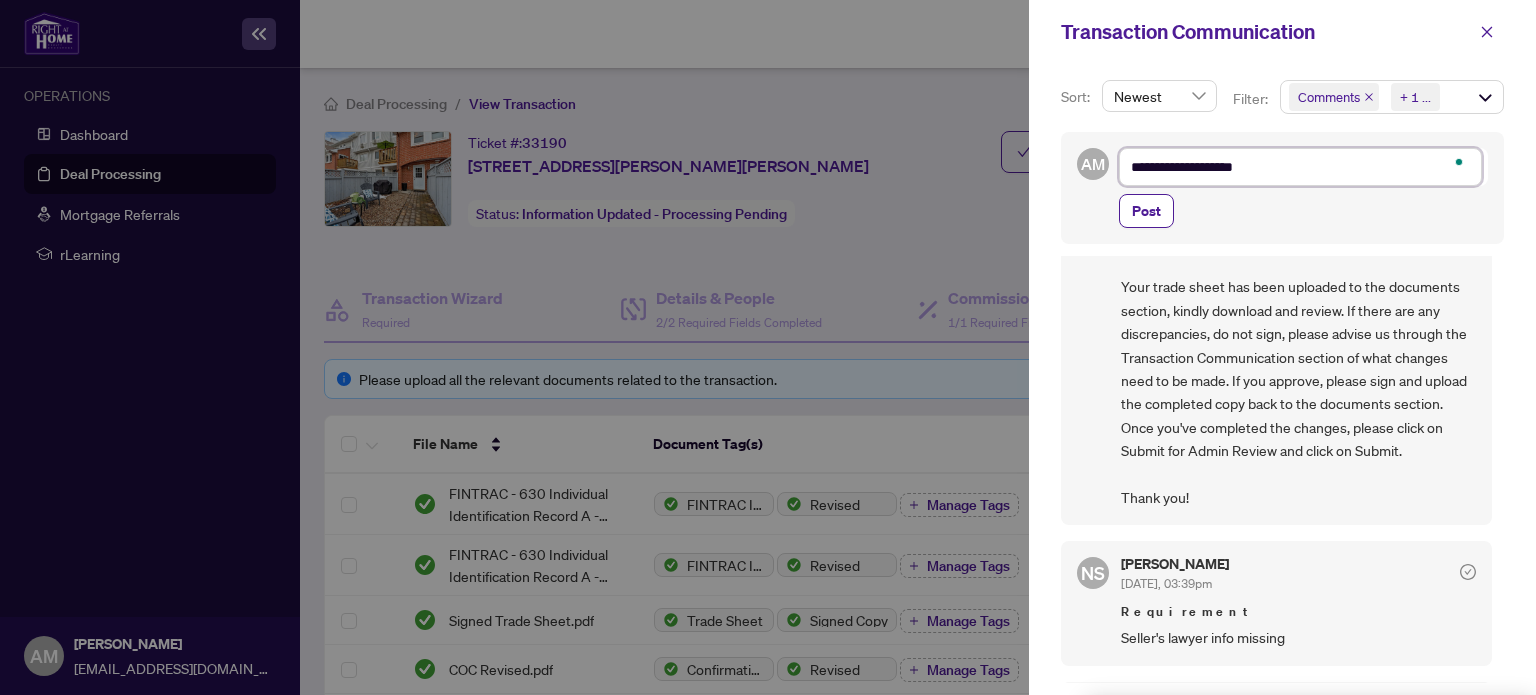 type on "**********" 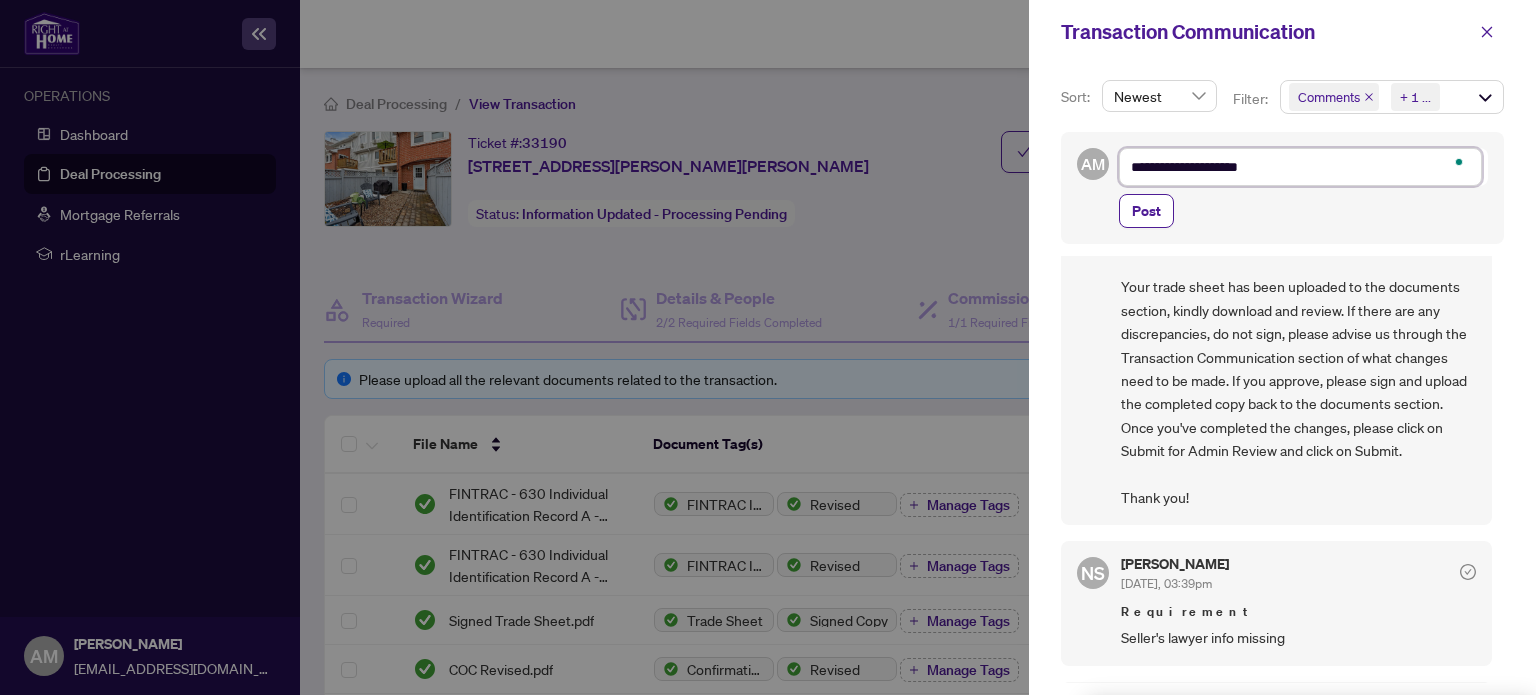type on "**********" 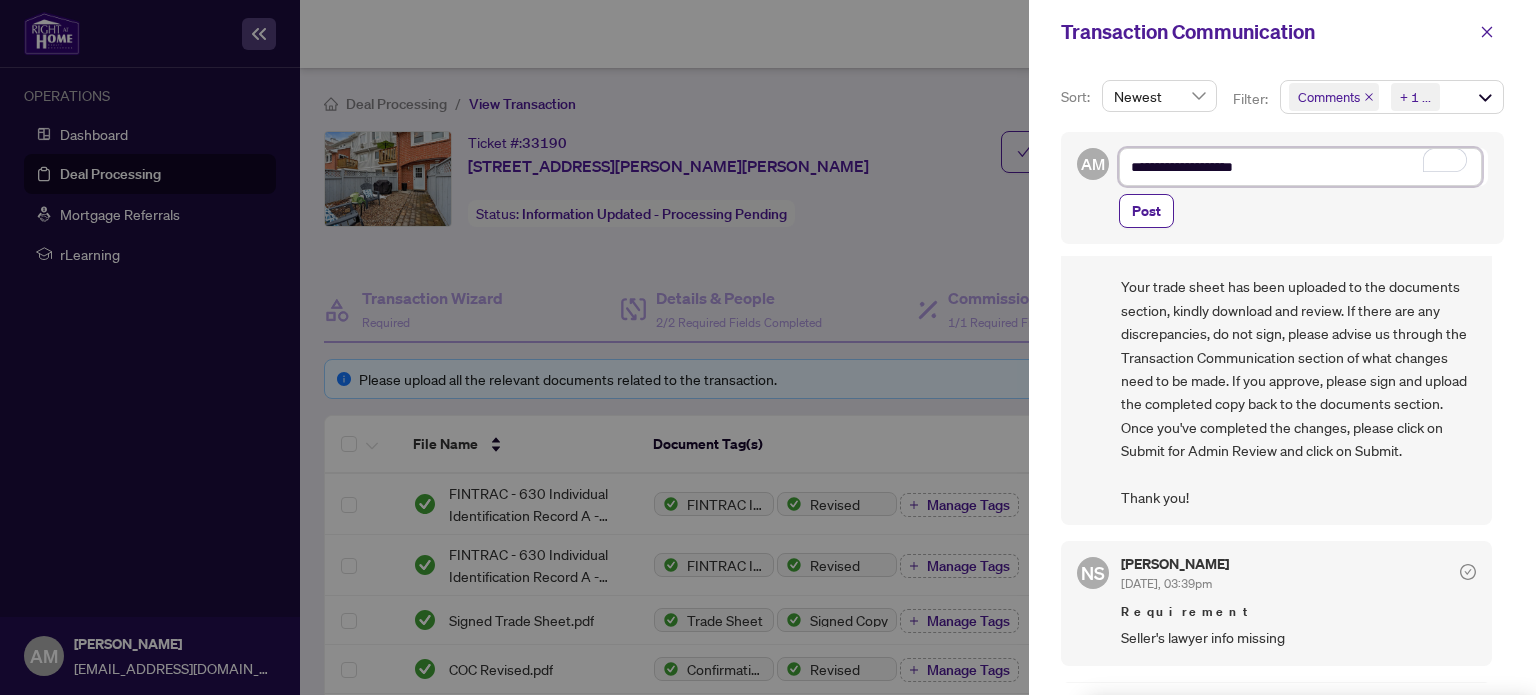 type on "**********" 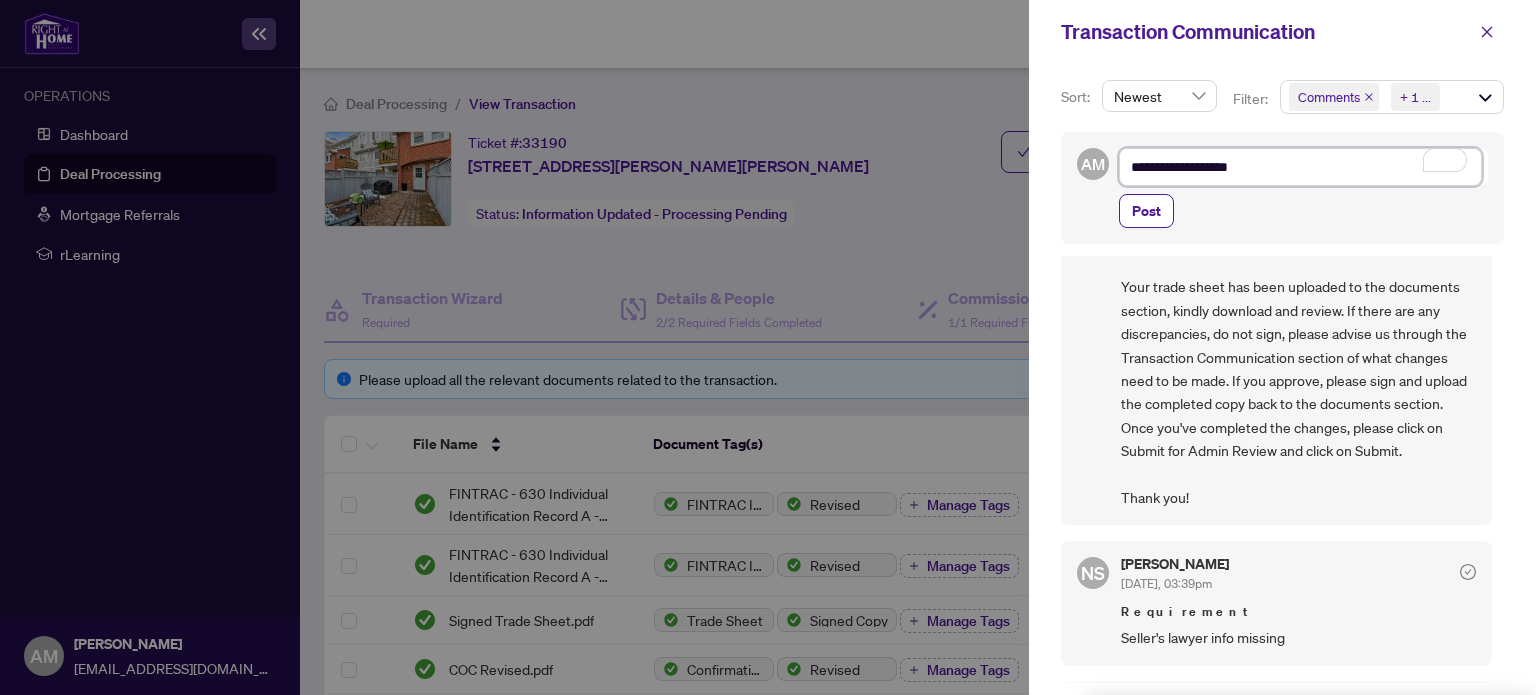 type on "**********" 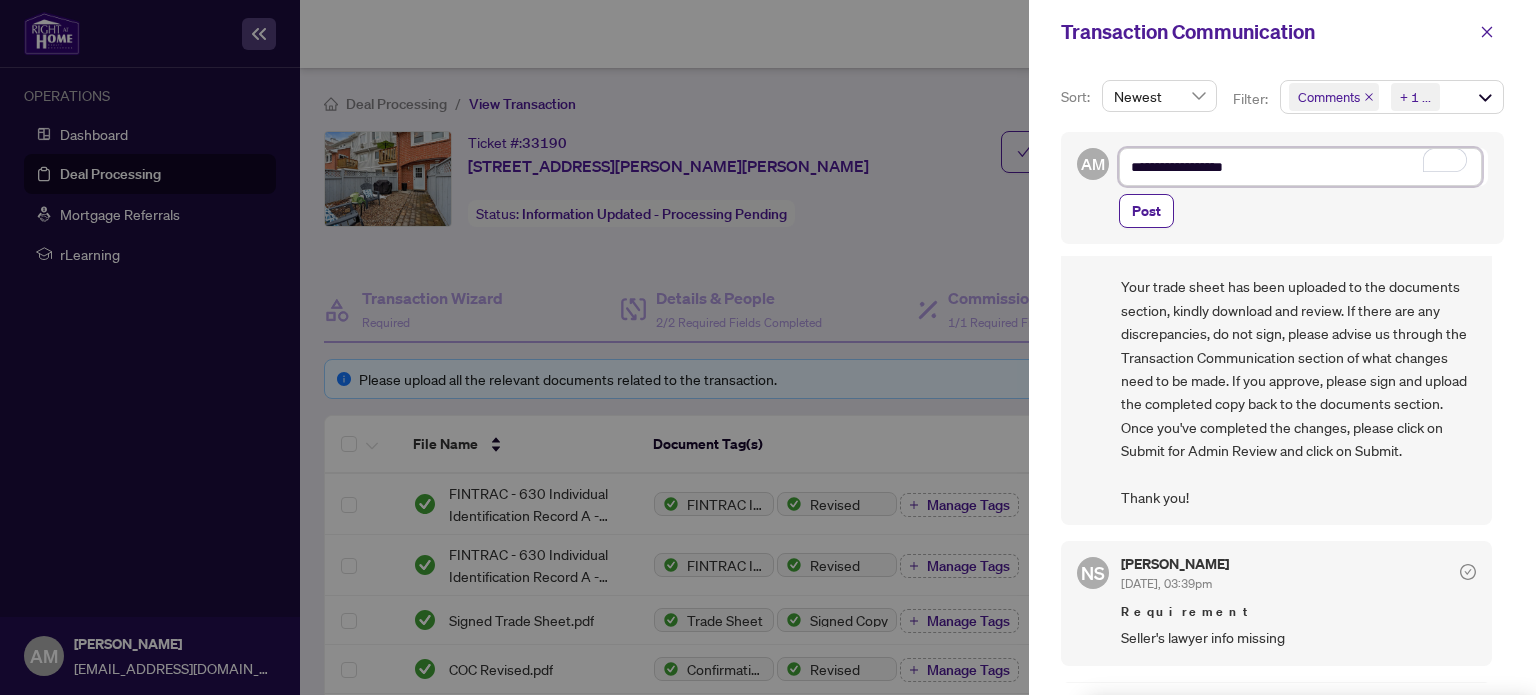 type on "**********" 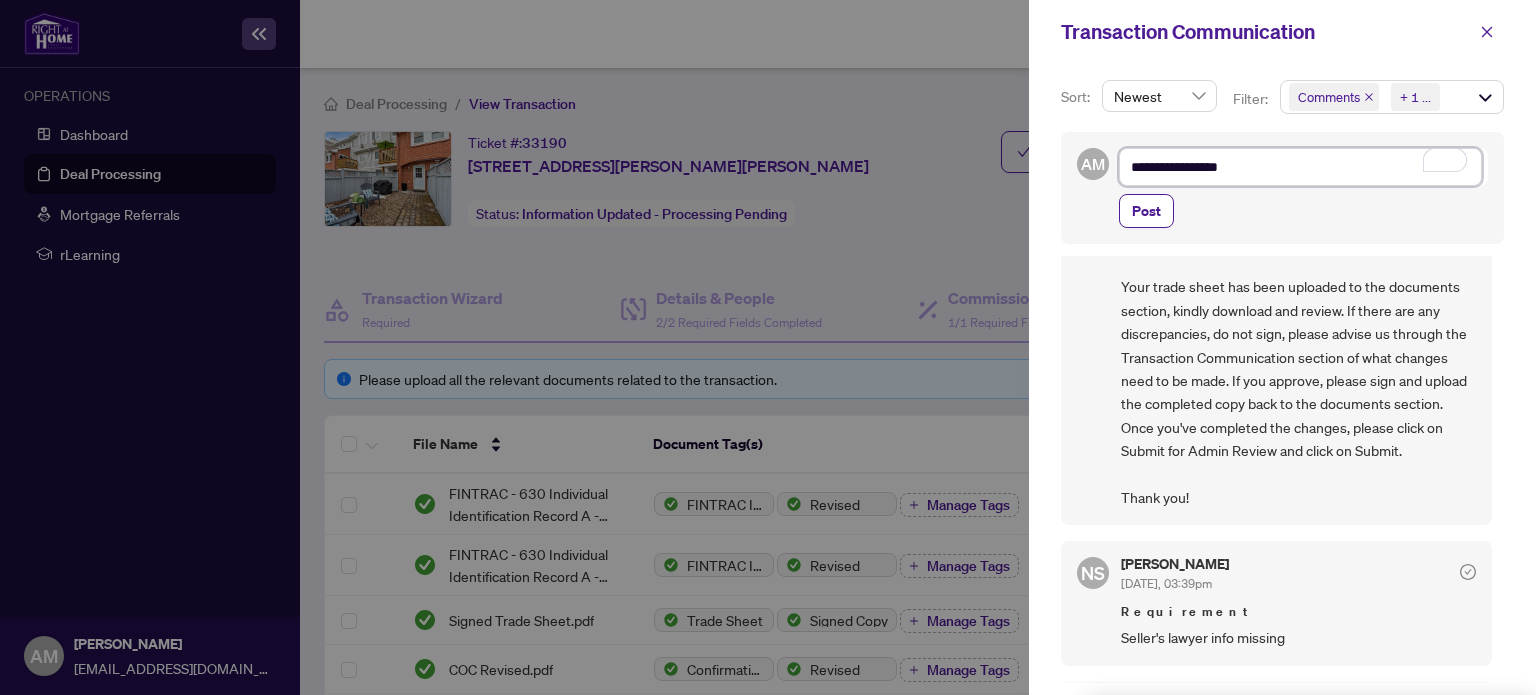 type on "**********" 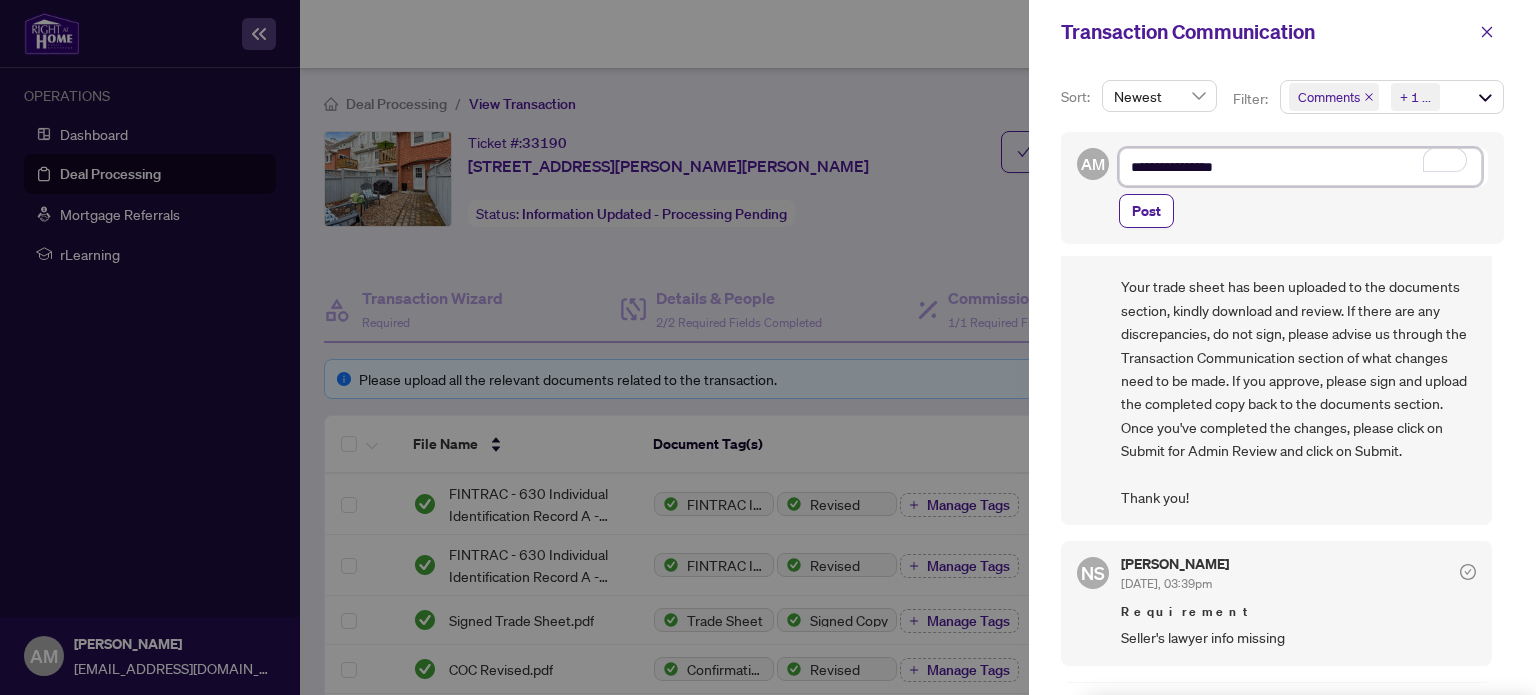 type on "**********" 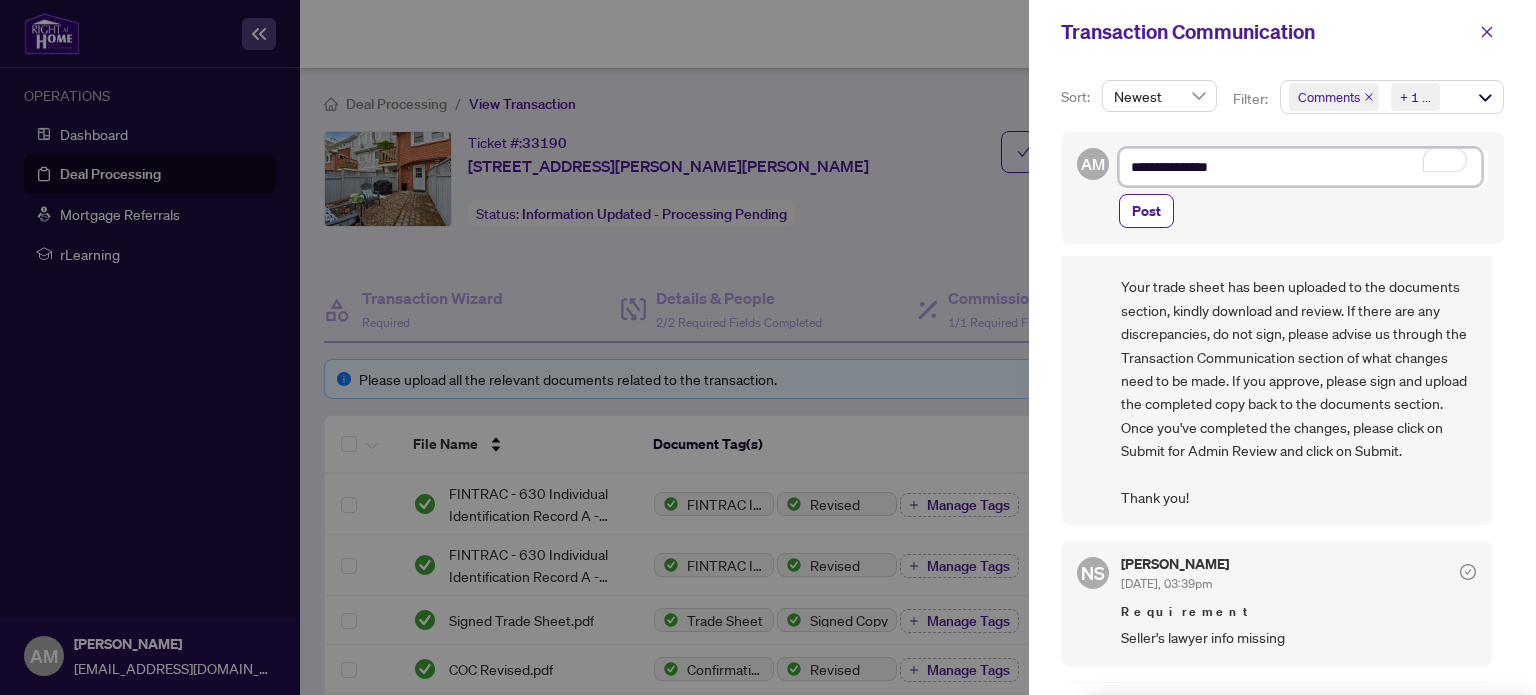 type on "**********" 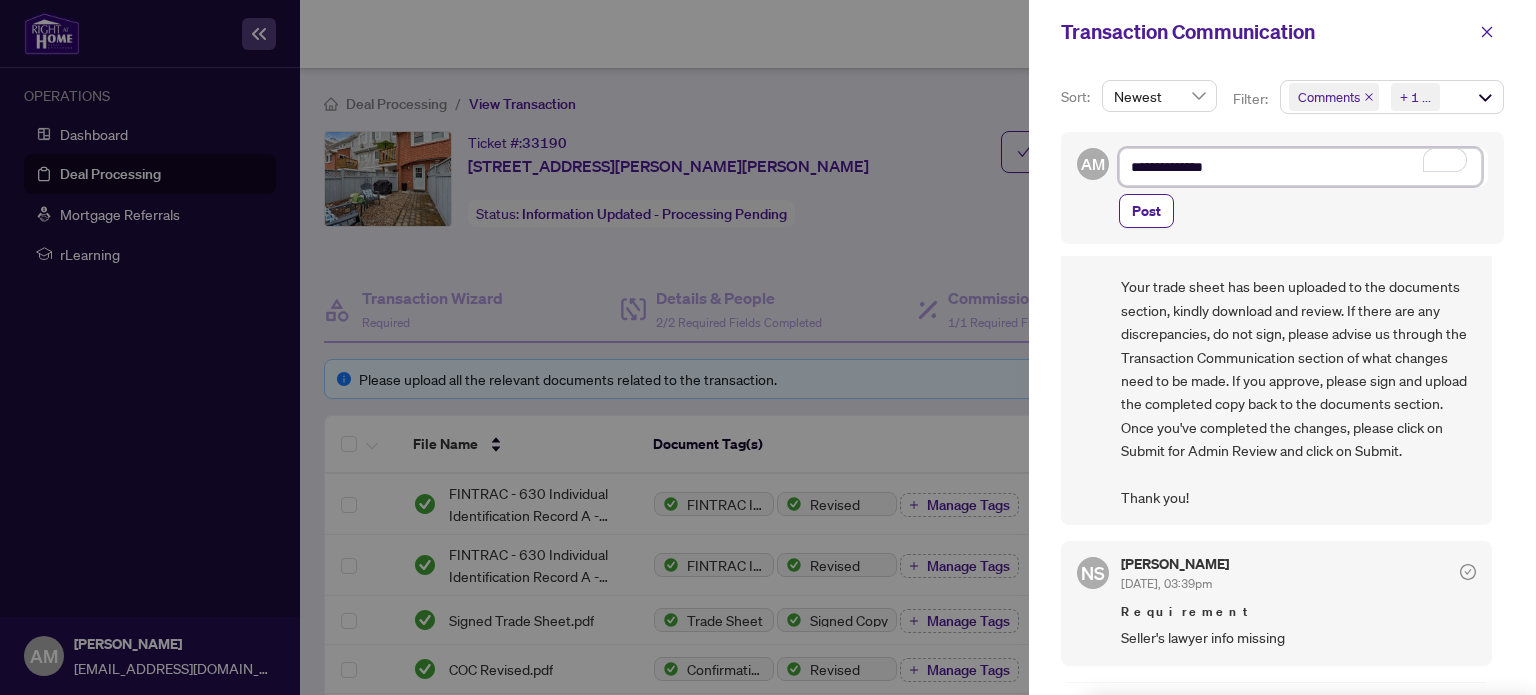 type on "**********" 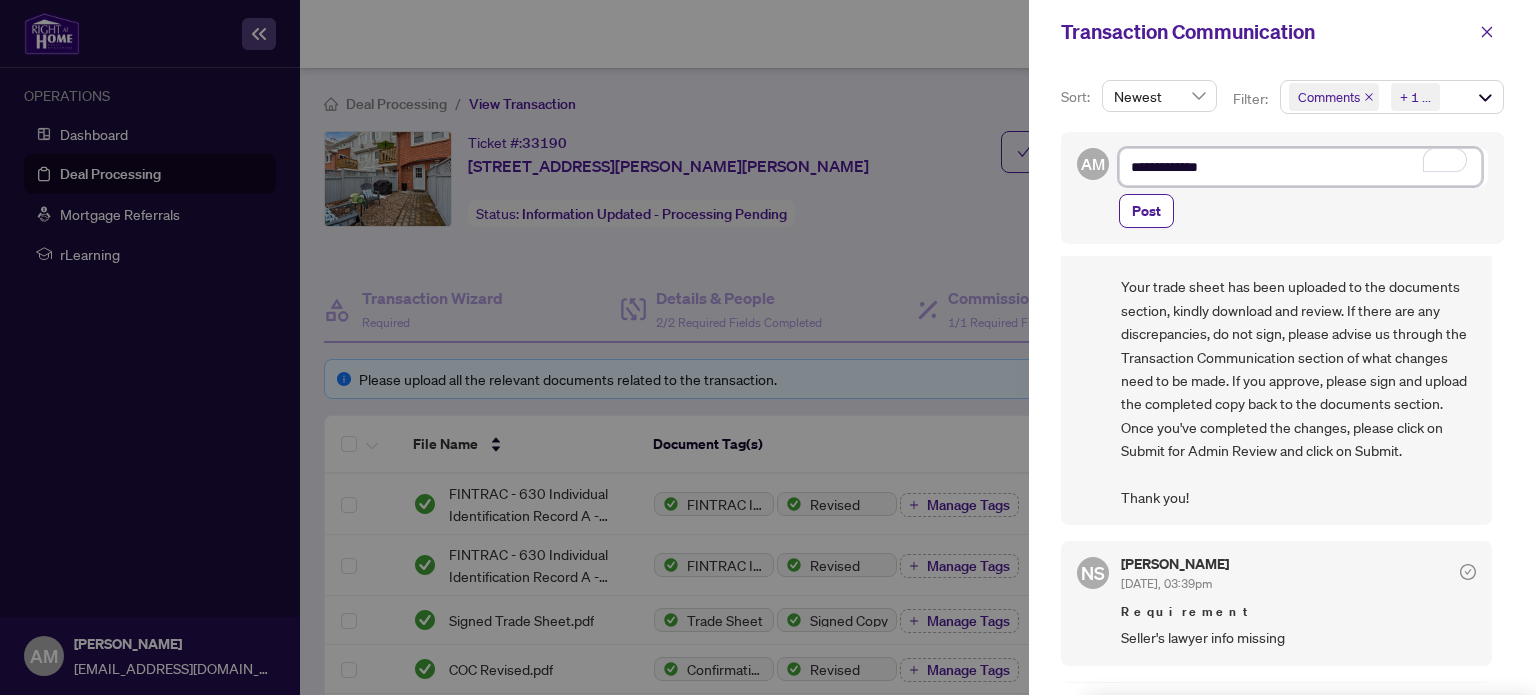 type on "**********" 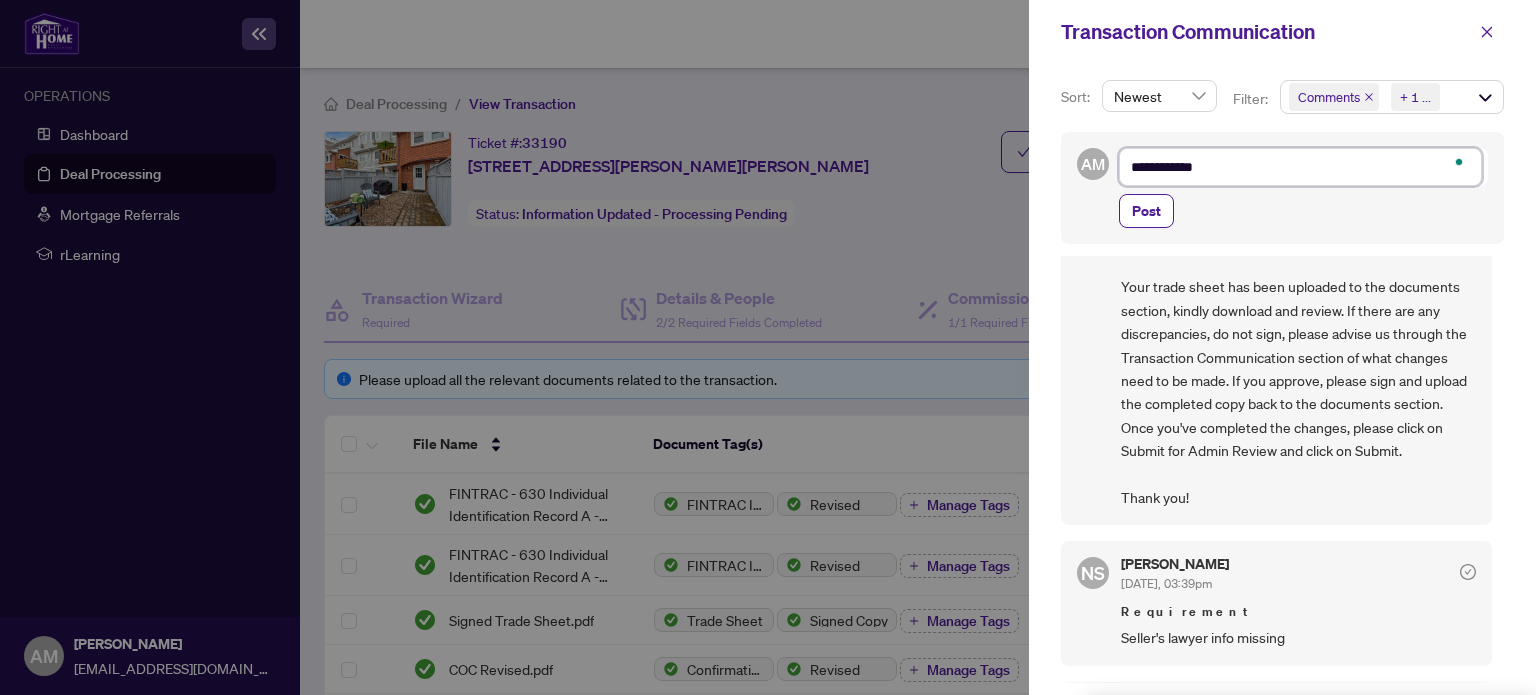 type on "**********" 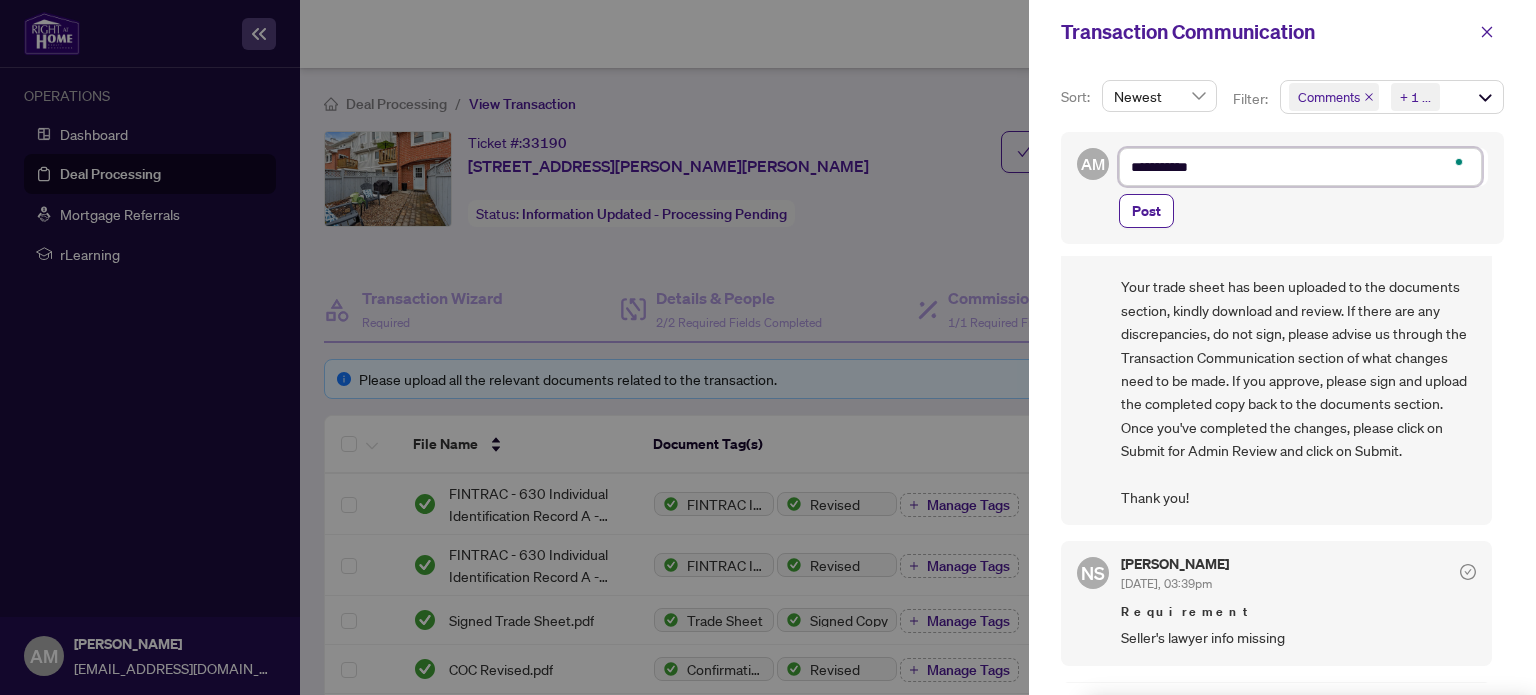 type on "**********" 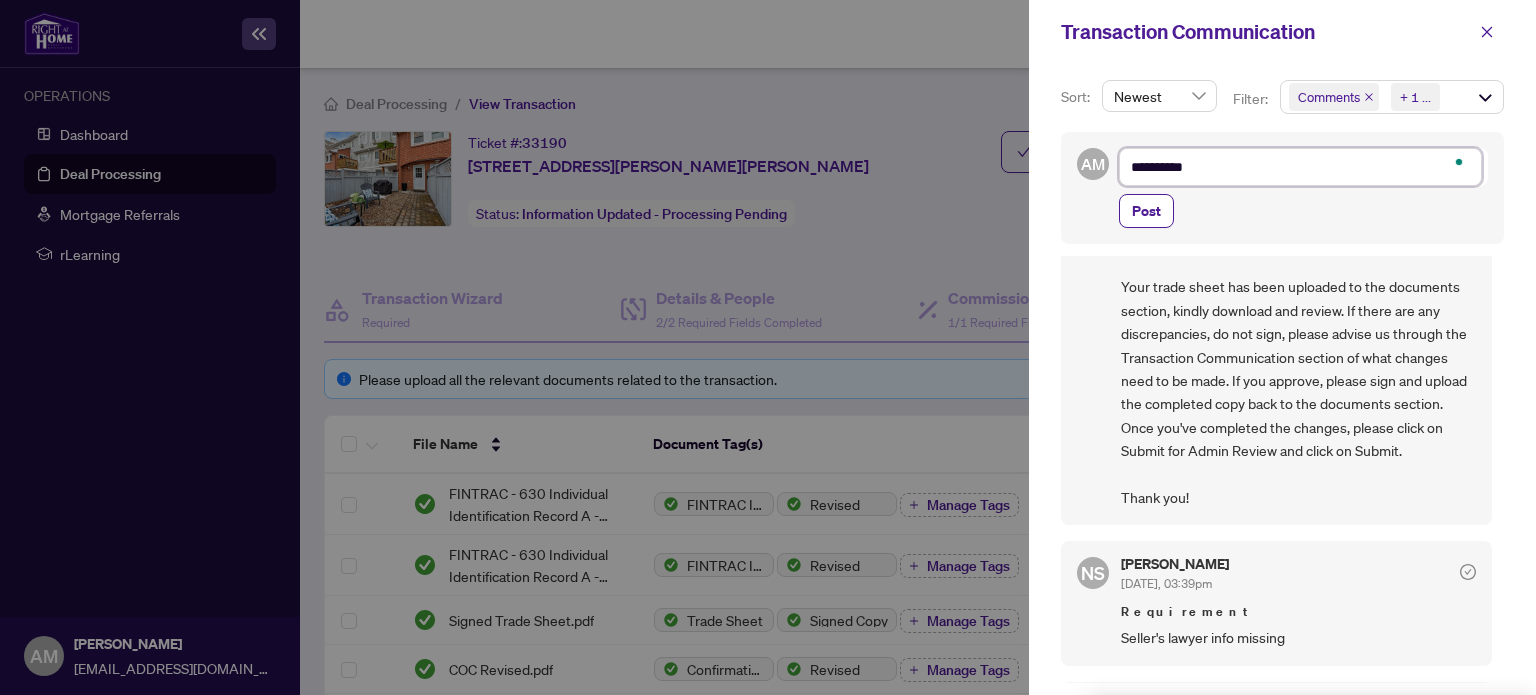 type on "*********" 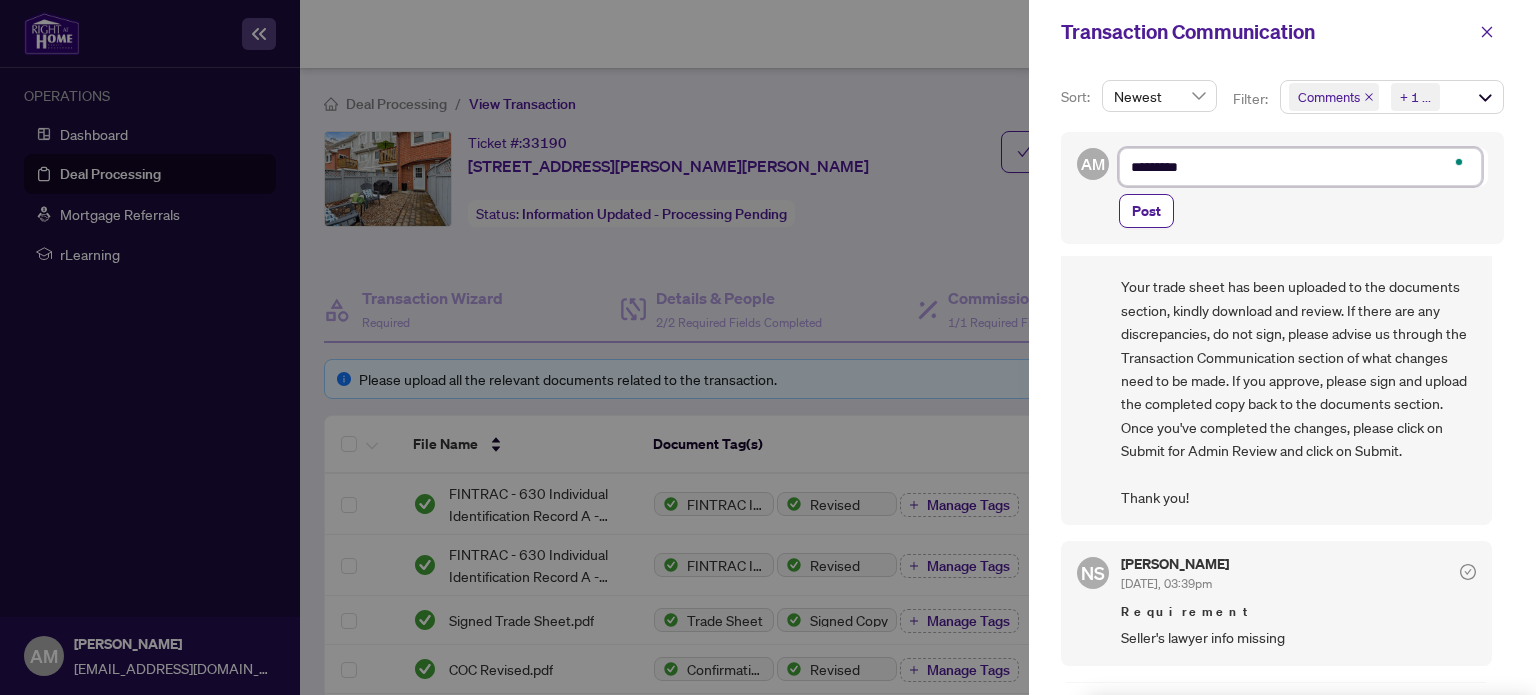 type on "********" 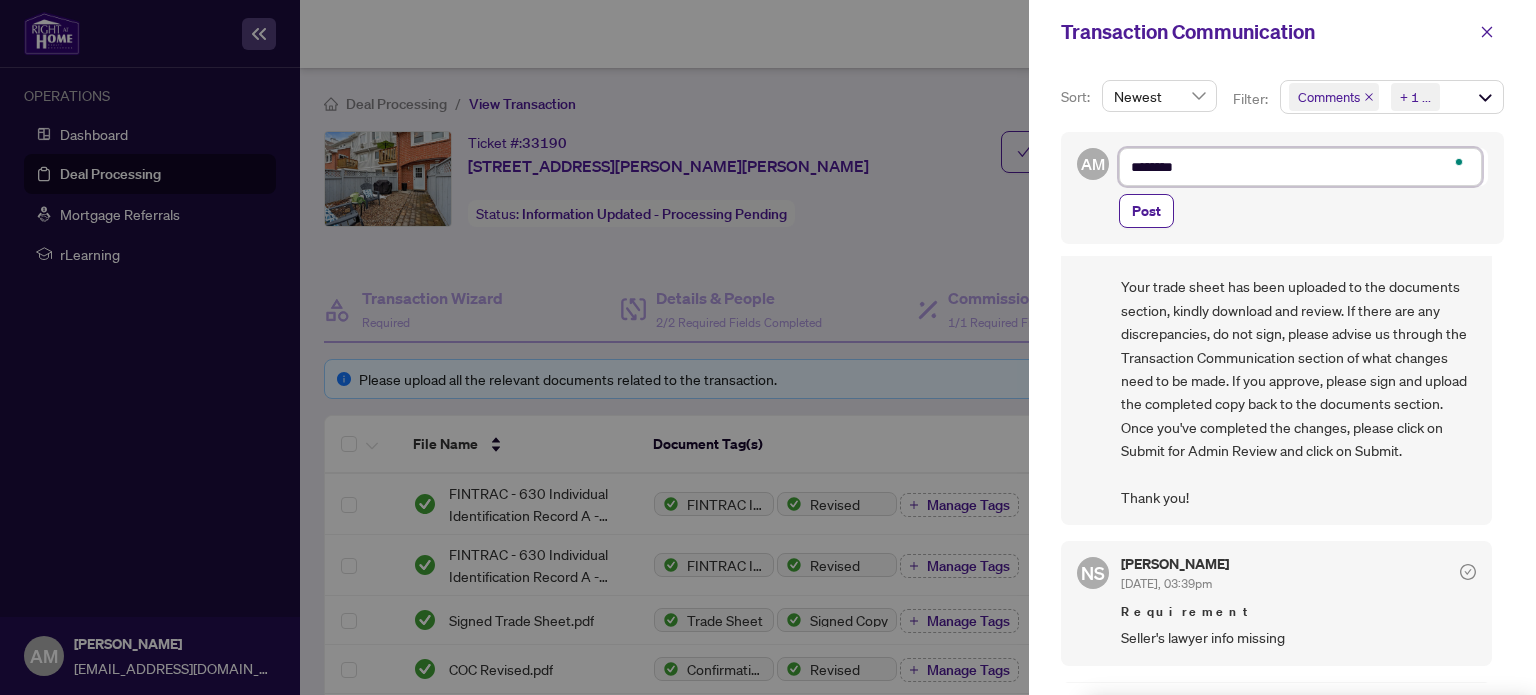 type on "*******" 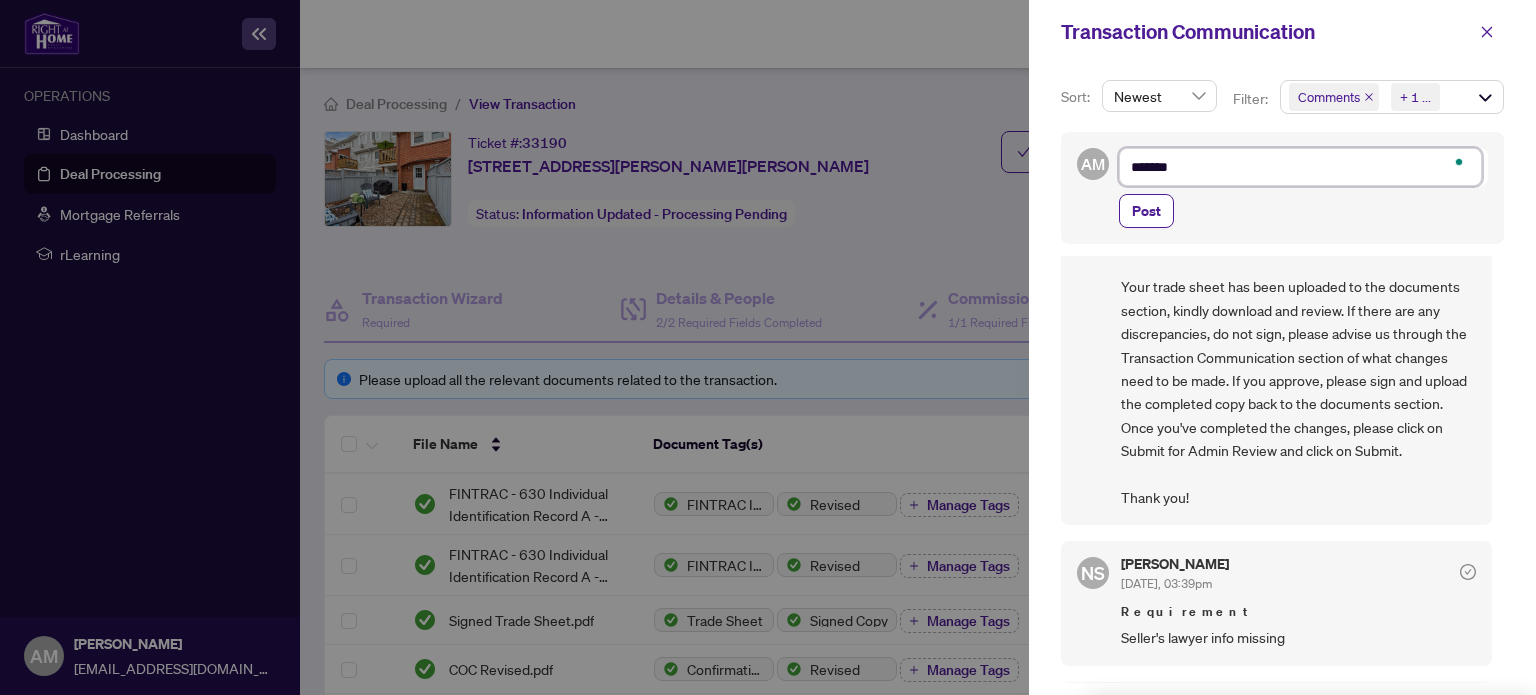 type on "*****" 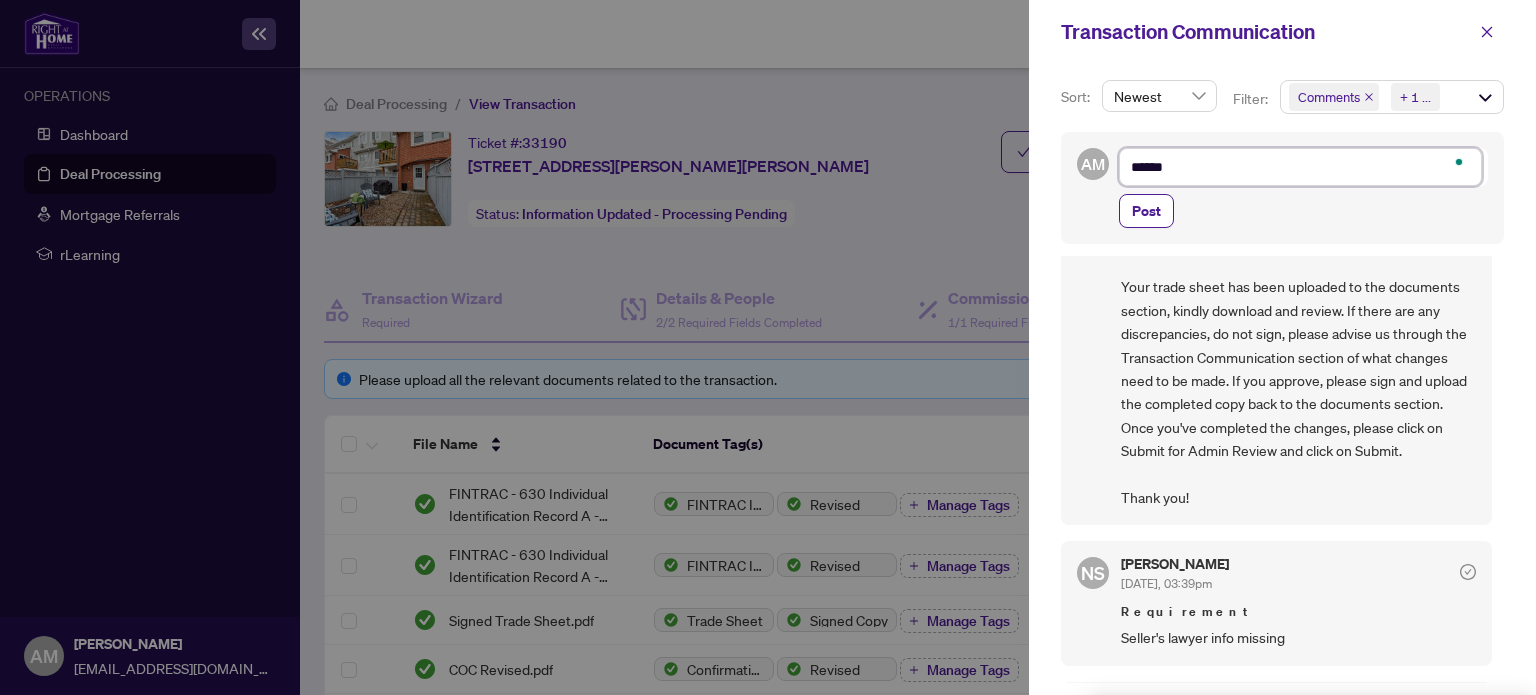 type on "*****" 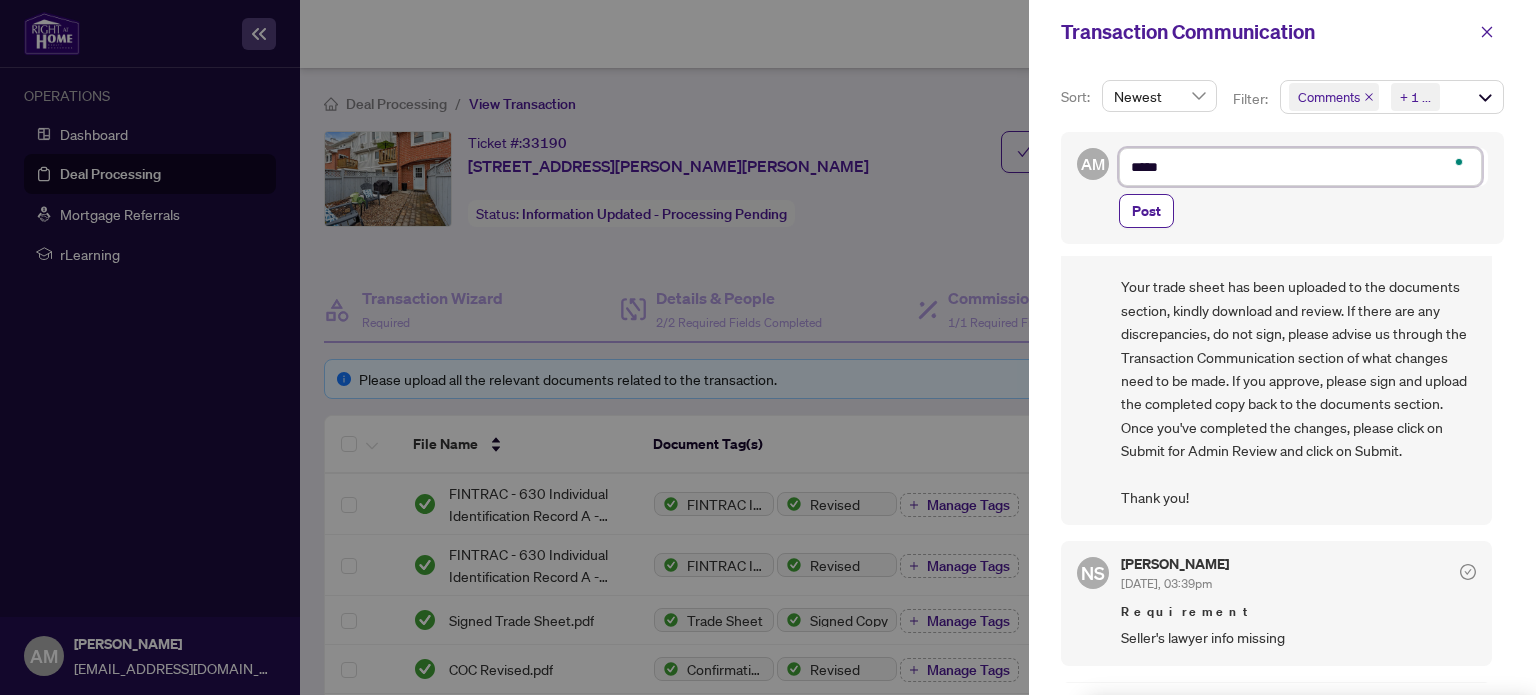 type on "****" 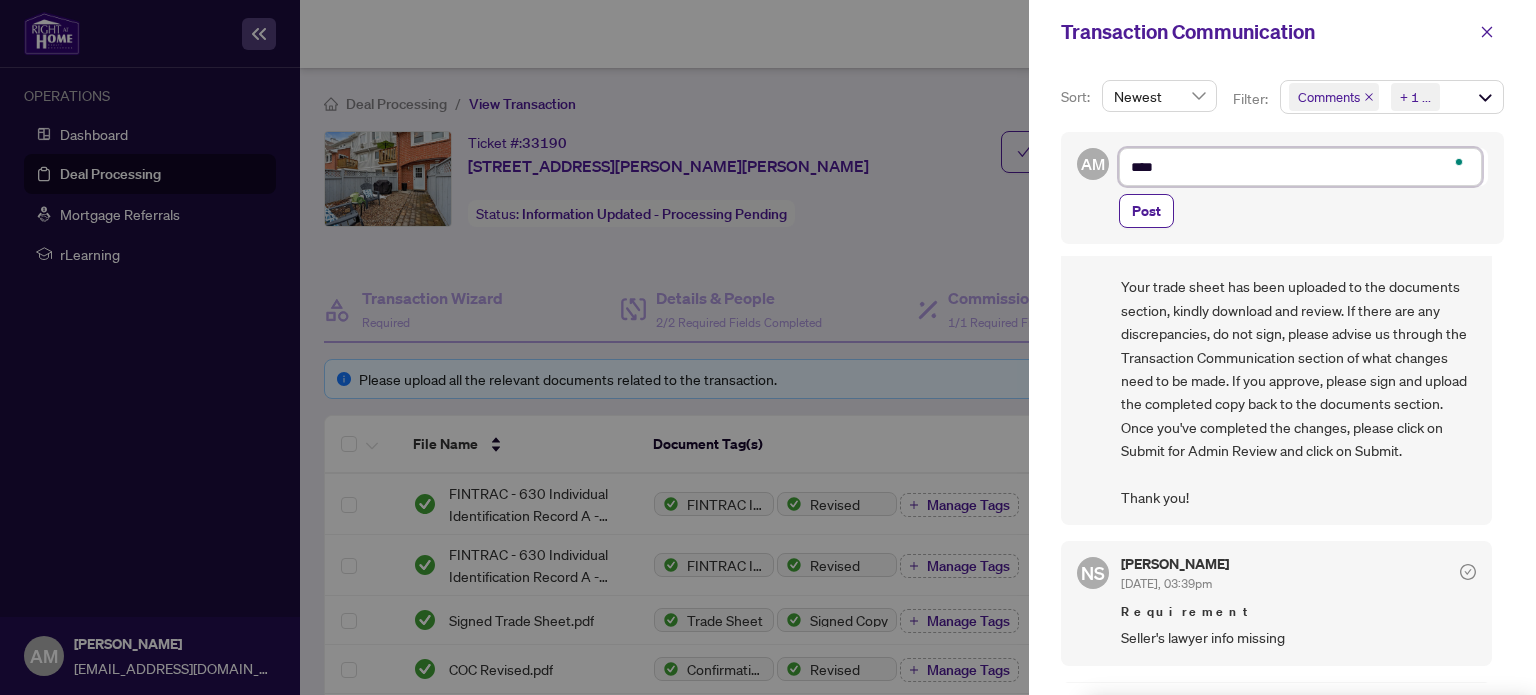 type on "**" 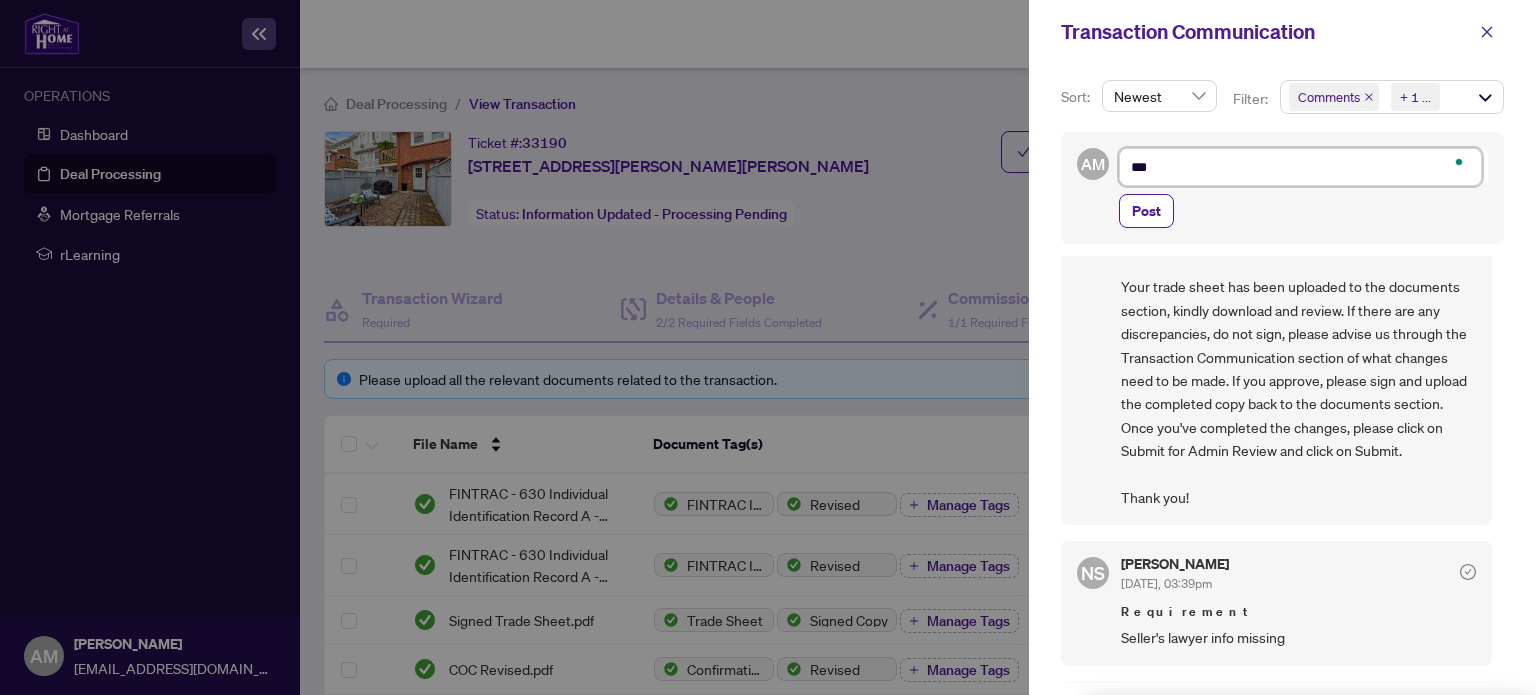 type on "**" 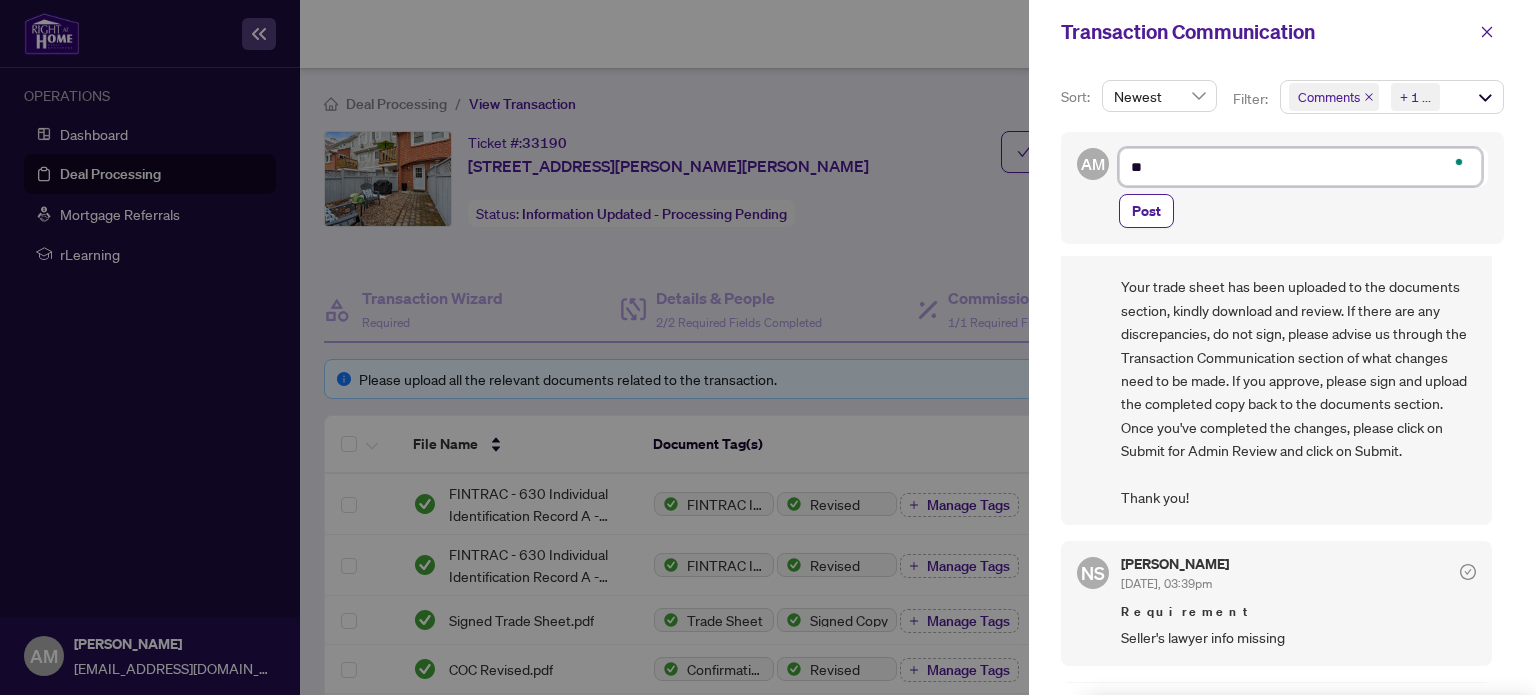 type on "*" 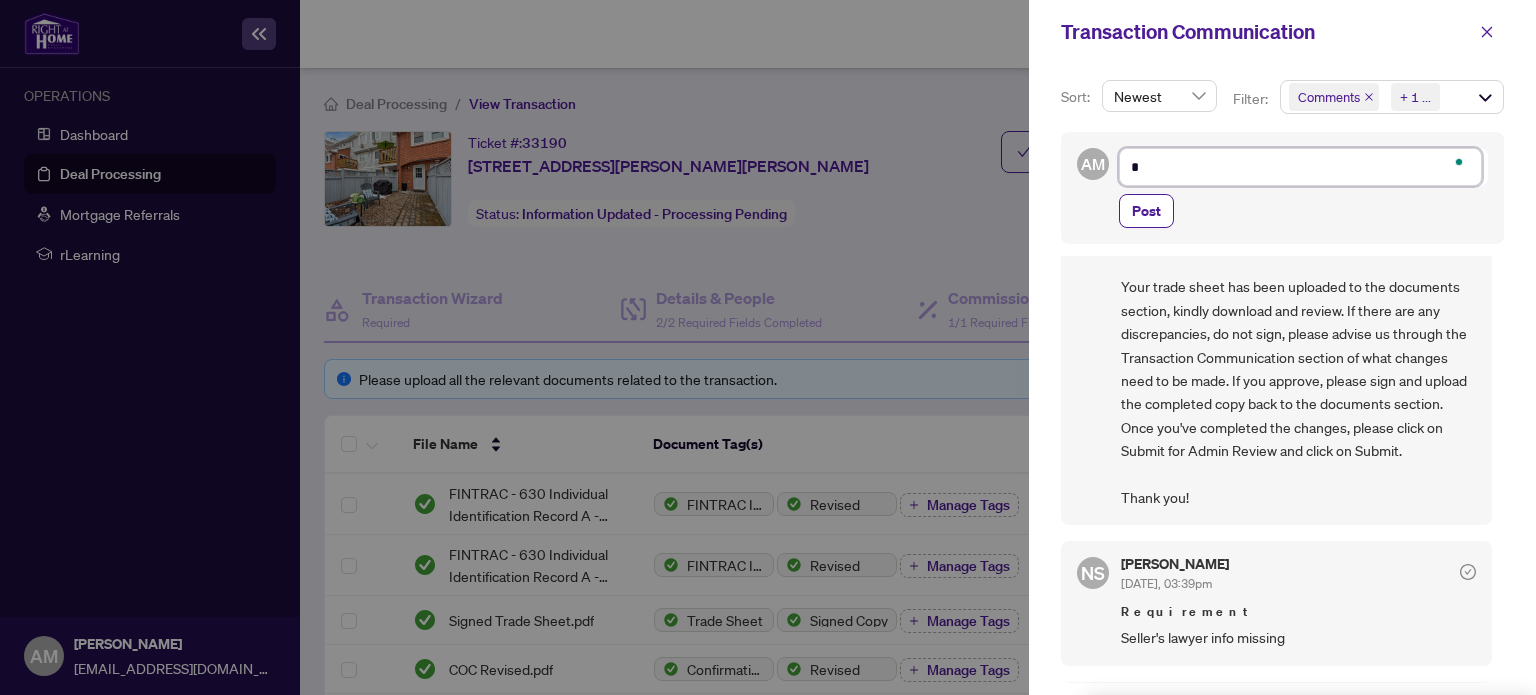 type 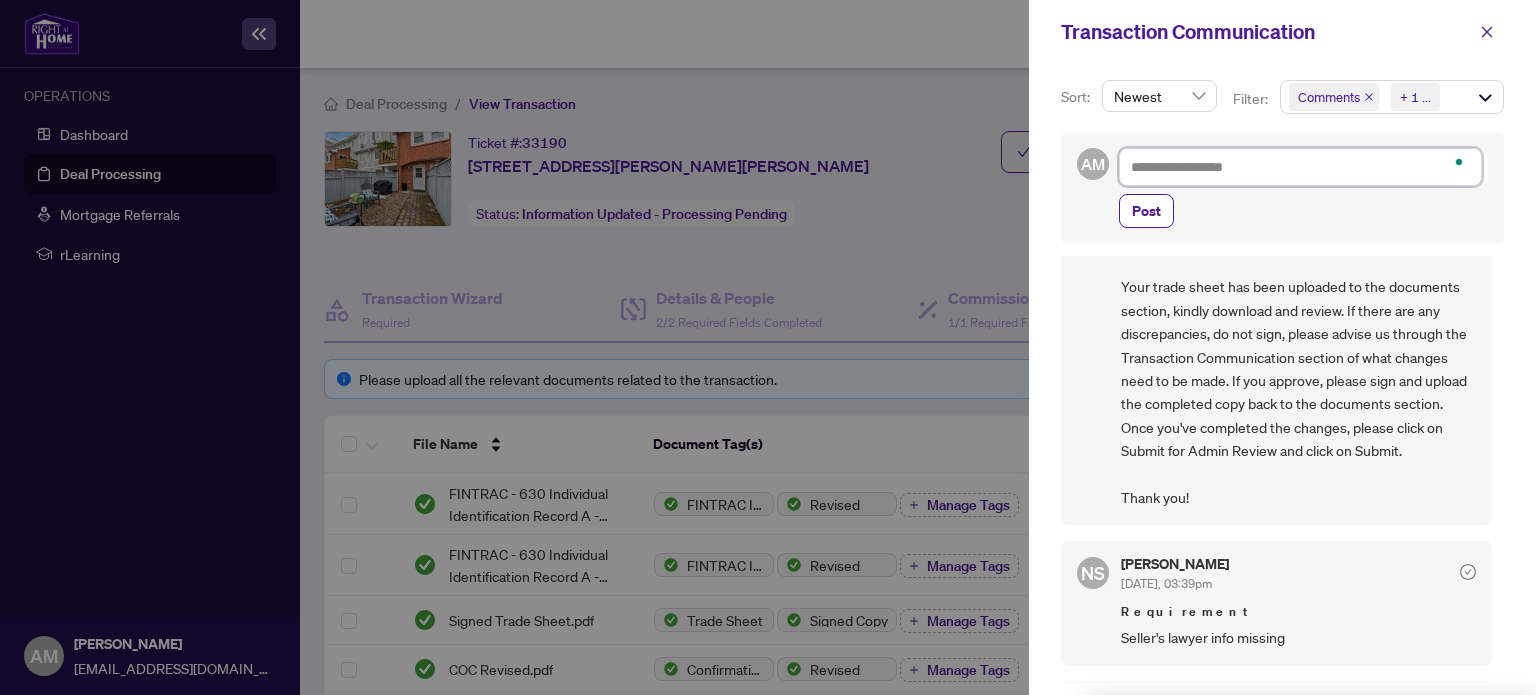 type on "**********" 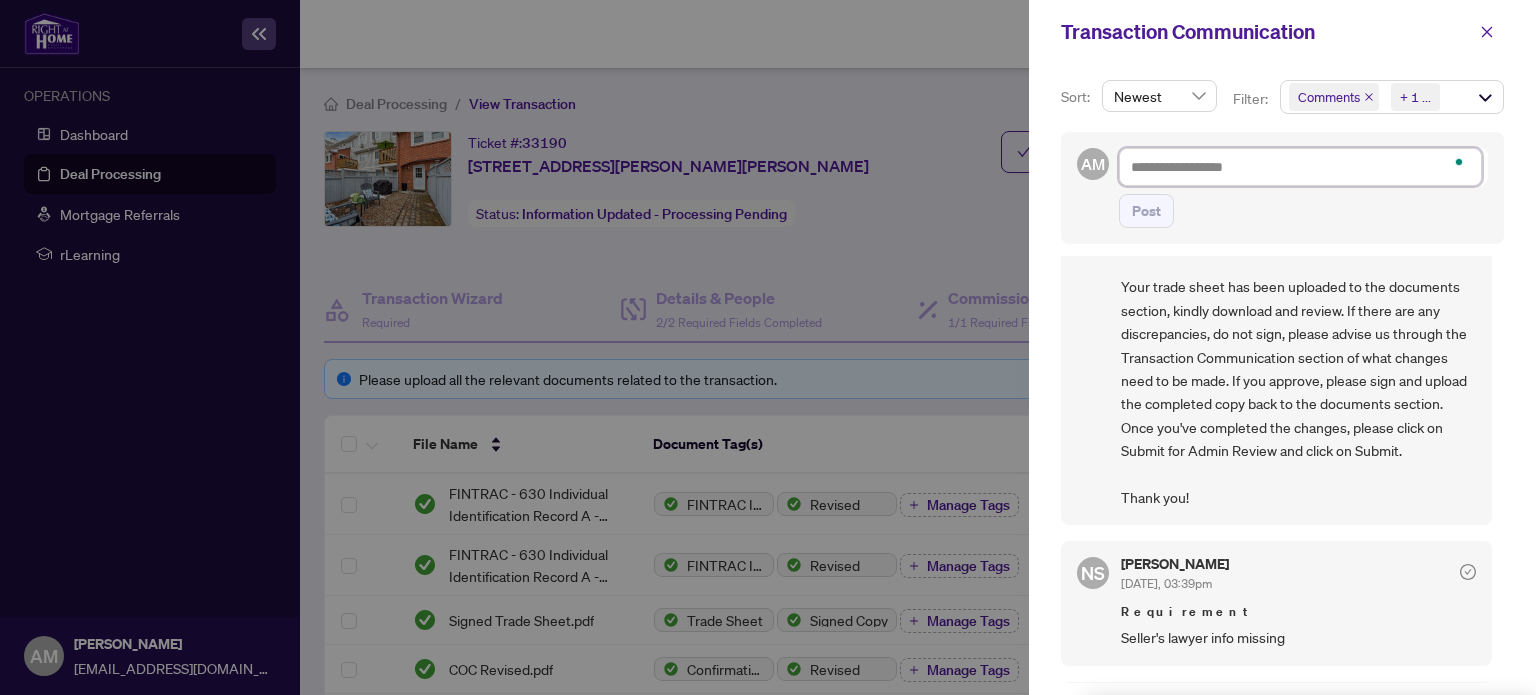 type on "*" 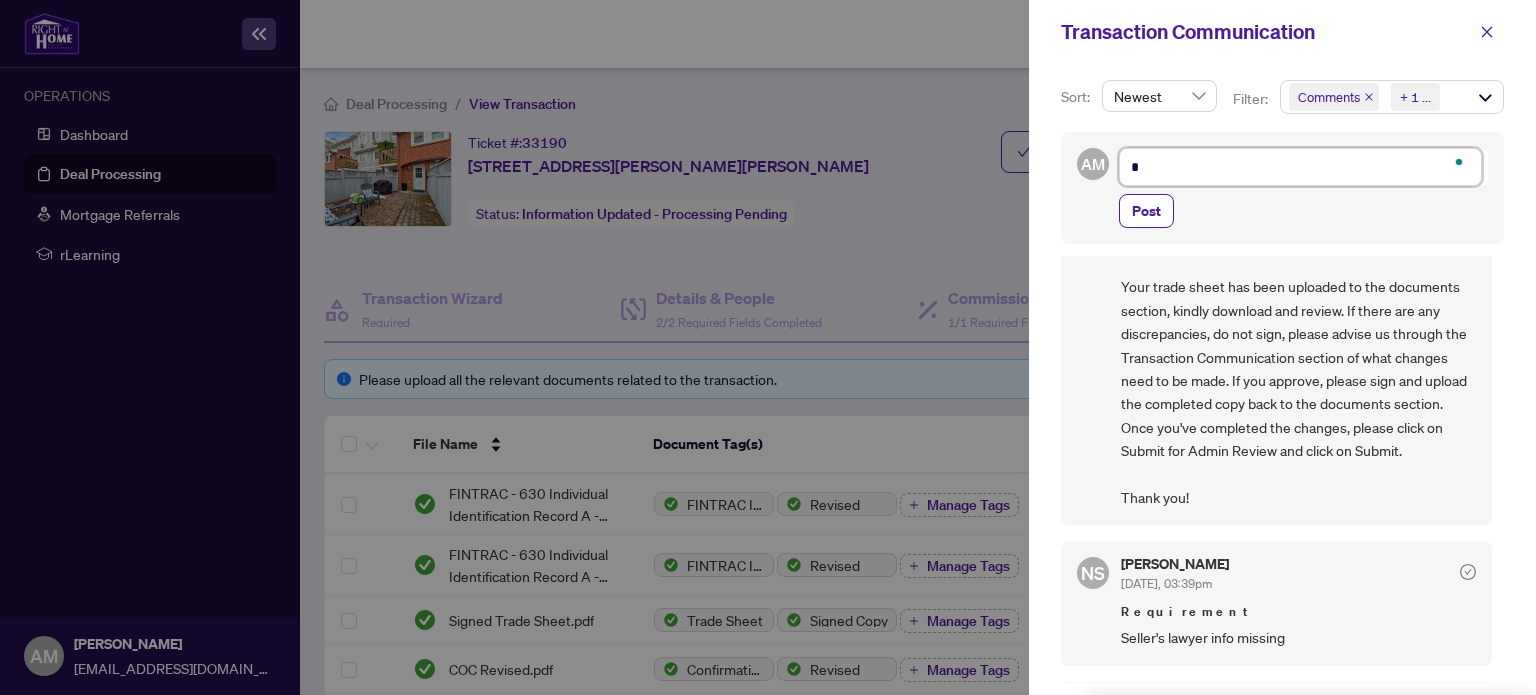 type on "**" 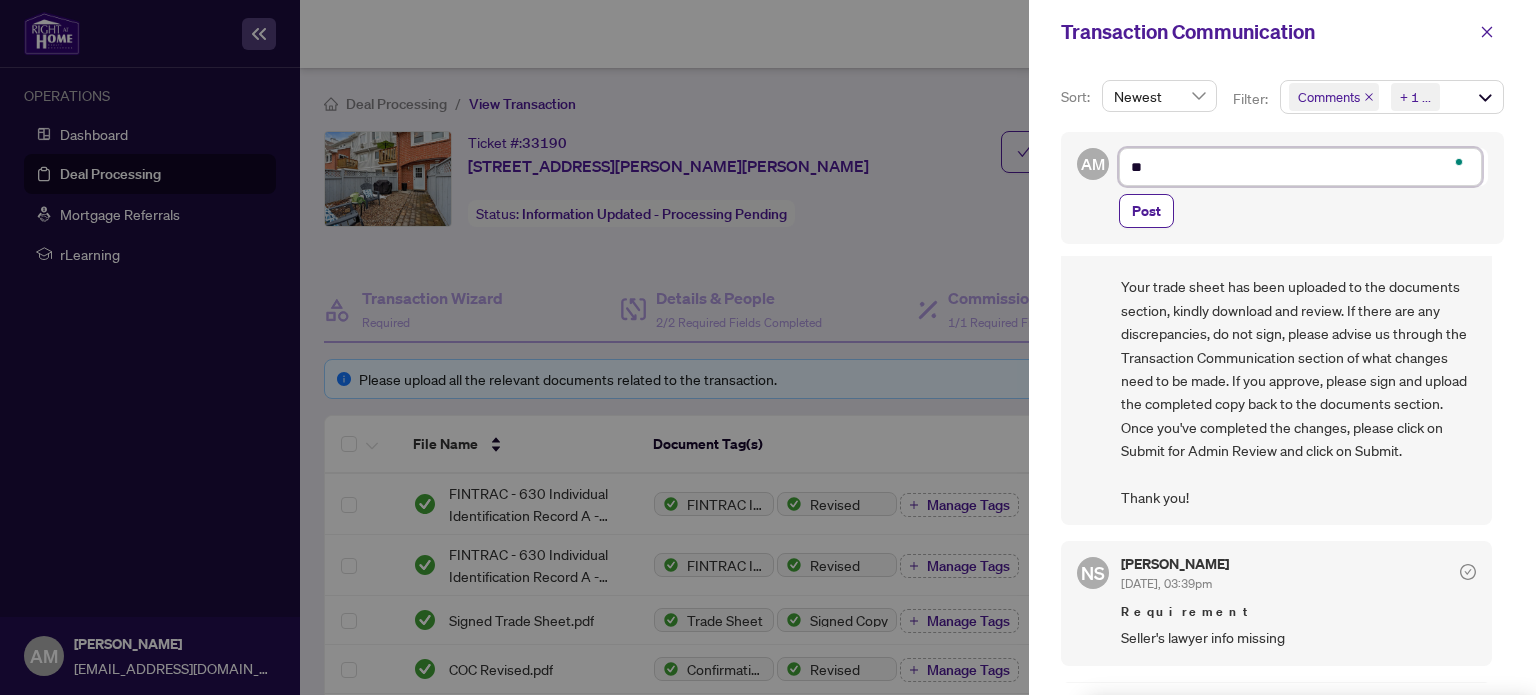 type on "**" 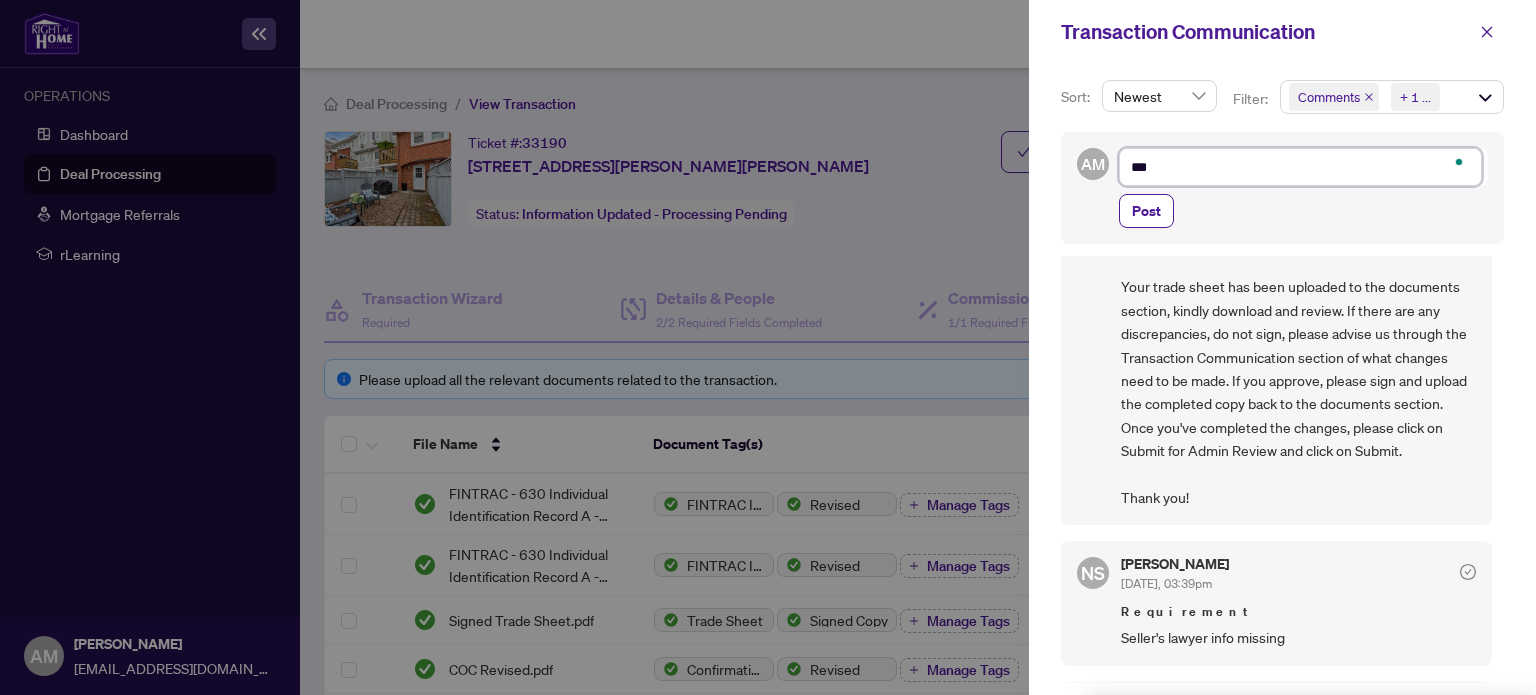 type on "****" 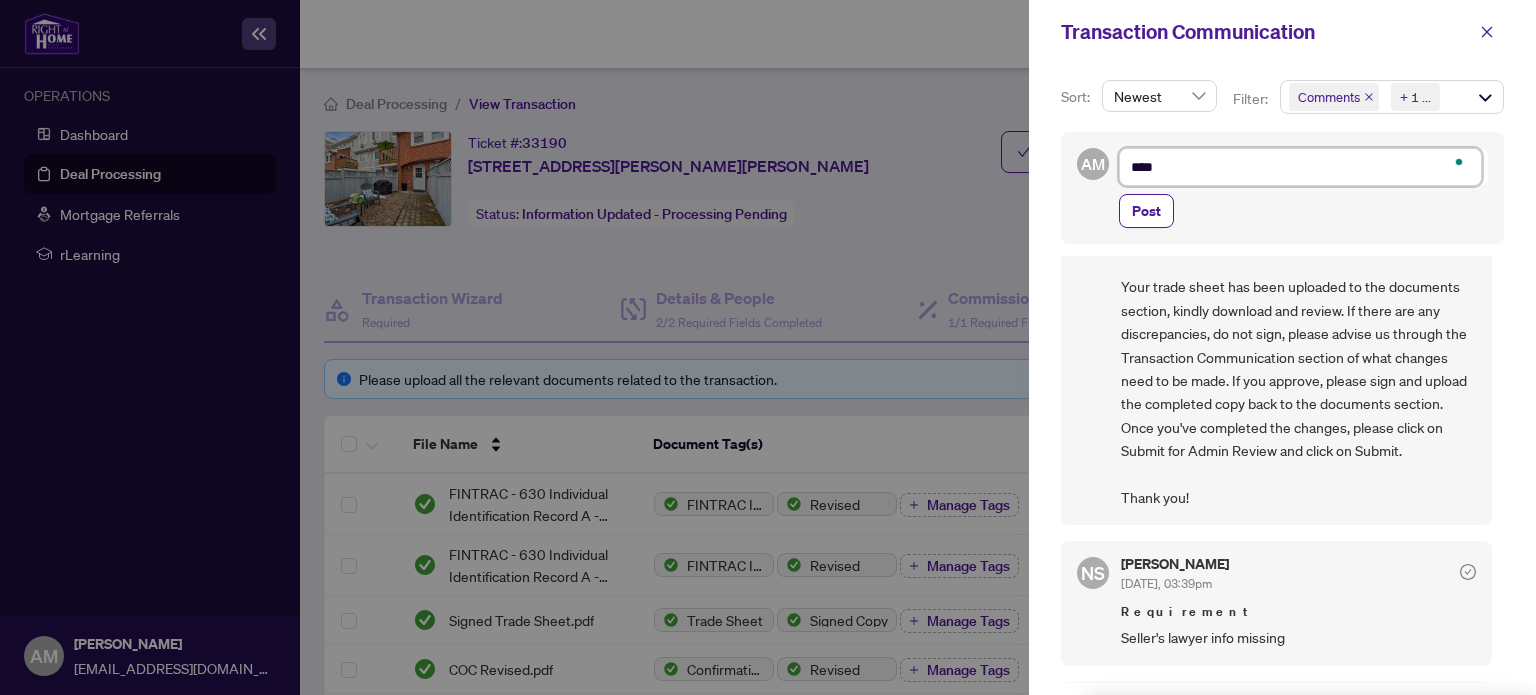 type on "*****" 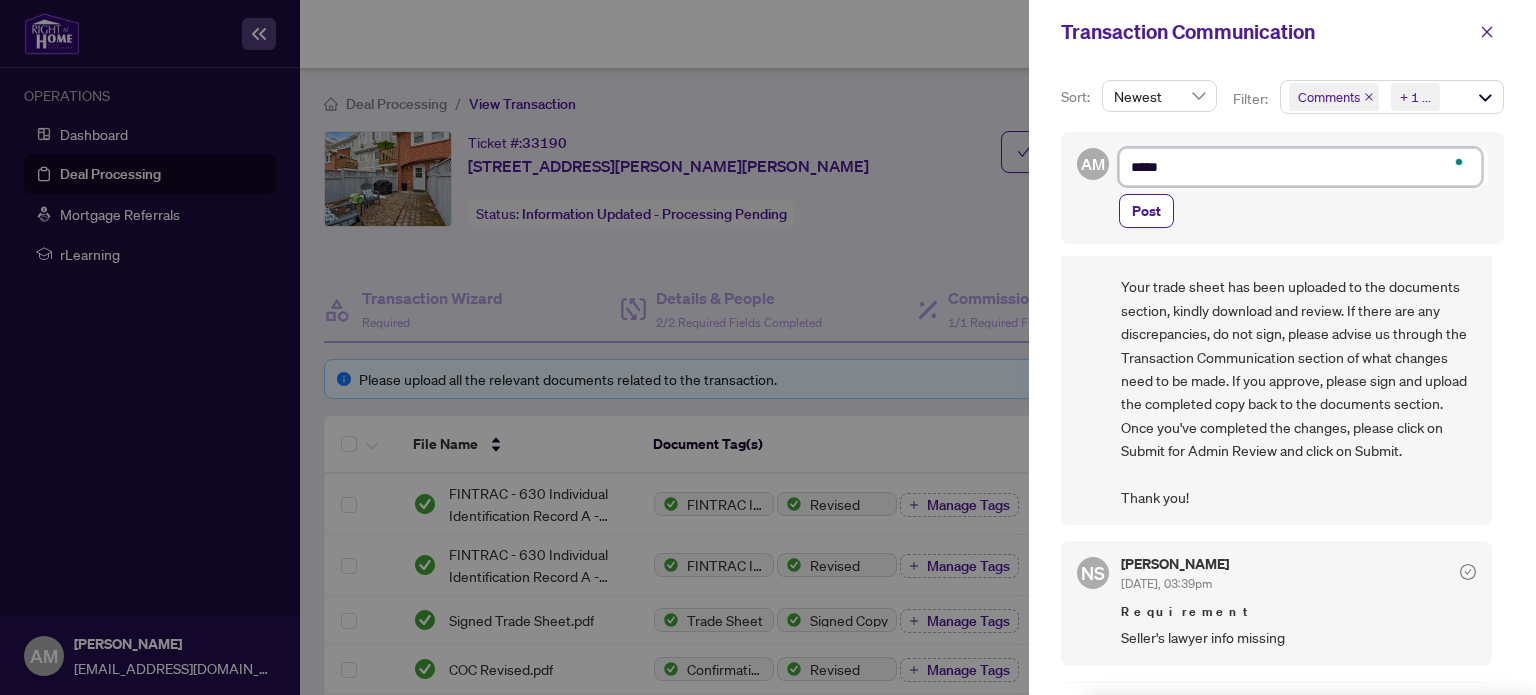 type on "******" 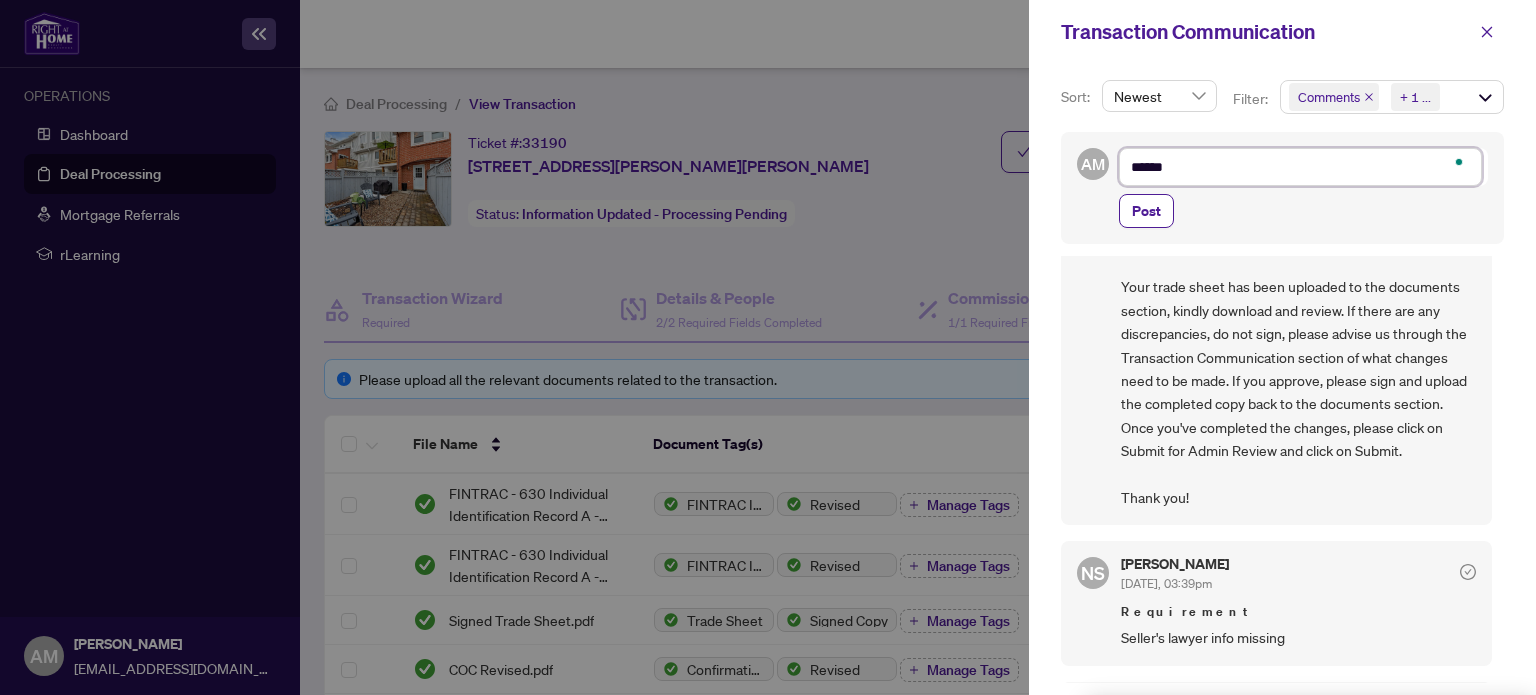 type on "*******" 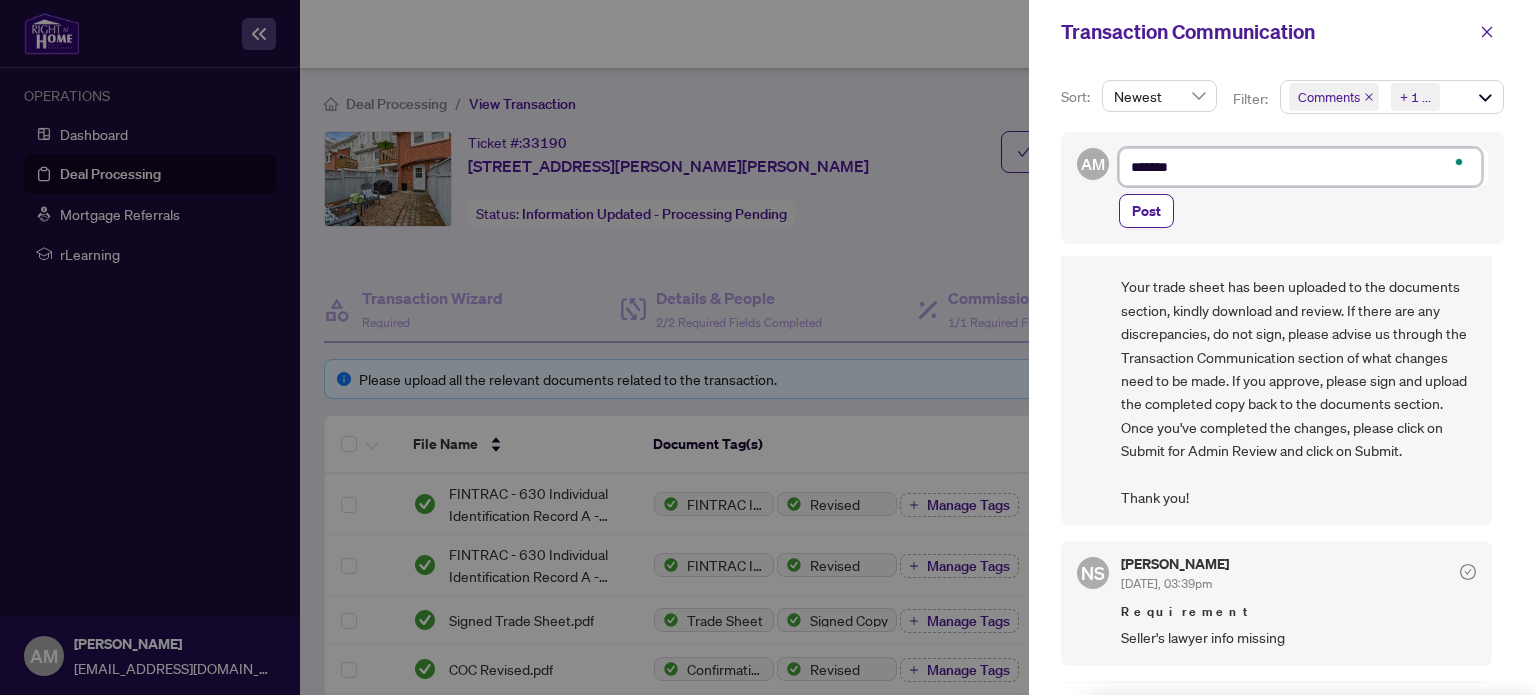 type on "********" 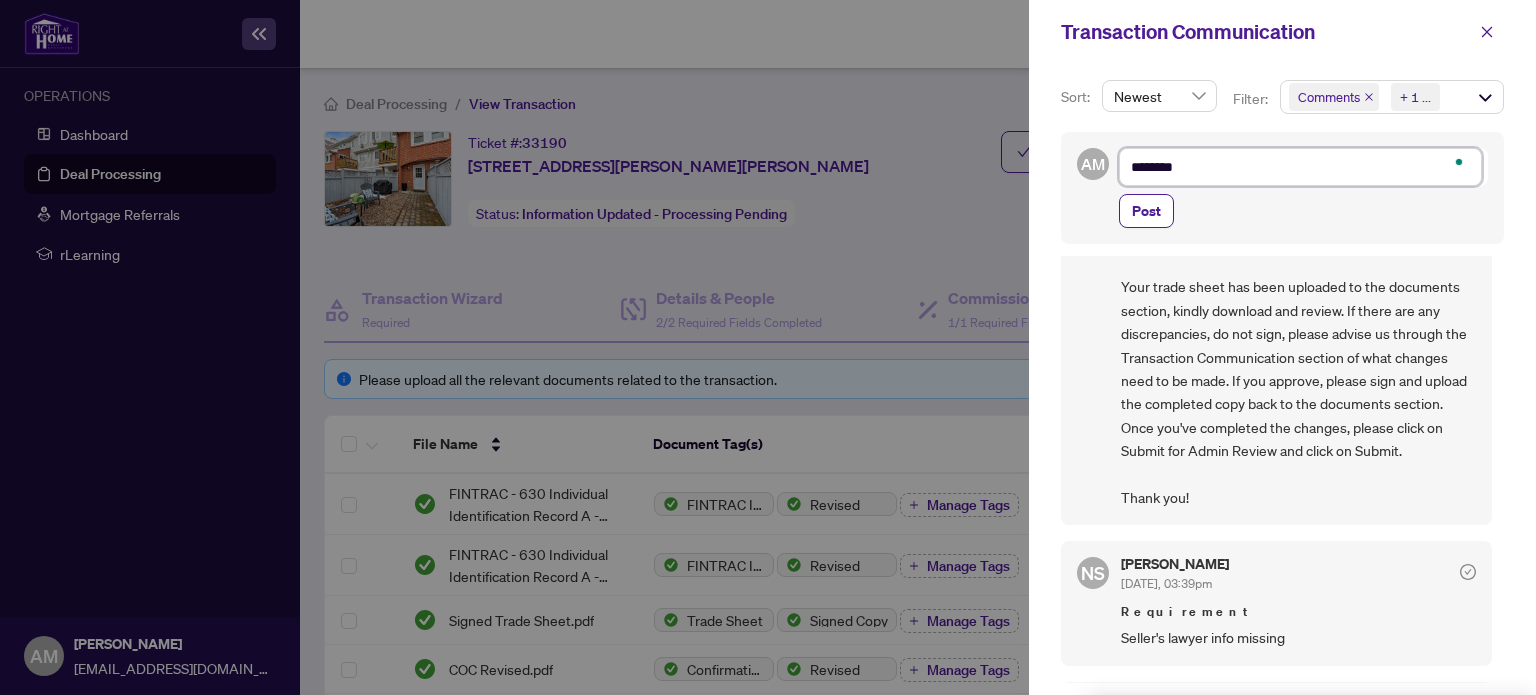 type on "********" 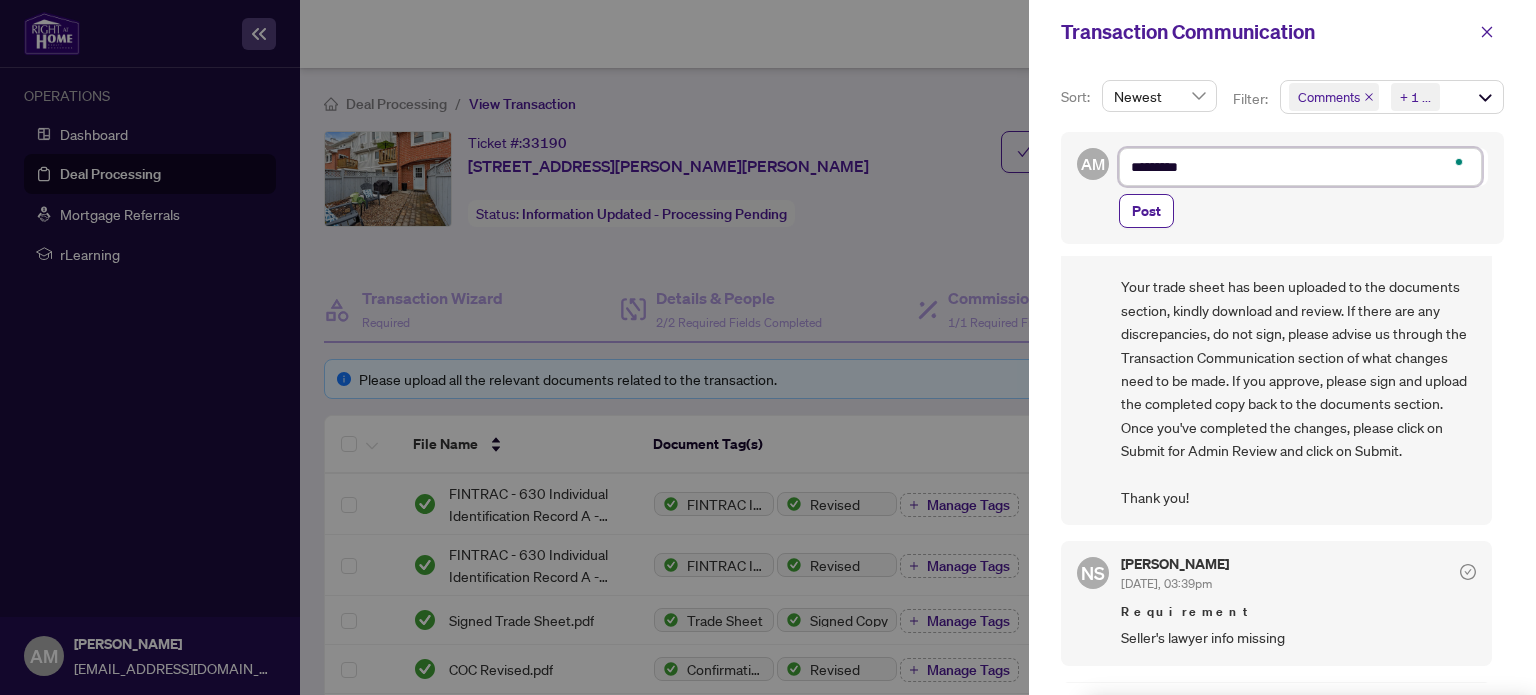 type on "**********" 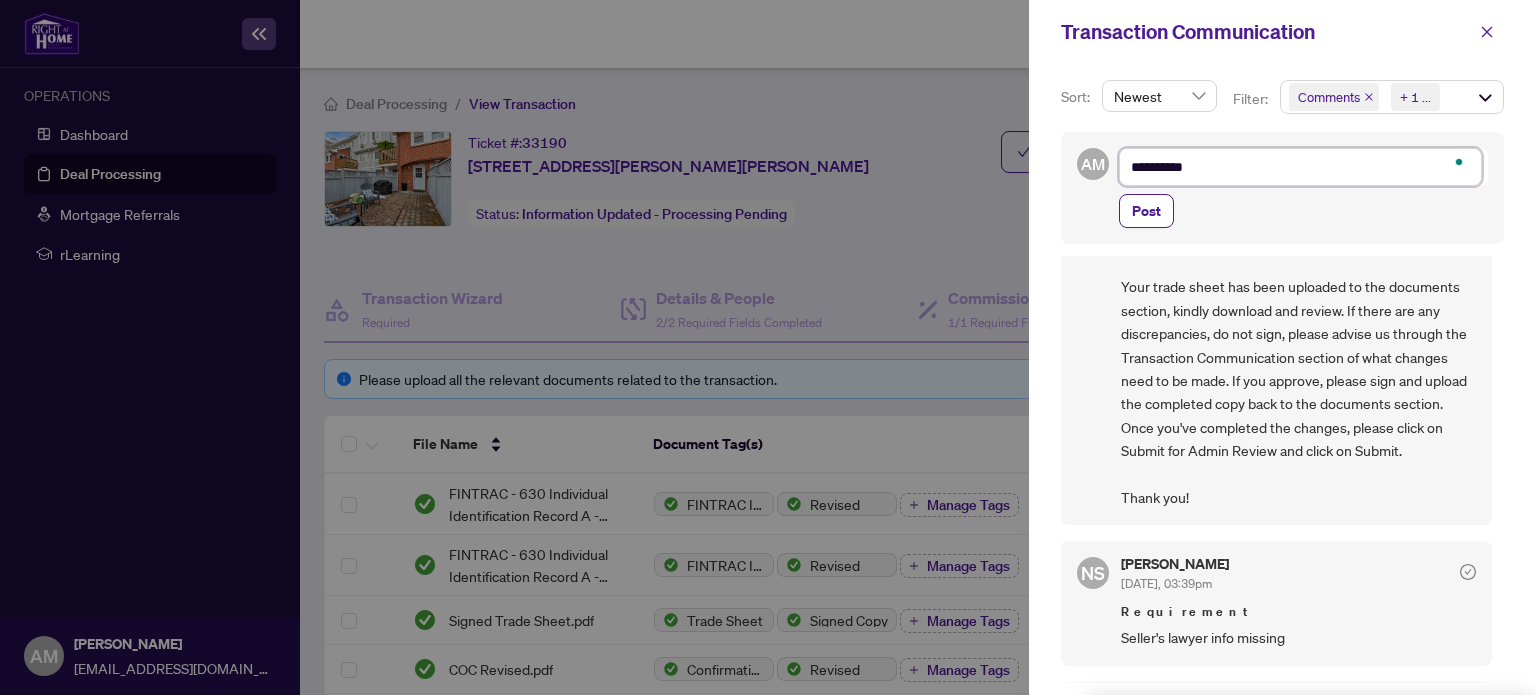 type on "**********" 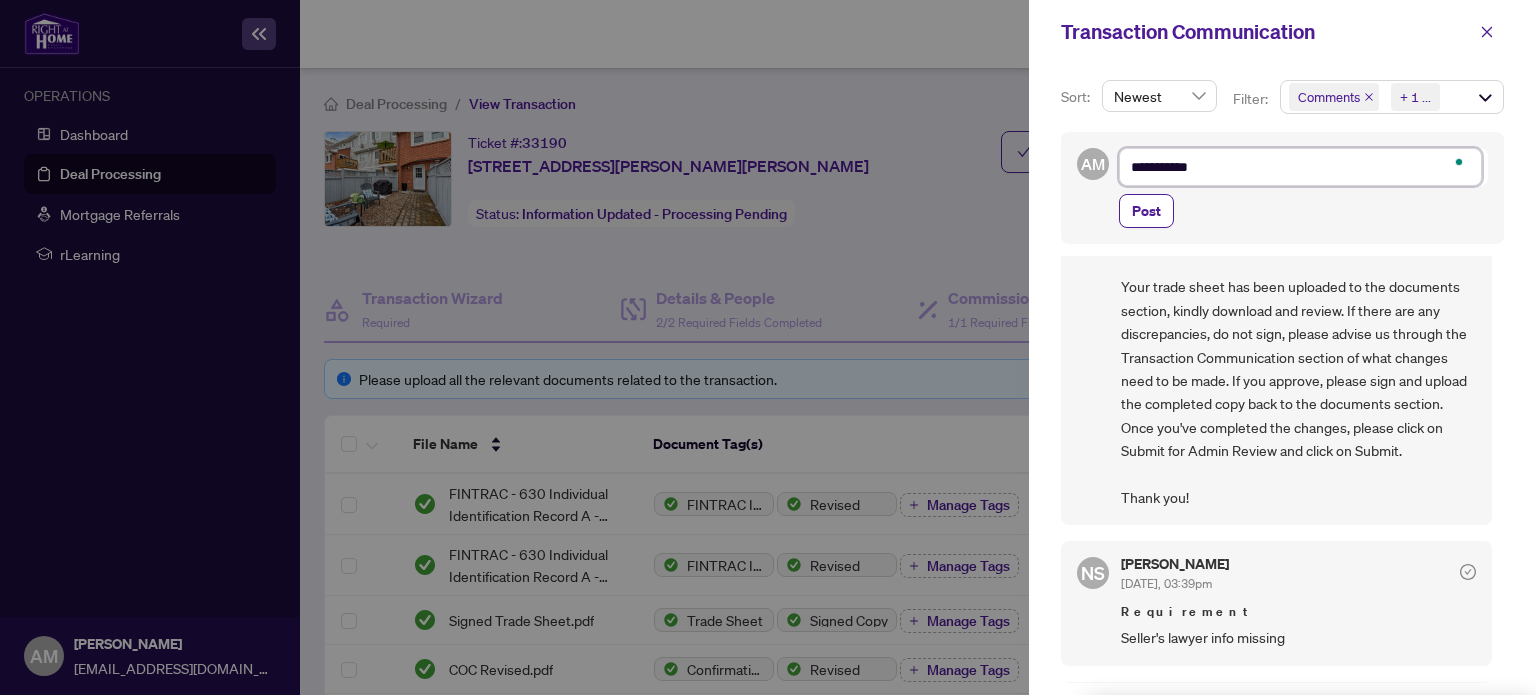 type on "**********" 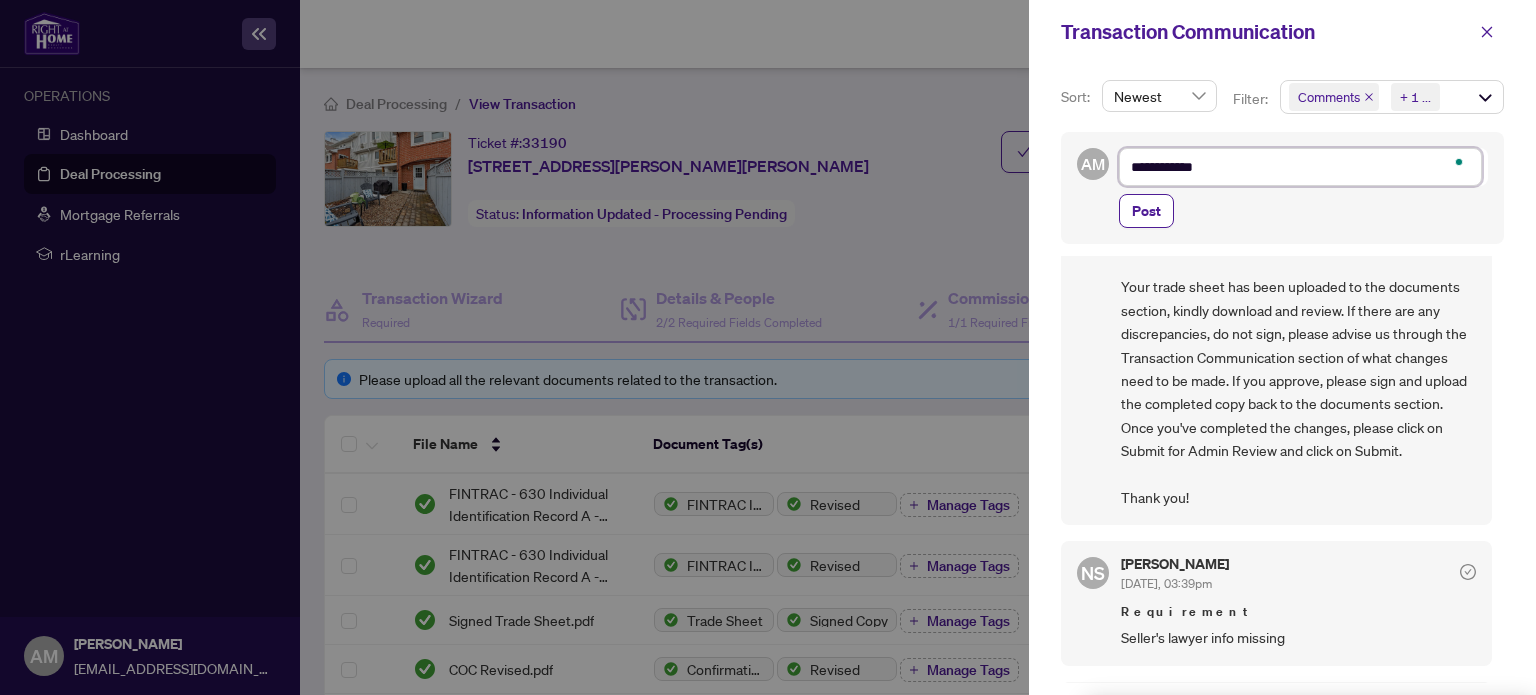 type on "**********" 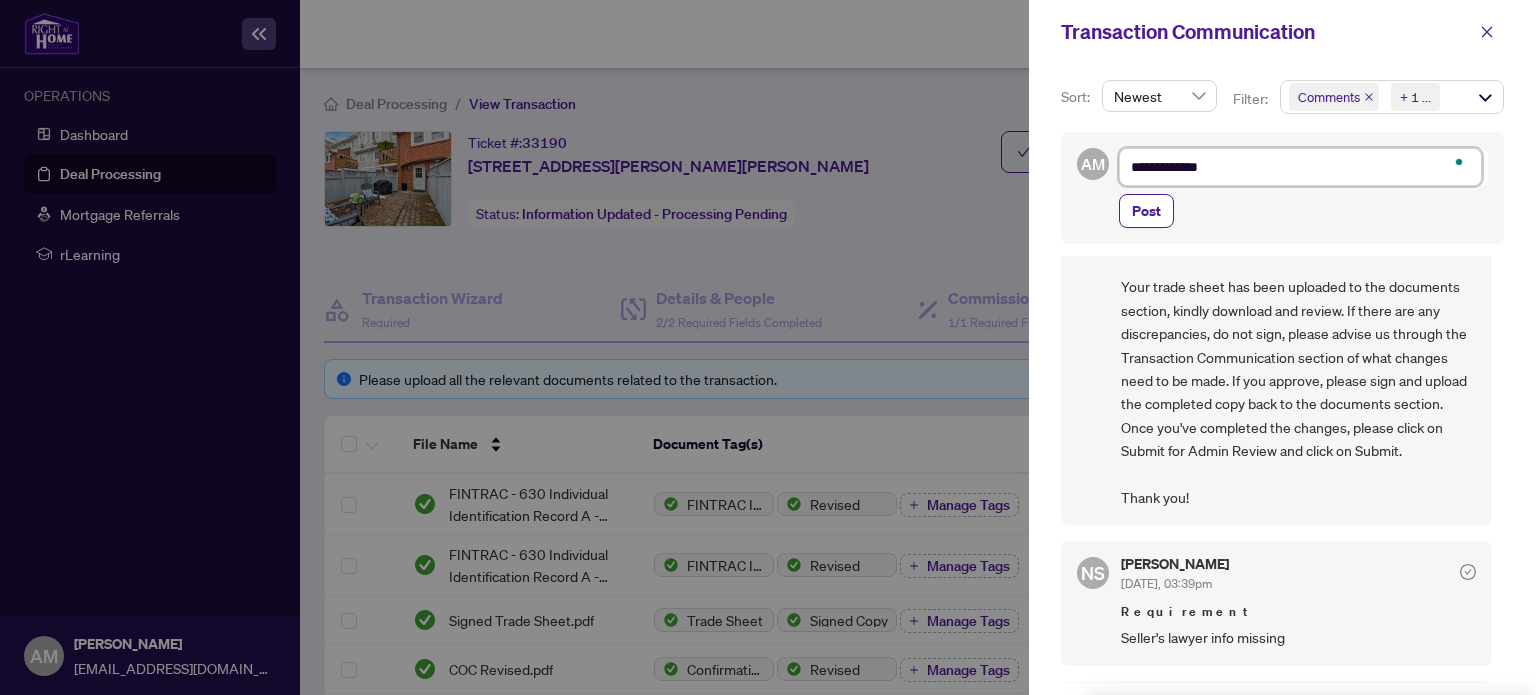 type on "**********" 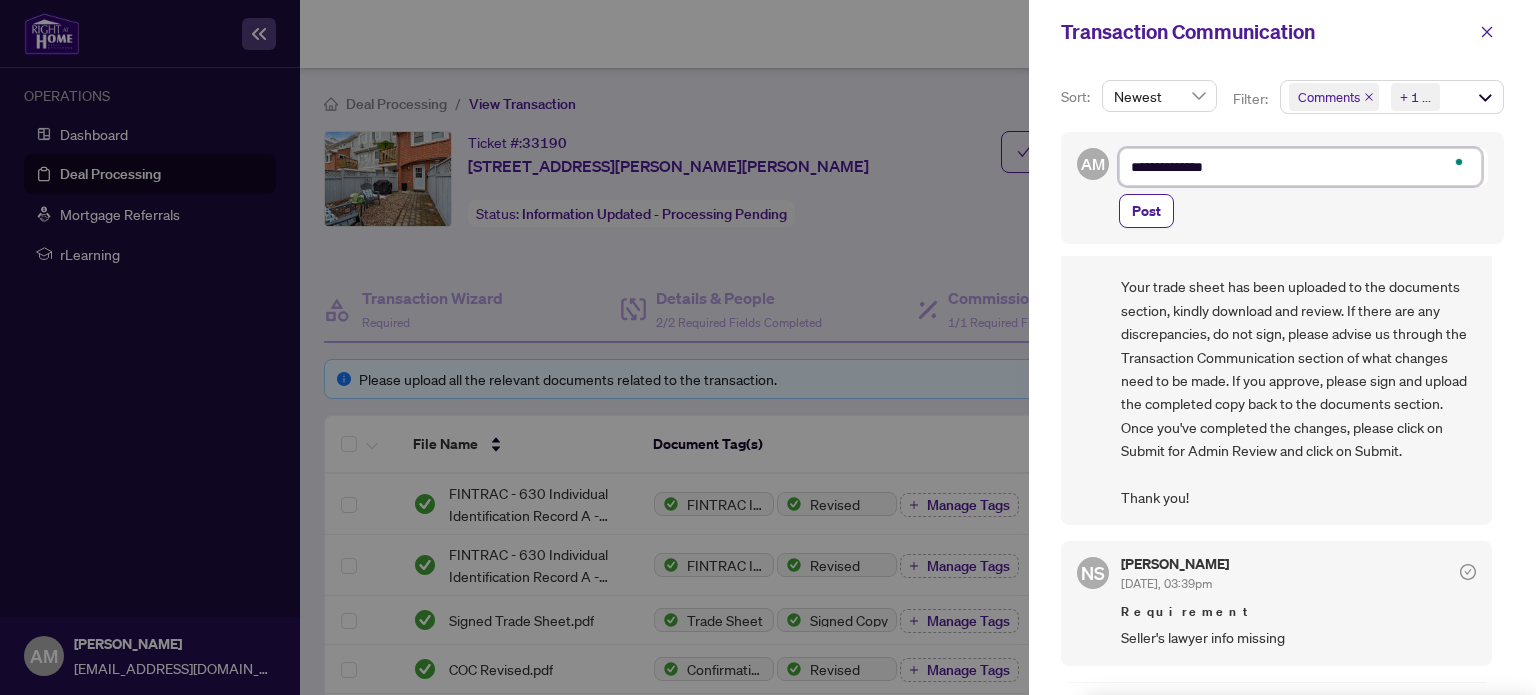 type on "**********" 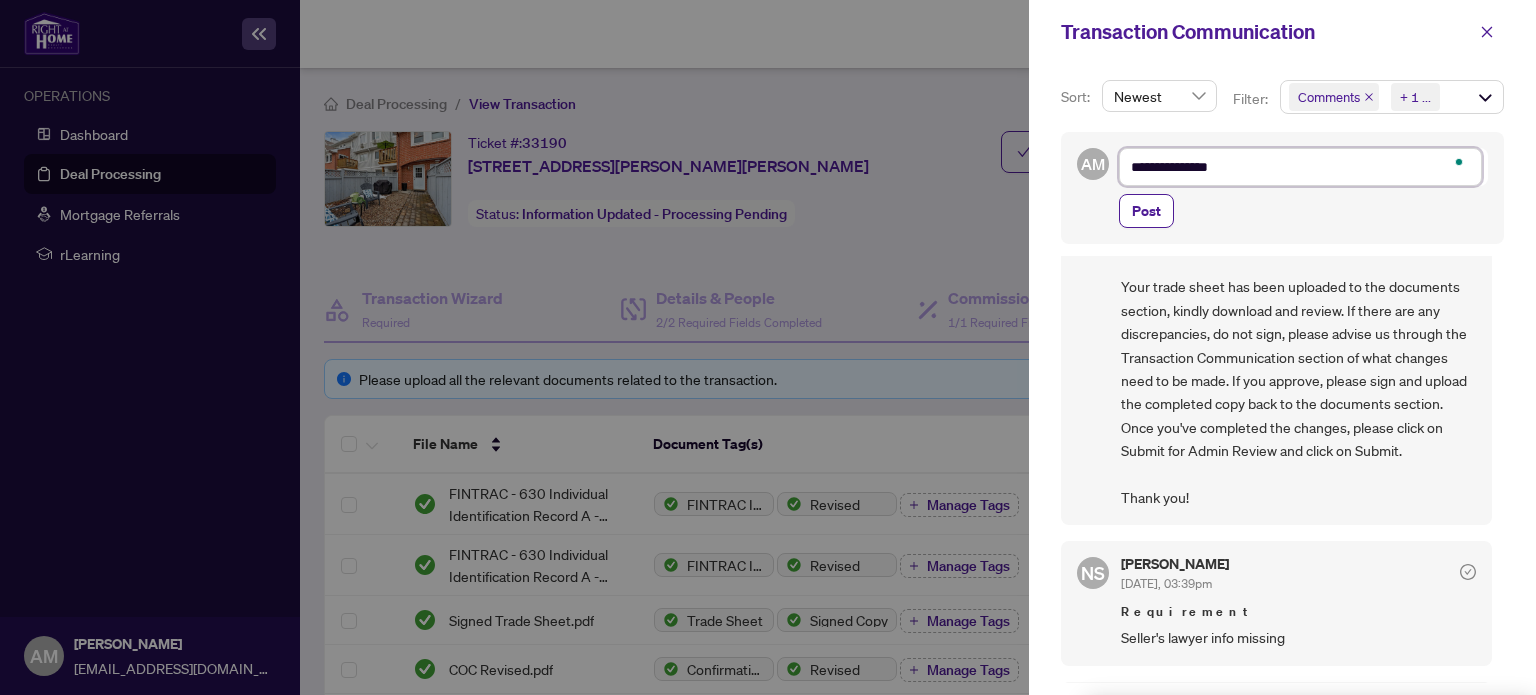 type on "**********" 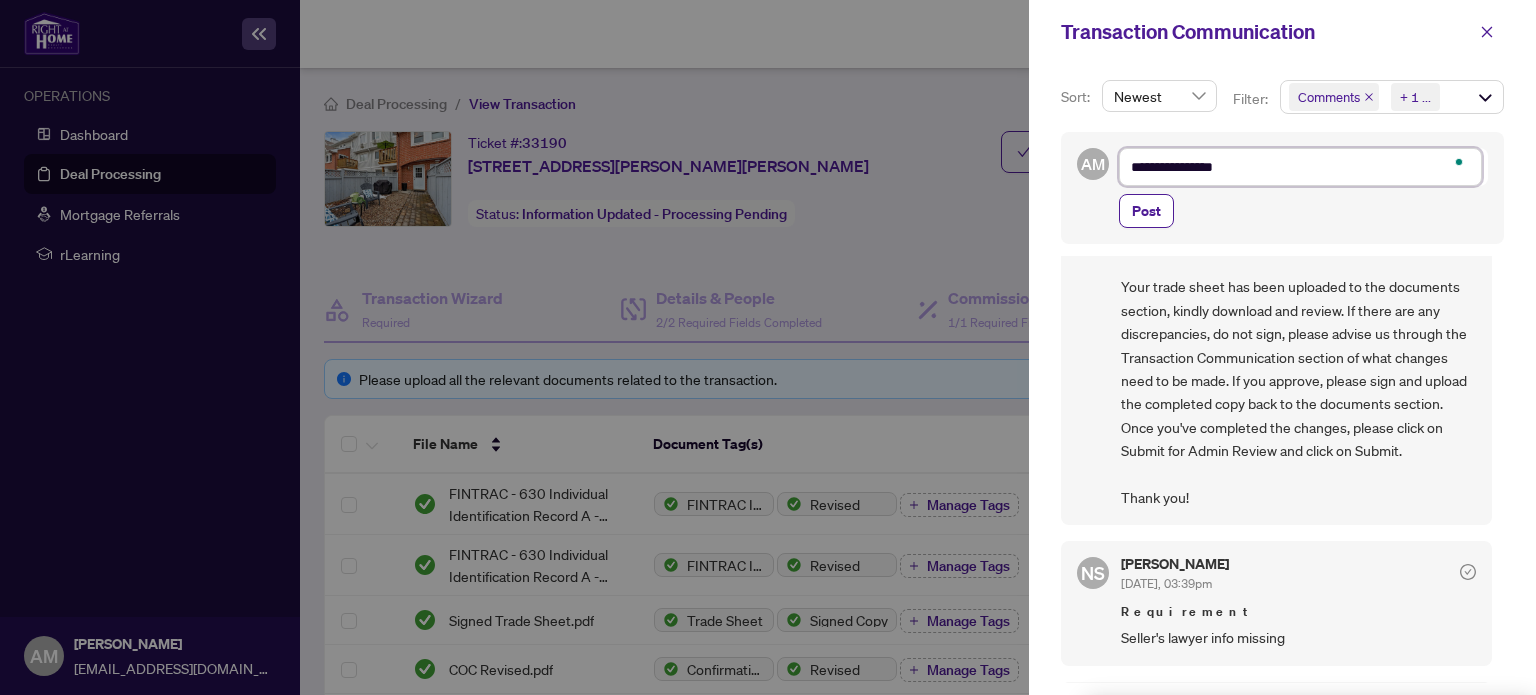 type on "**********" 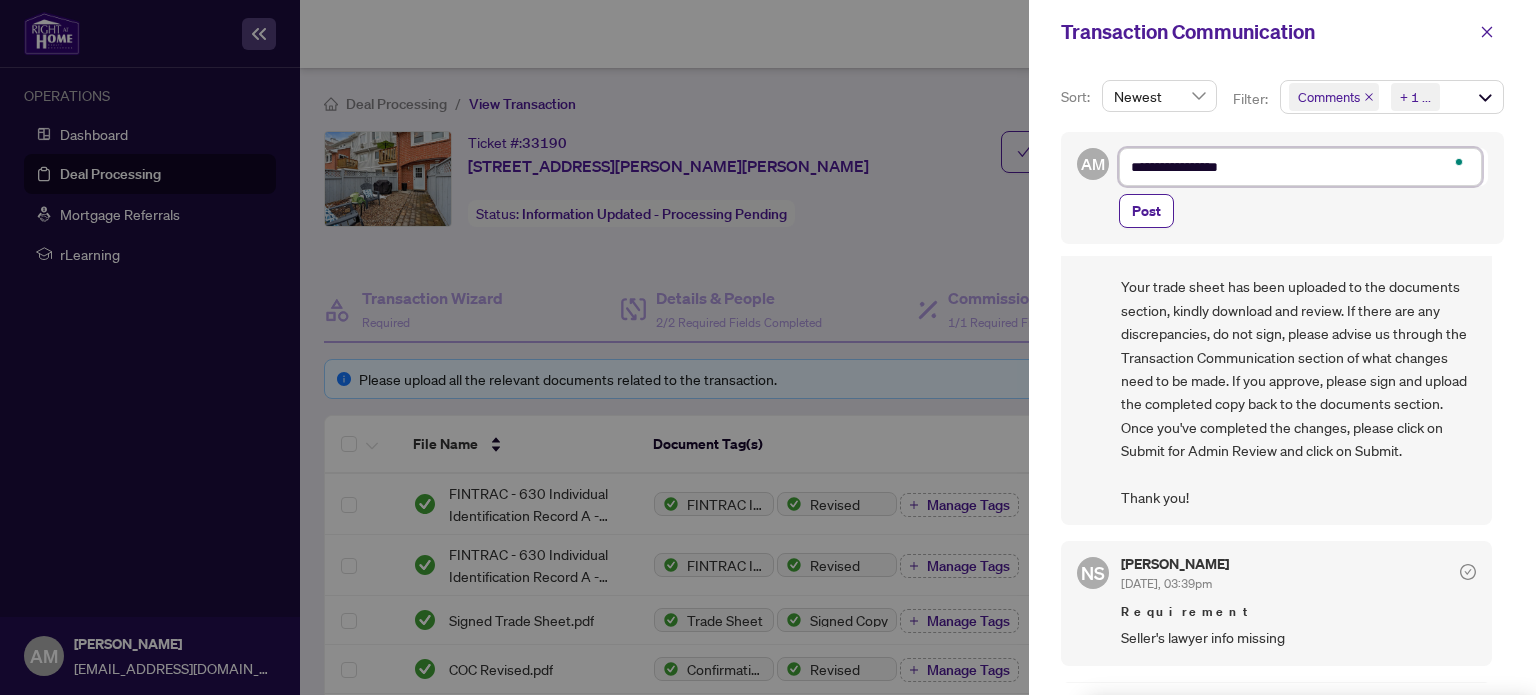 type on "**********" 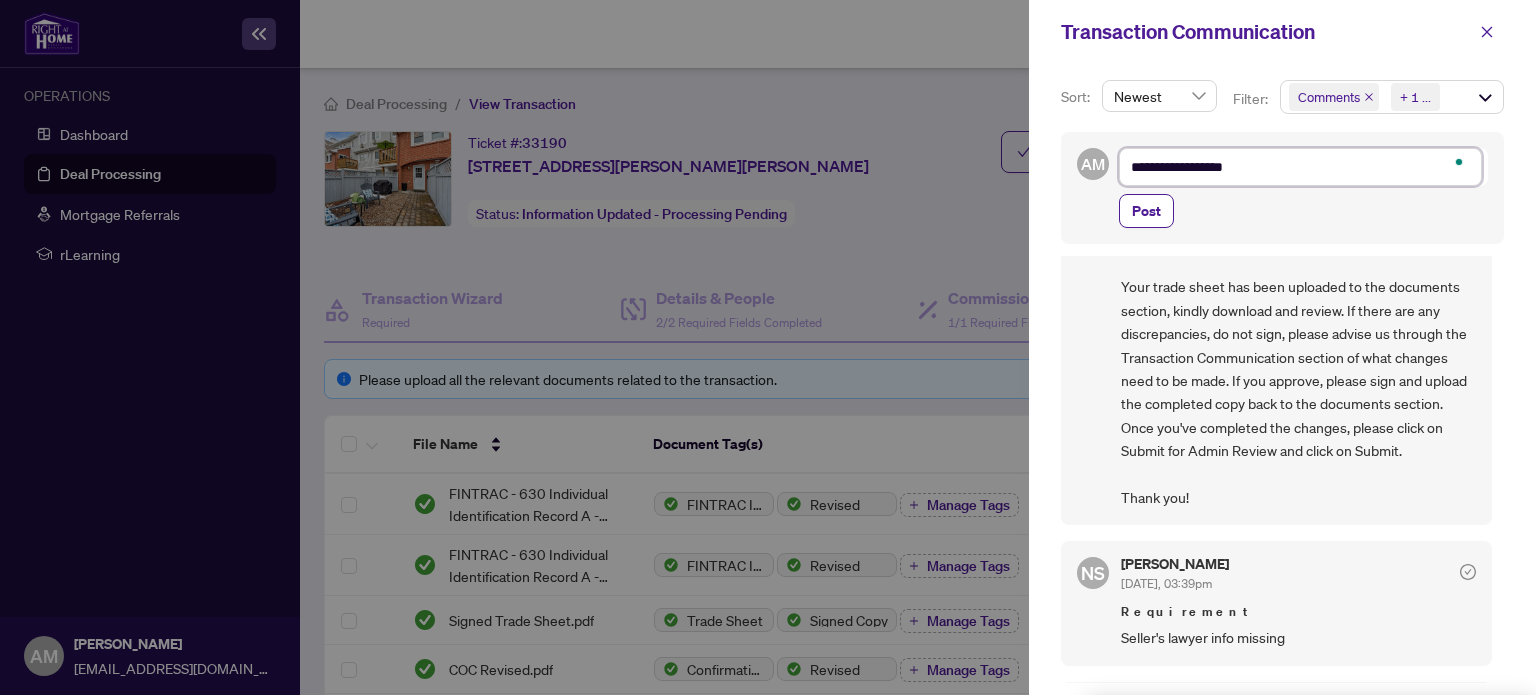 type on "**********" 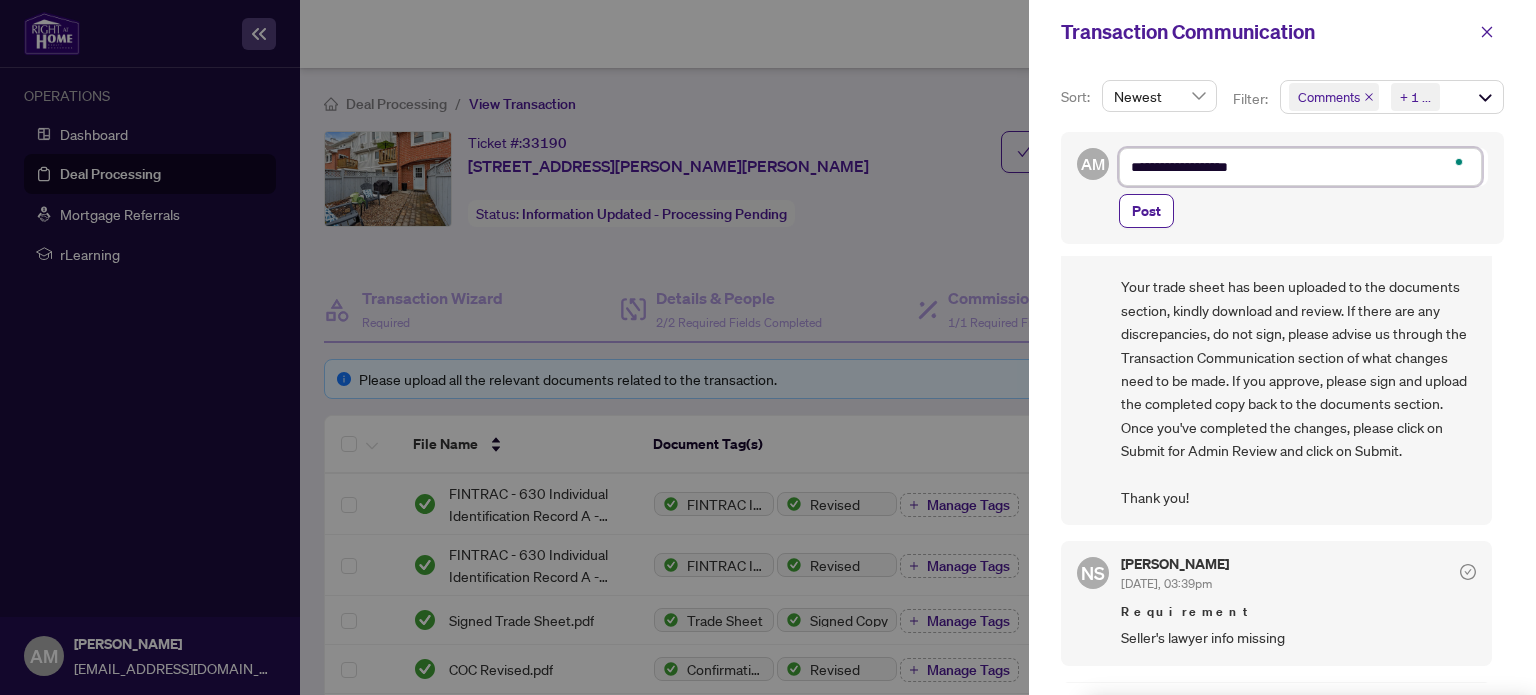 type on "**********" 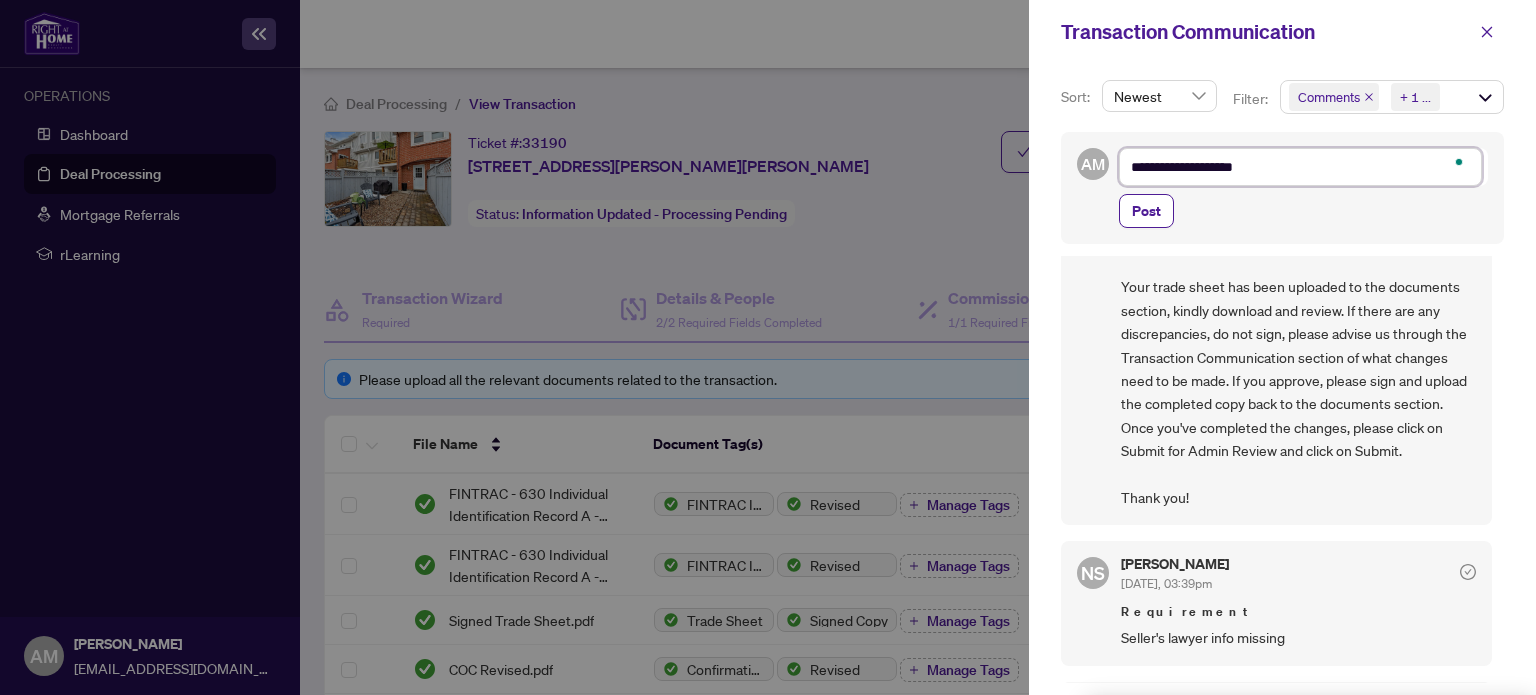 type on "**********" 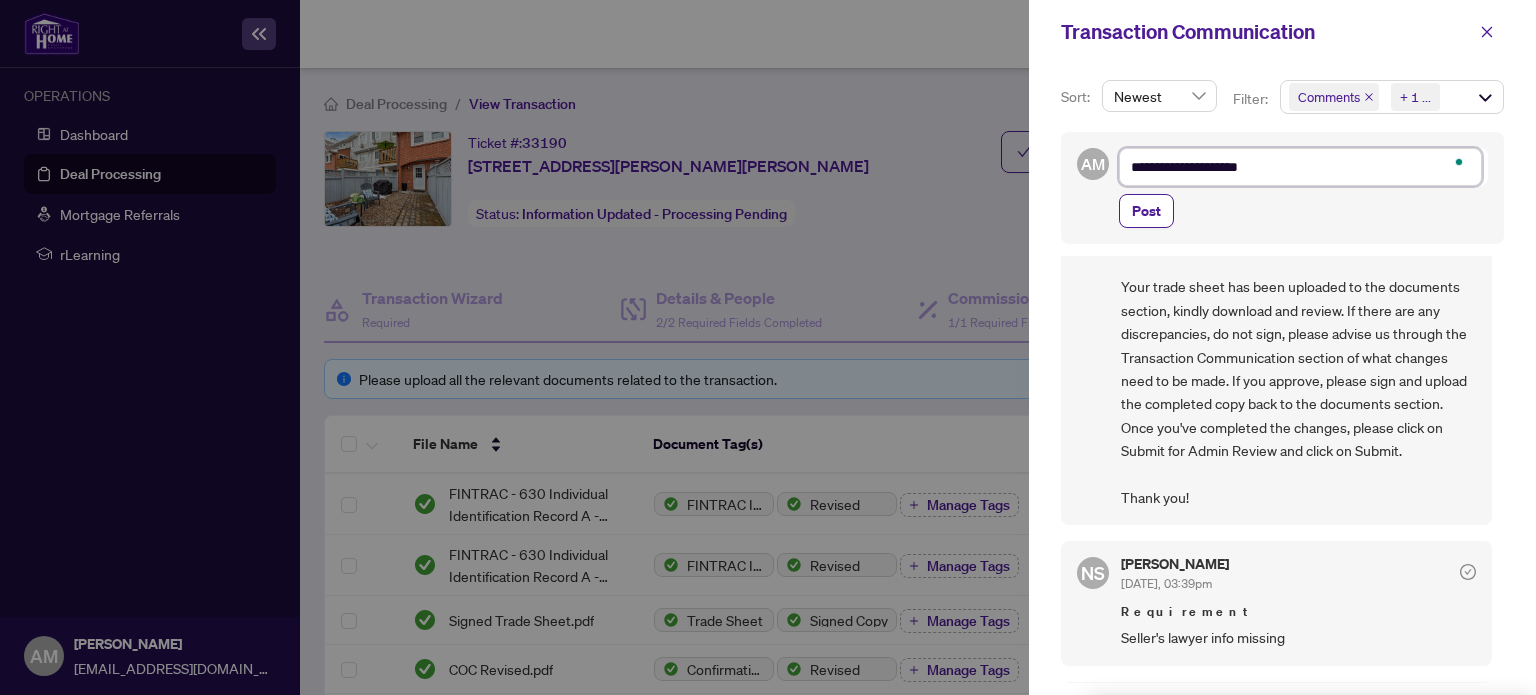 type on "**********" 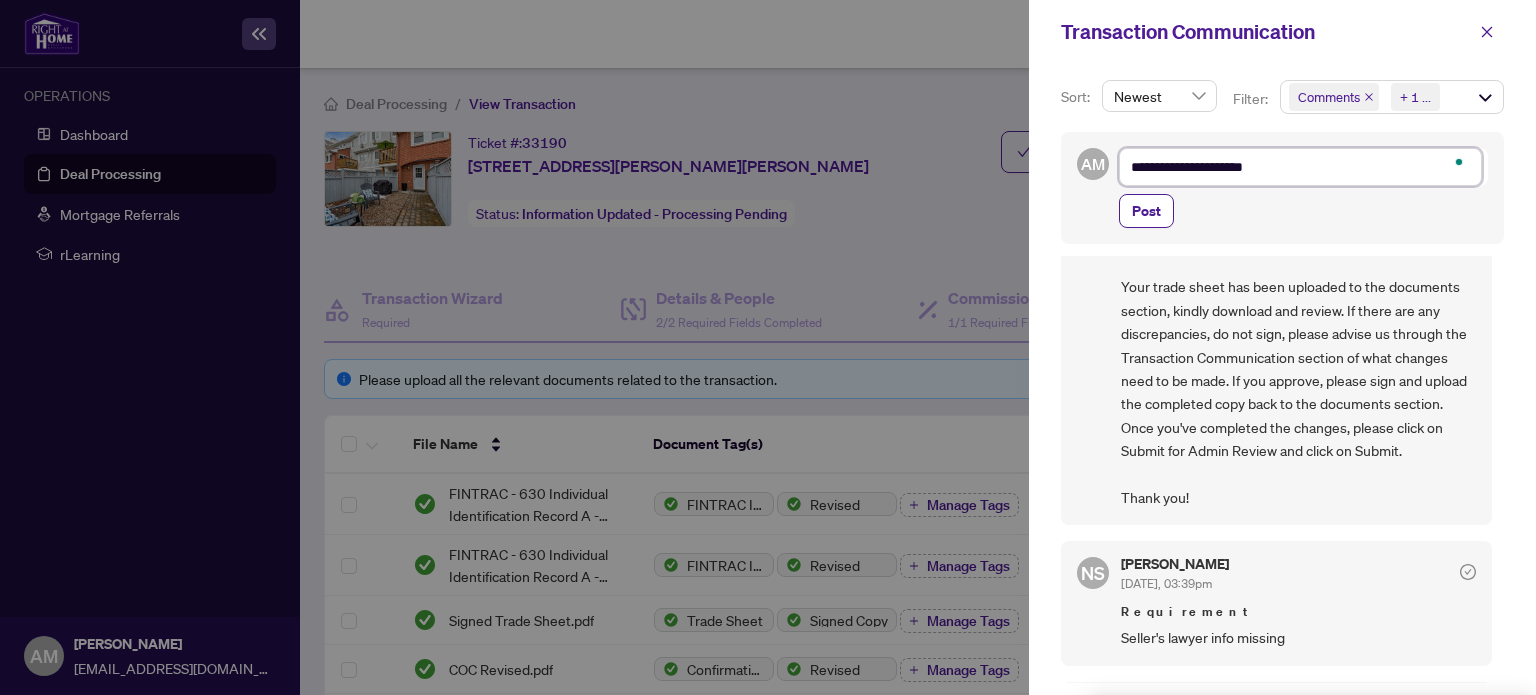 type on "**********" 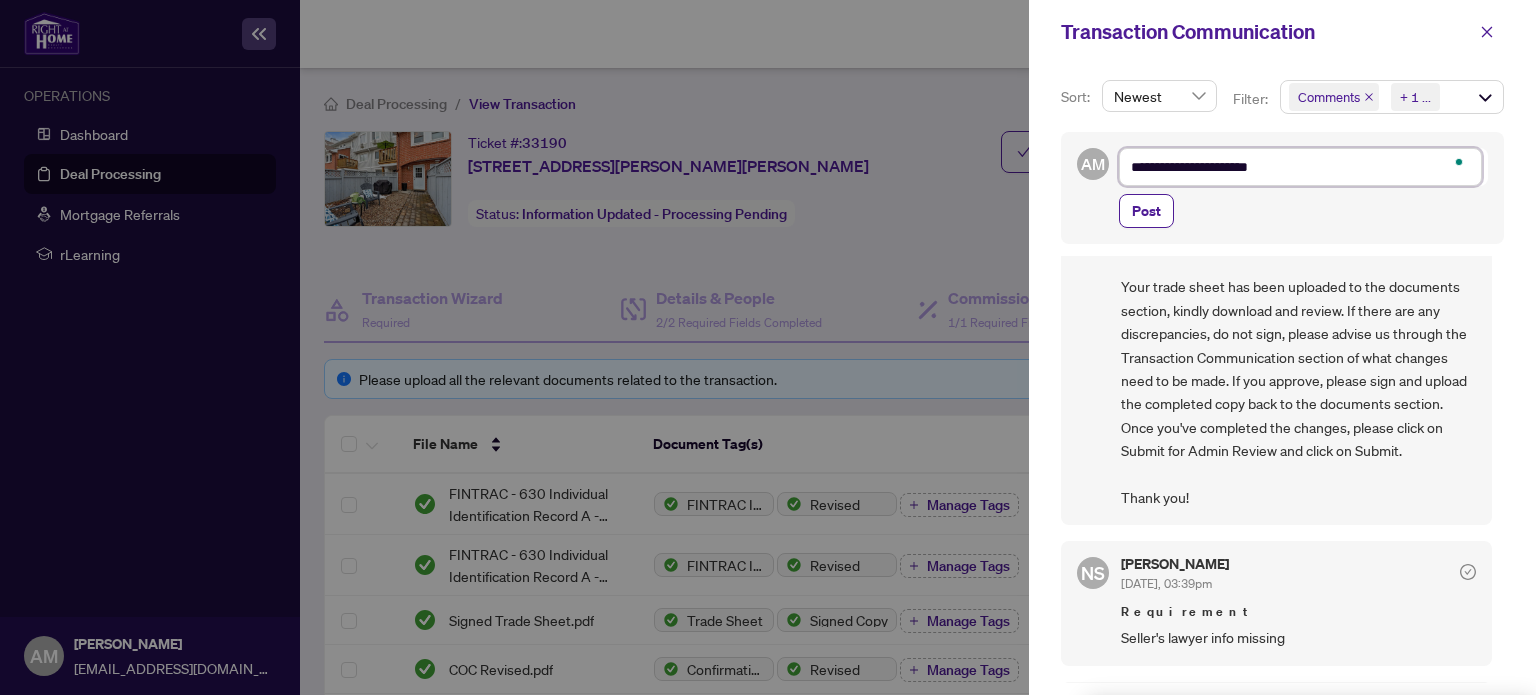 type on "**********" 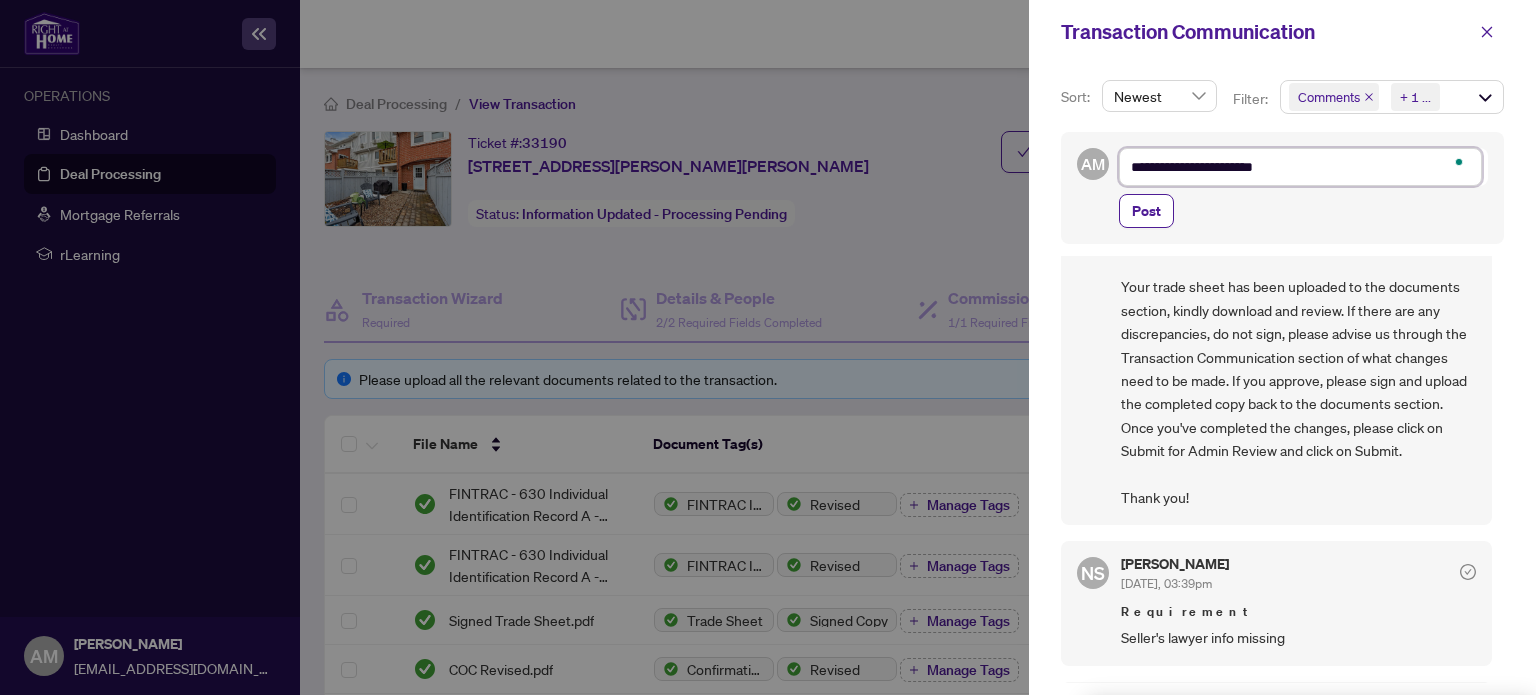 type on "**********" 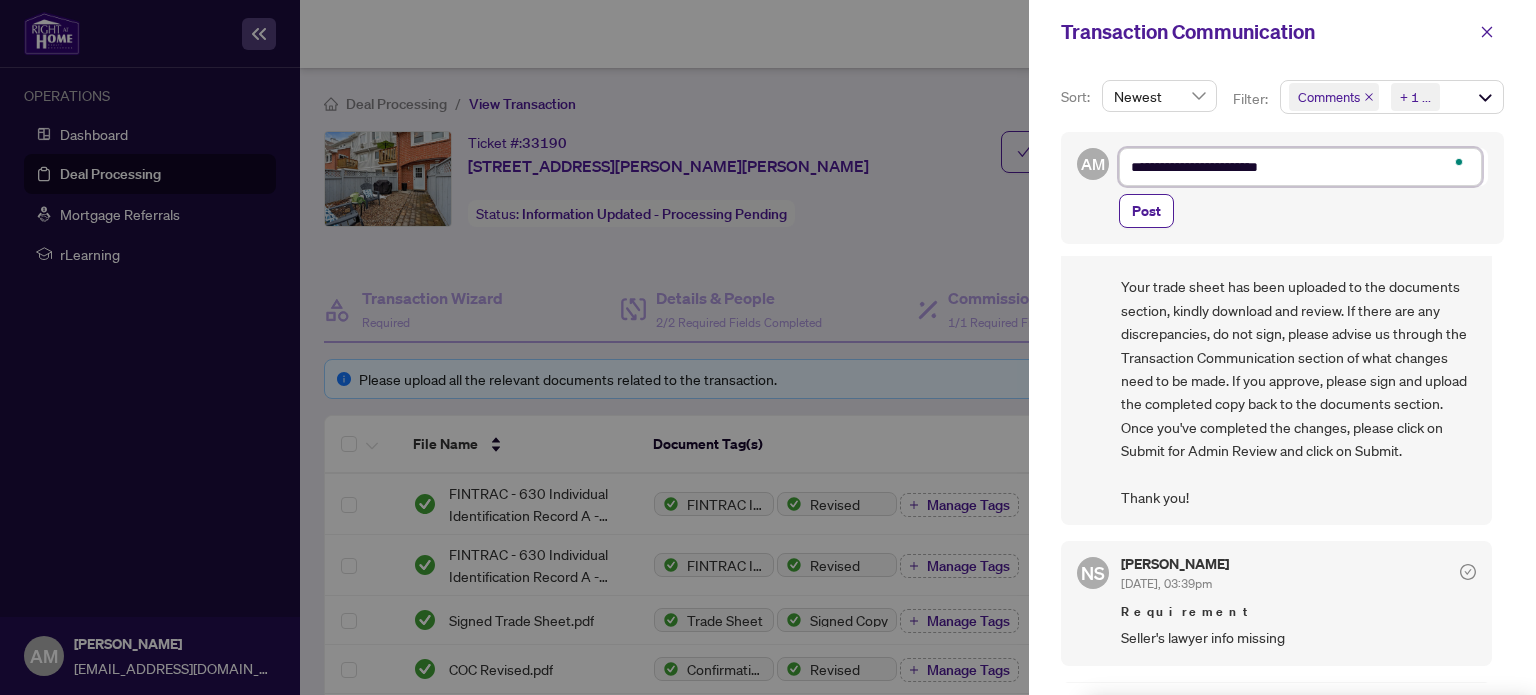 type on "**********" 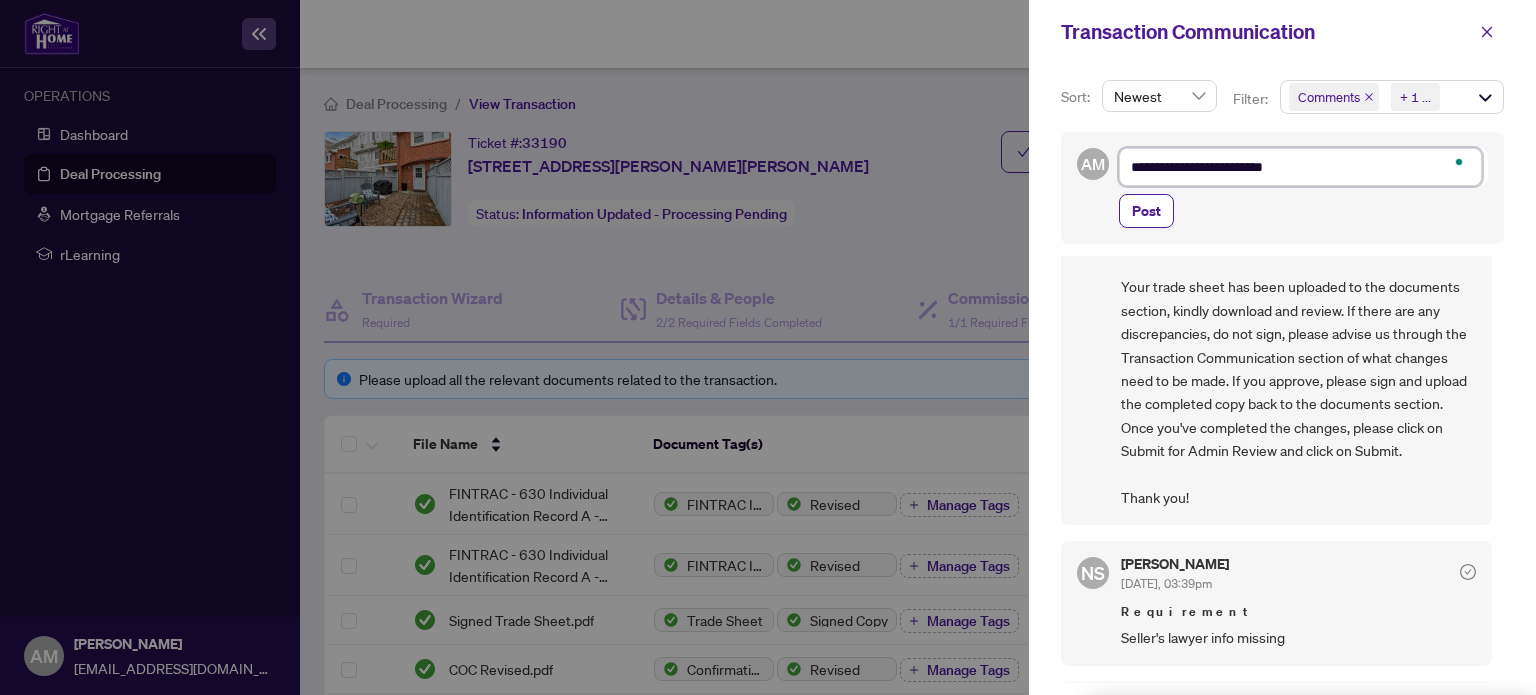 type on "**********" 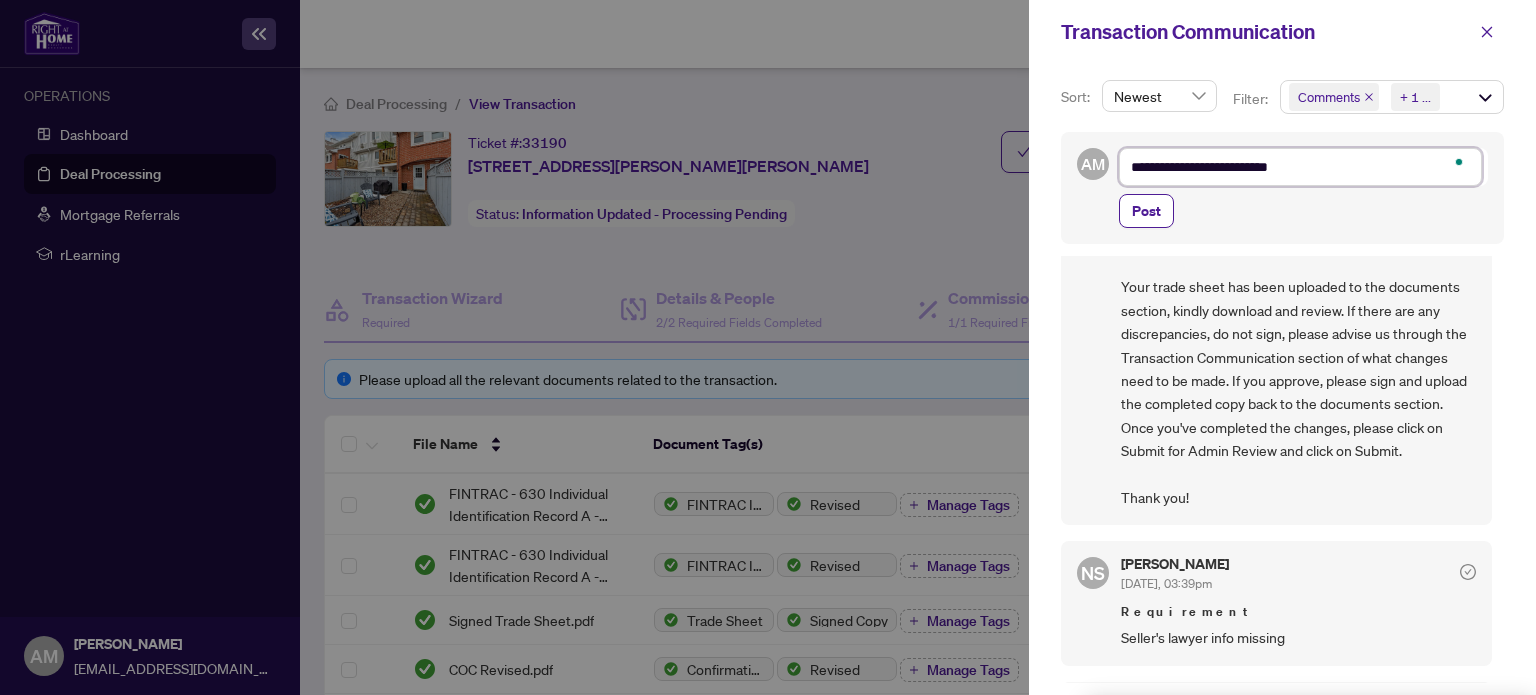 type on "**********" 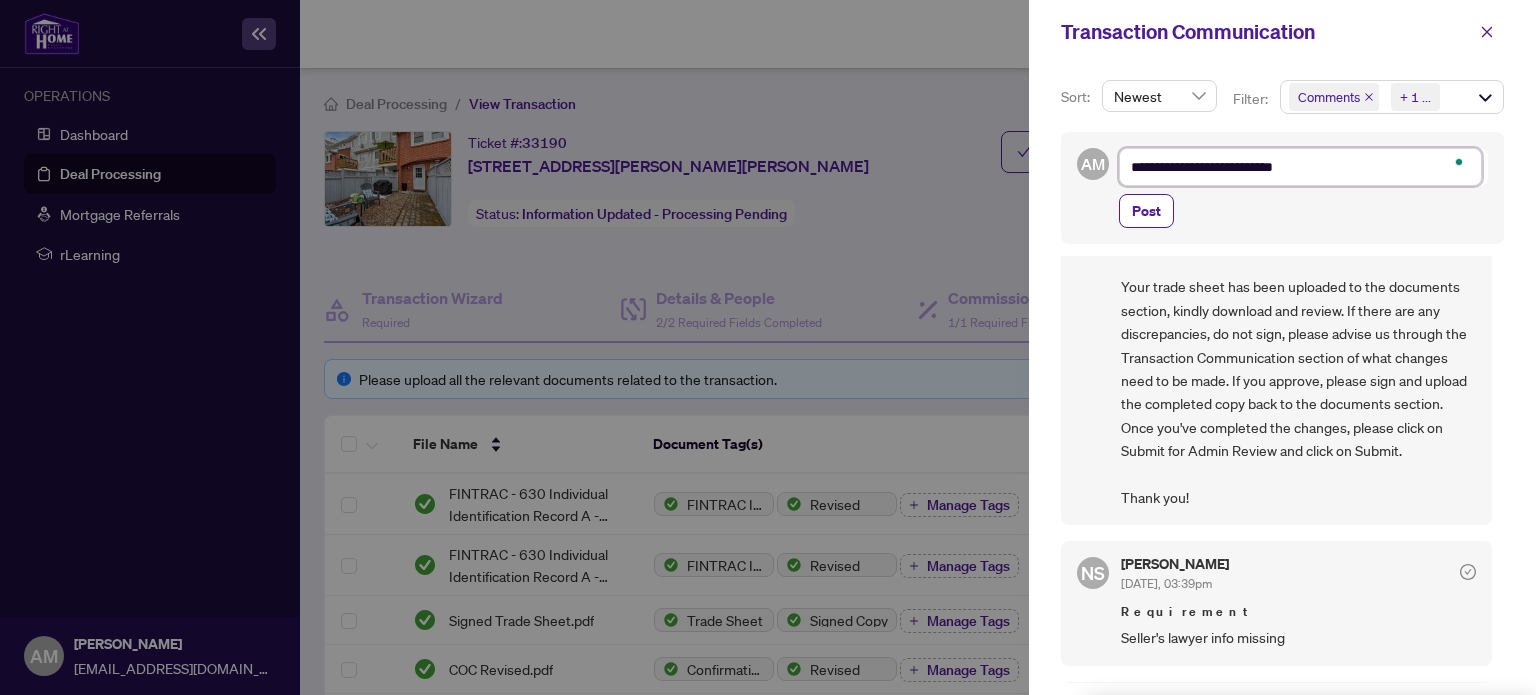 type on "**********" 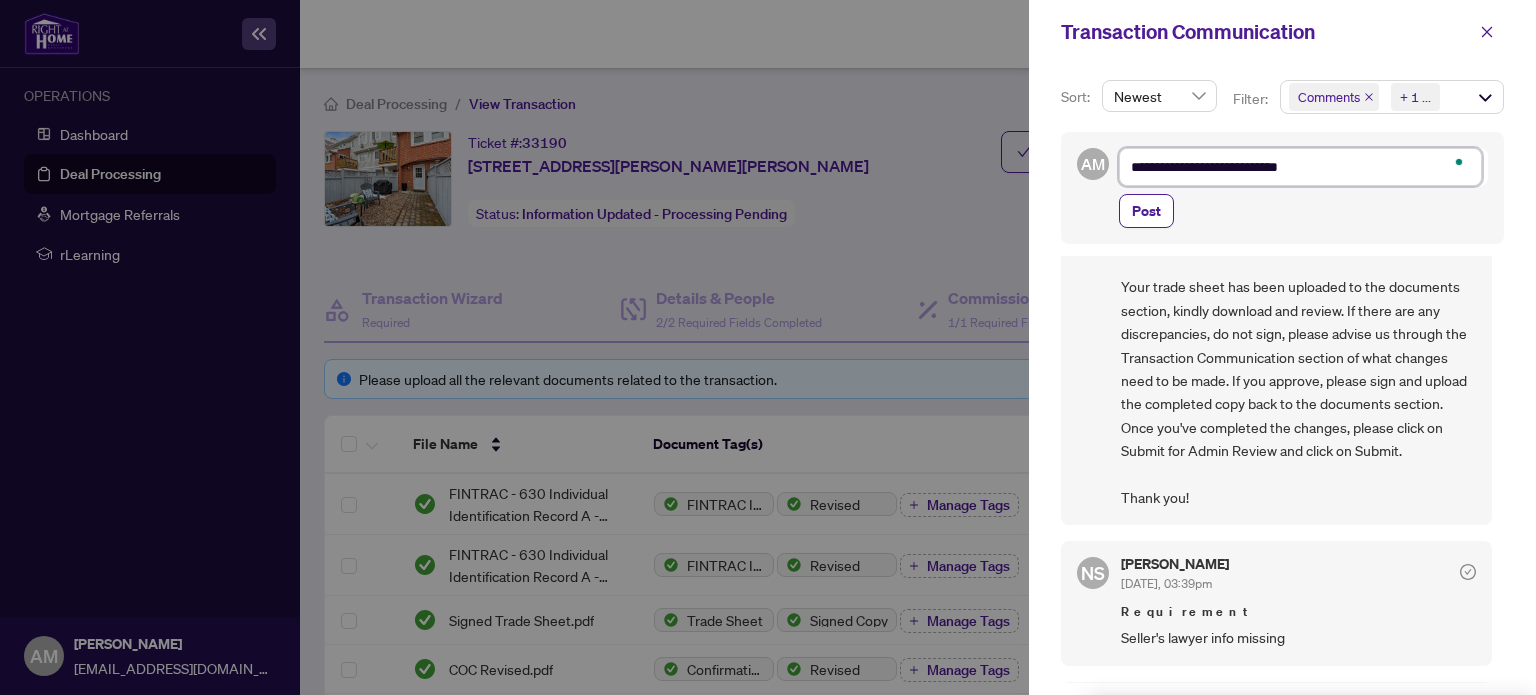 type on "**********" 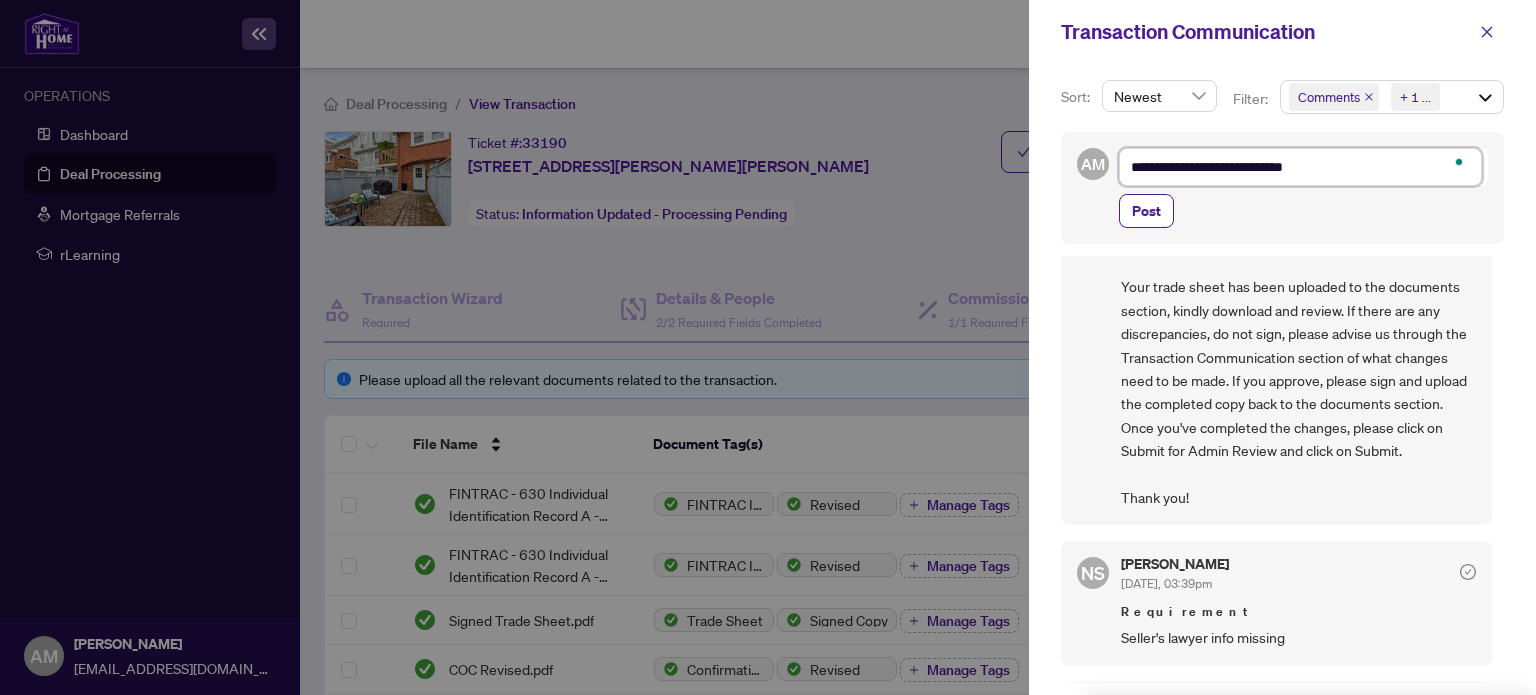 type on "**********" 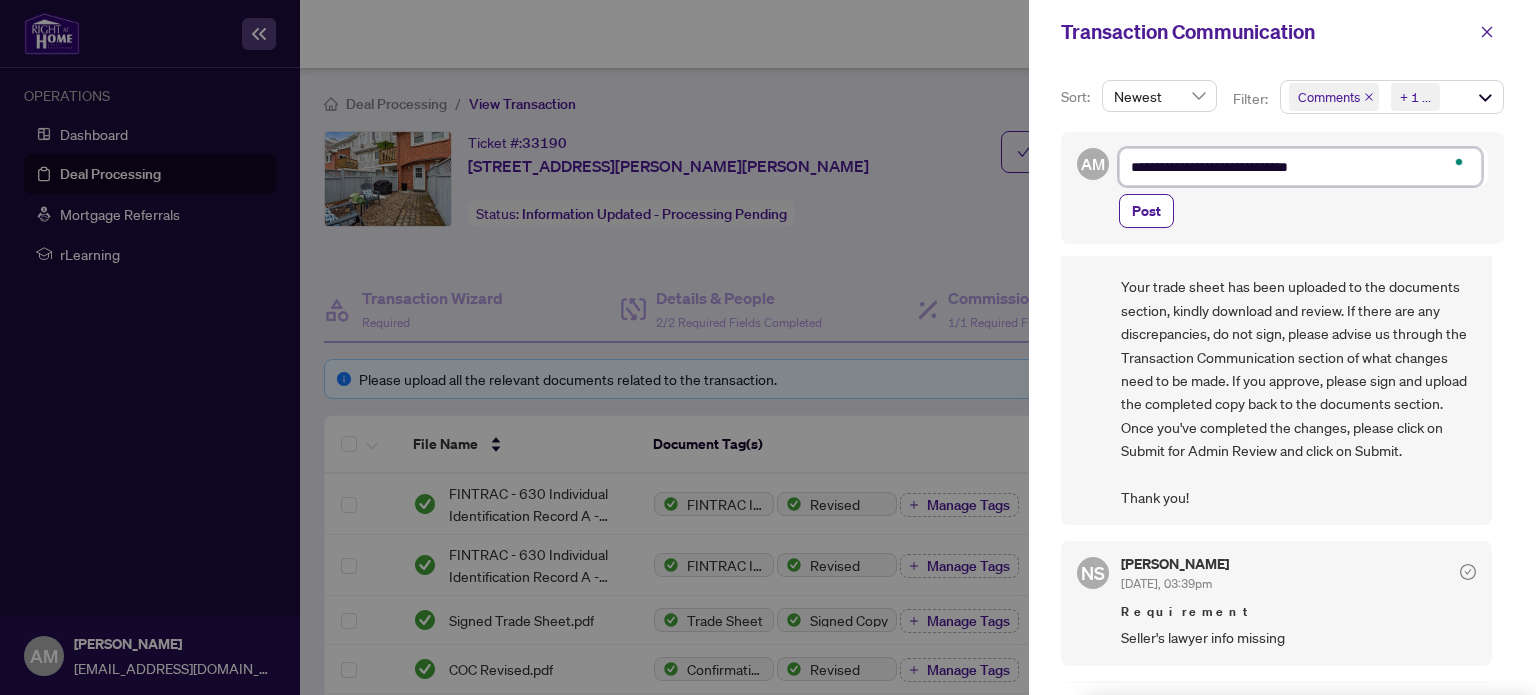 type on "**********" 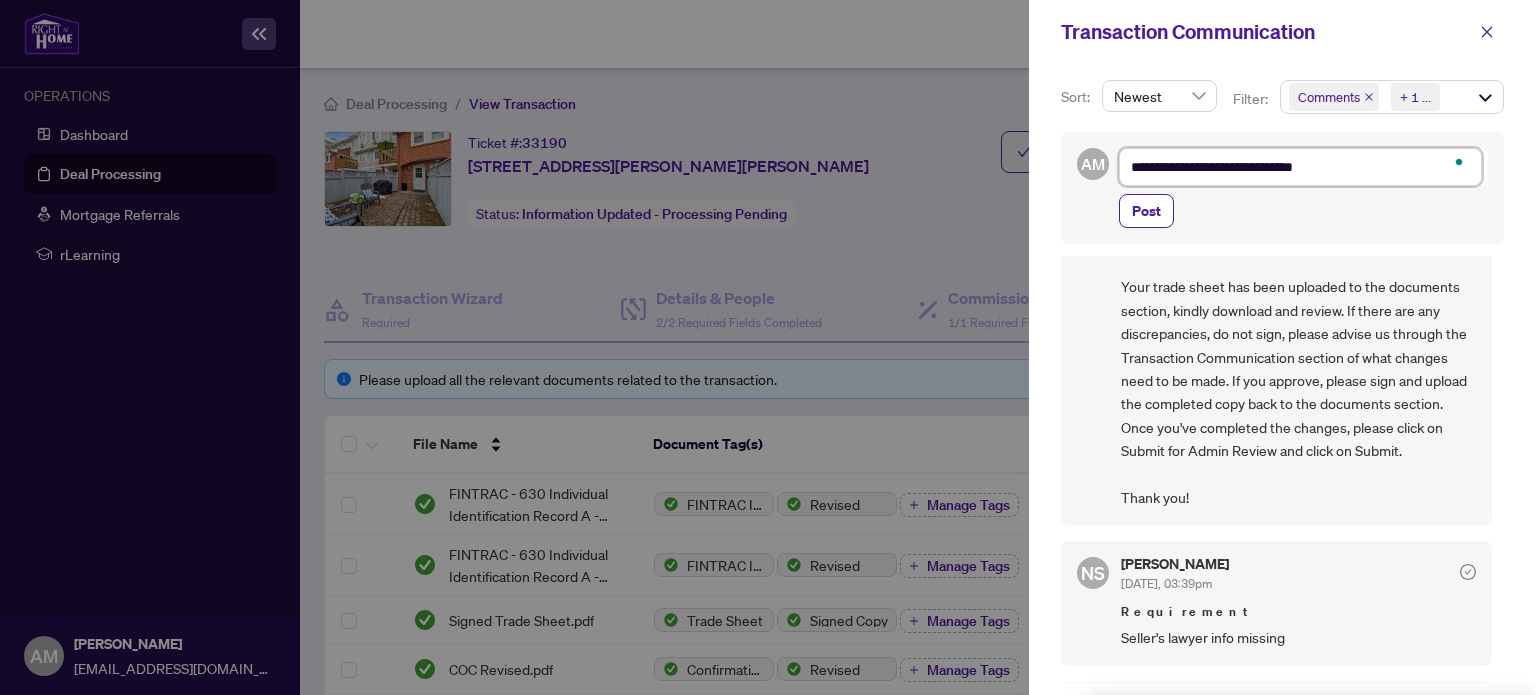 type on "**********" 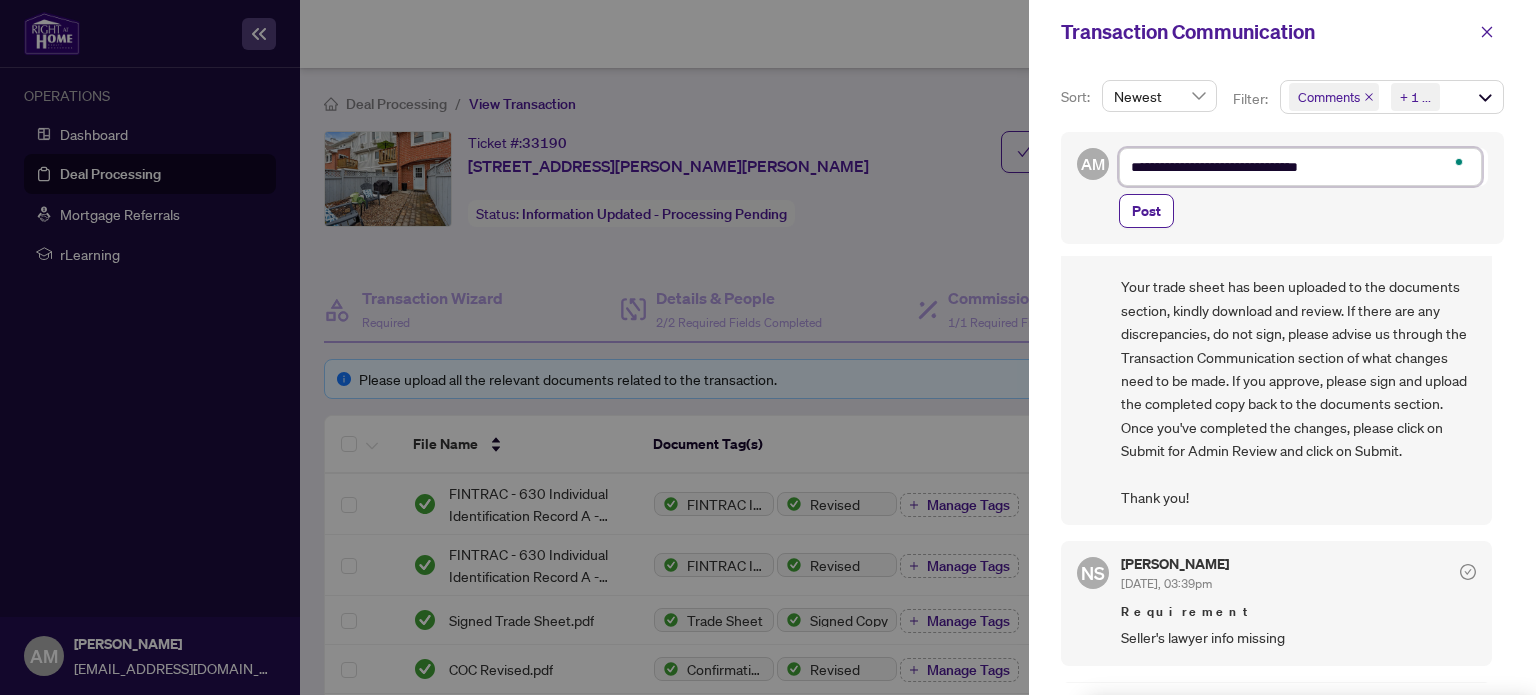 type on "**********" 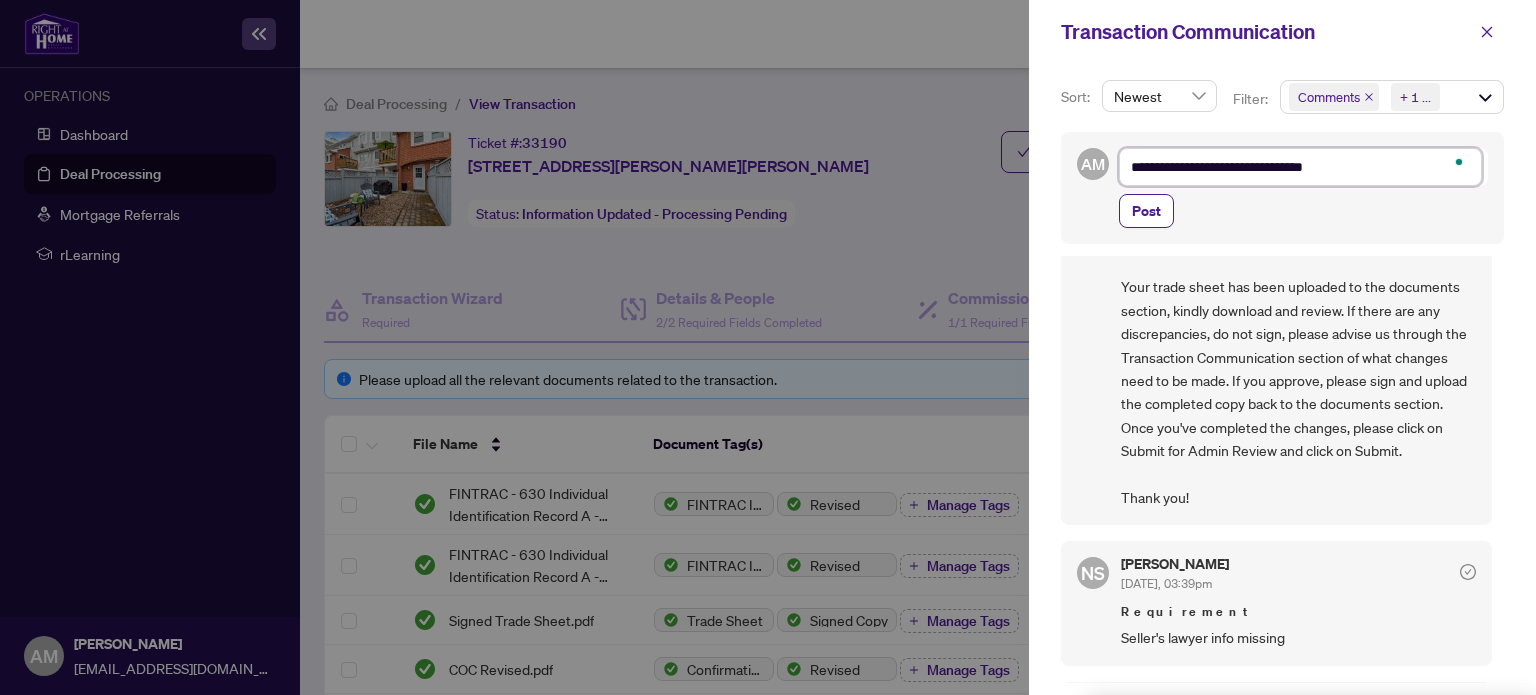 type on "**********" 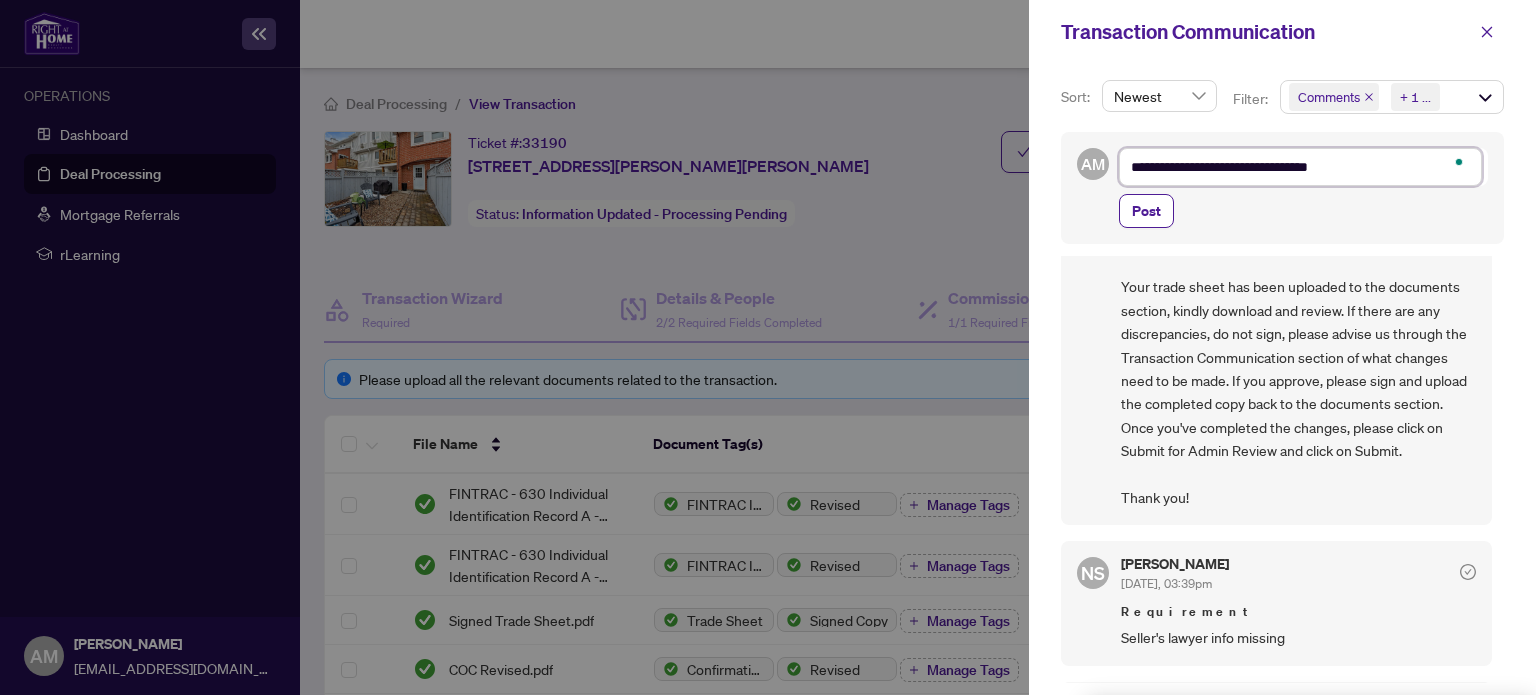 type on "**********" 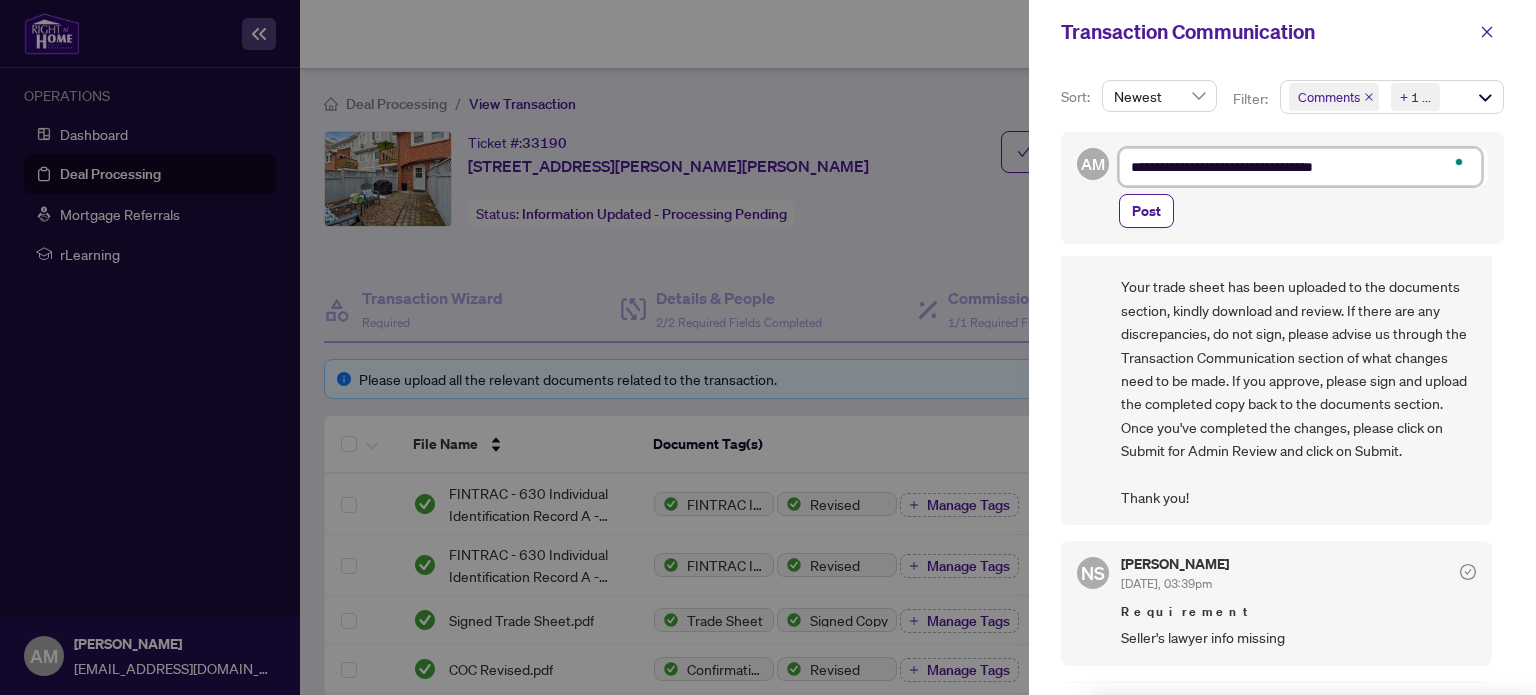 type on "**********" 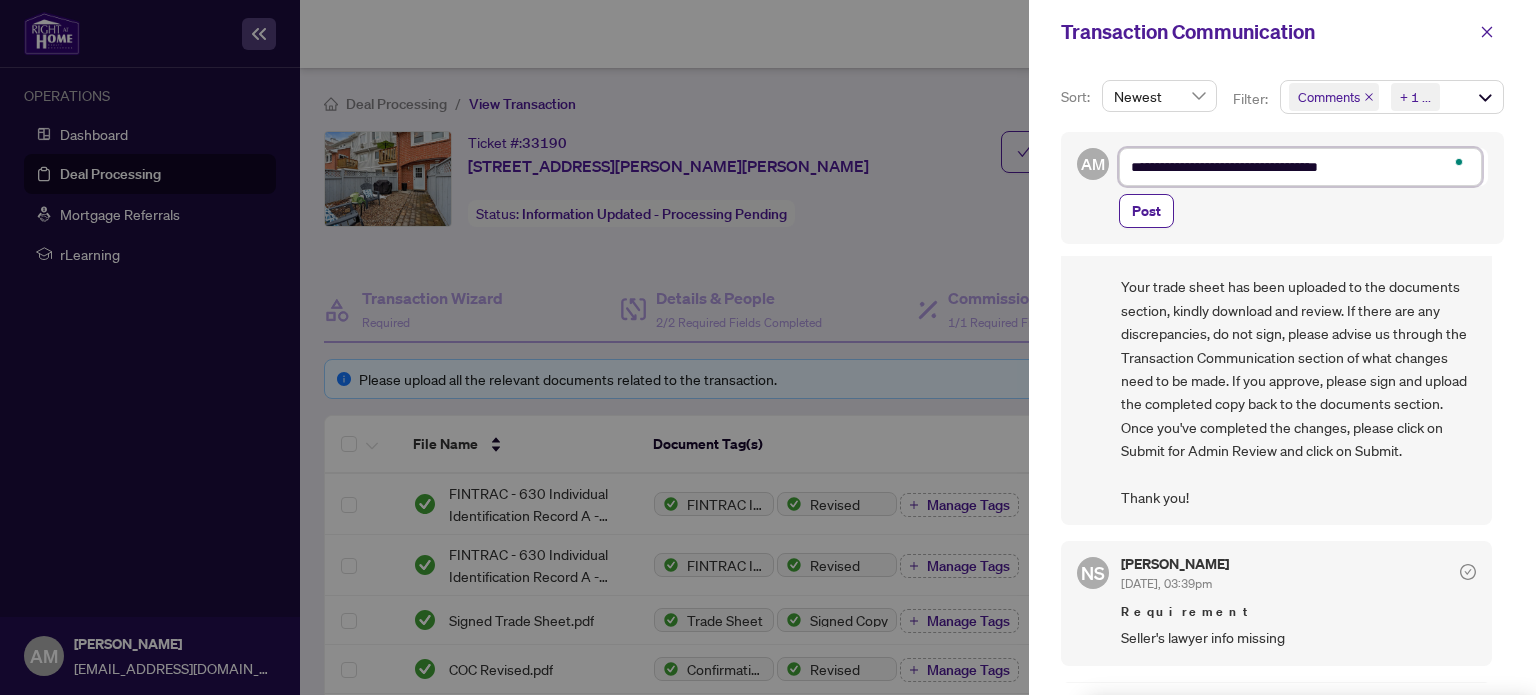 type on "**********" 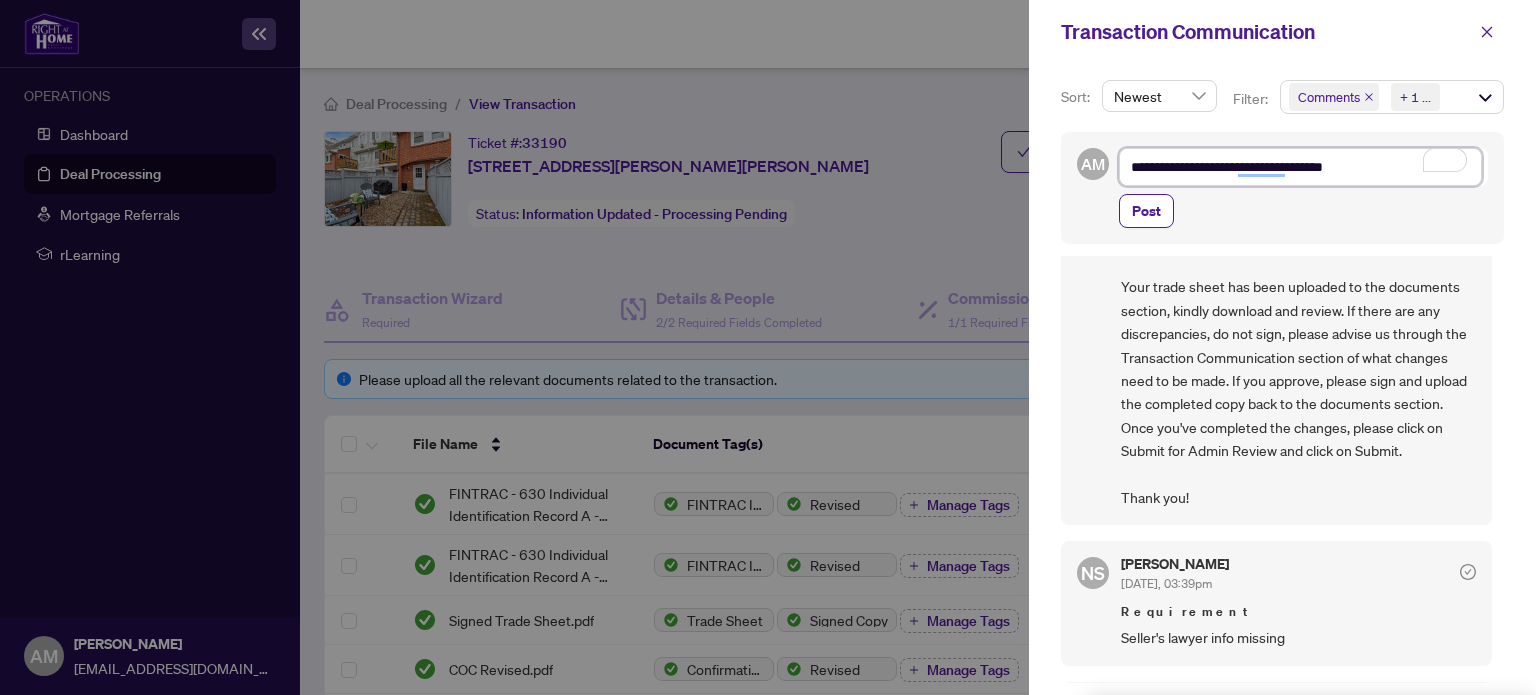 type on "**********" 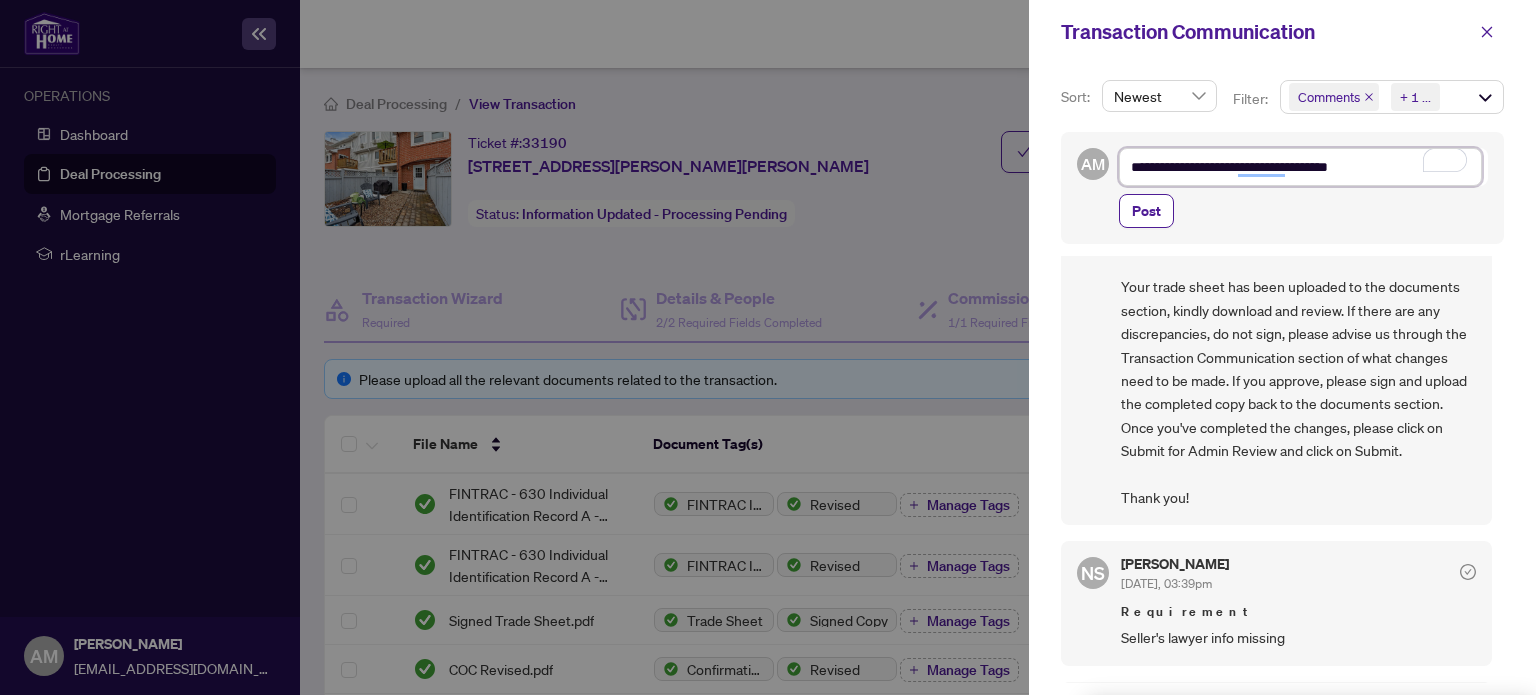 type on "**********" 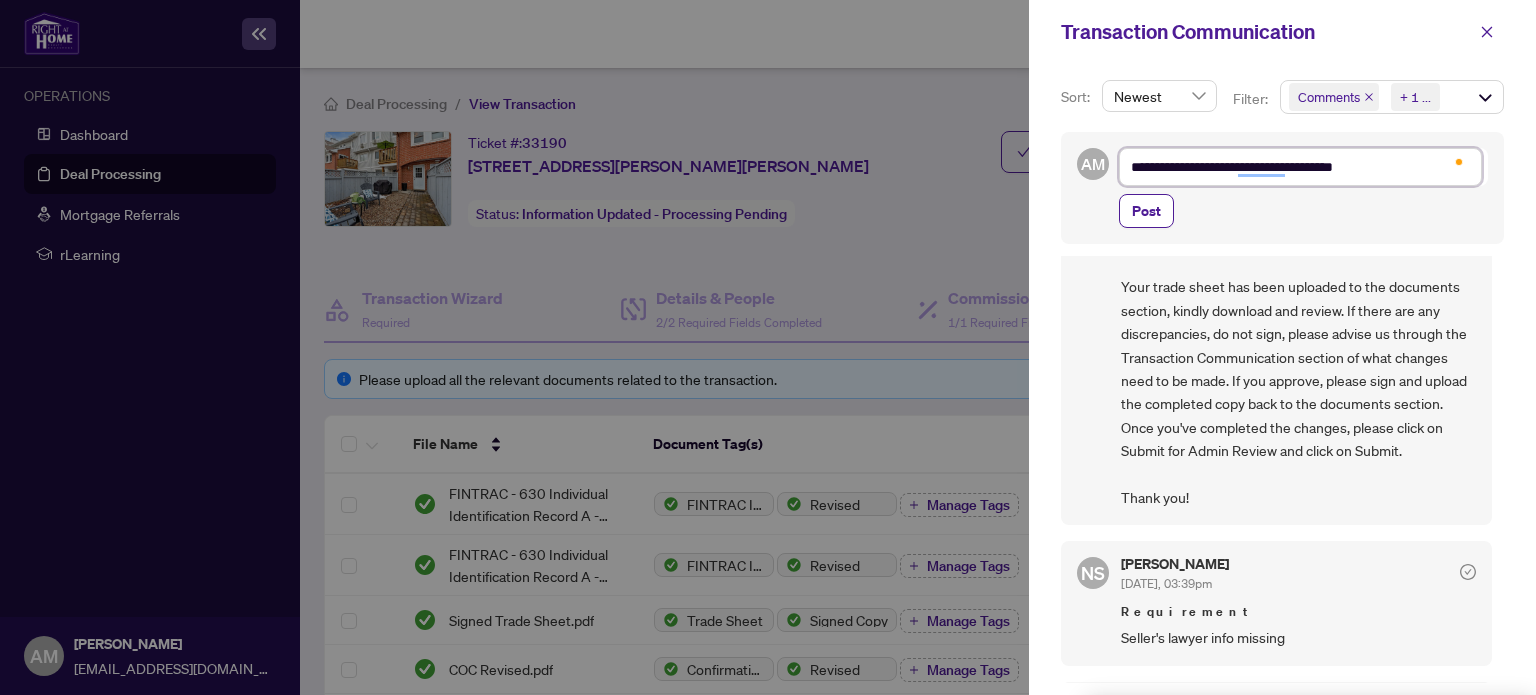type on "**********" 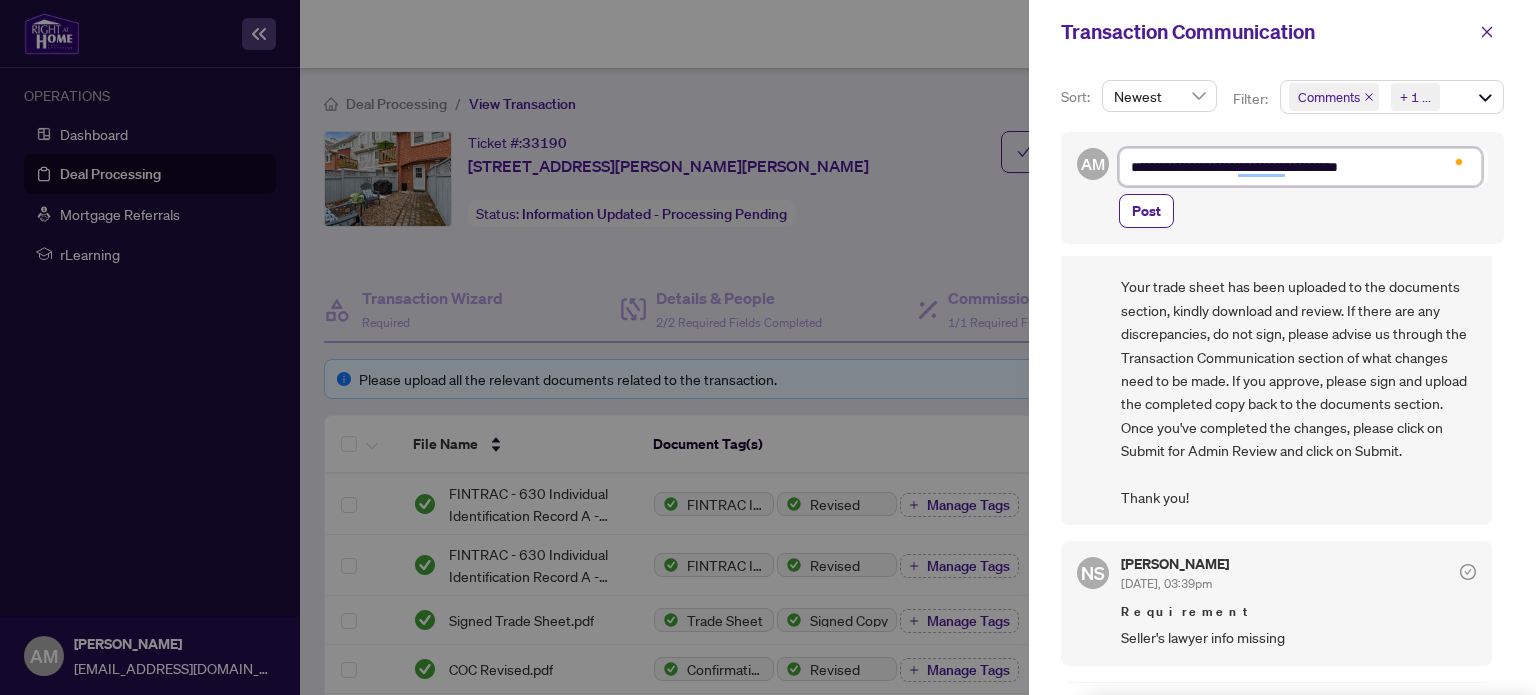 type on "**********" 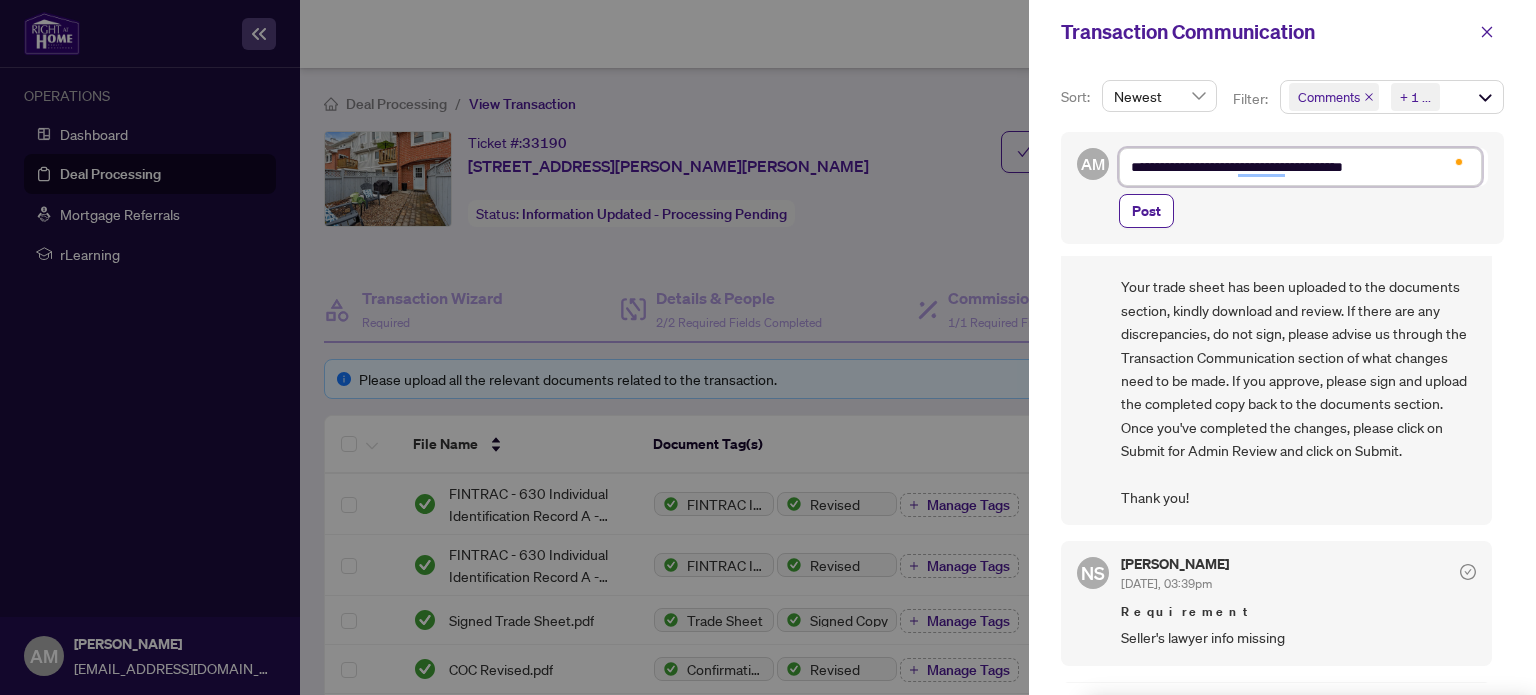 type on "**********" 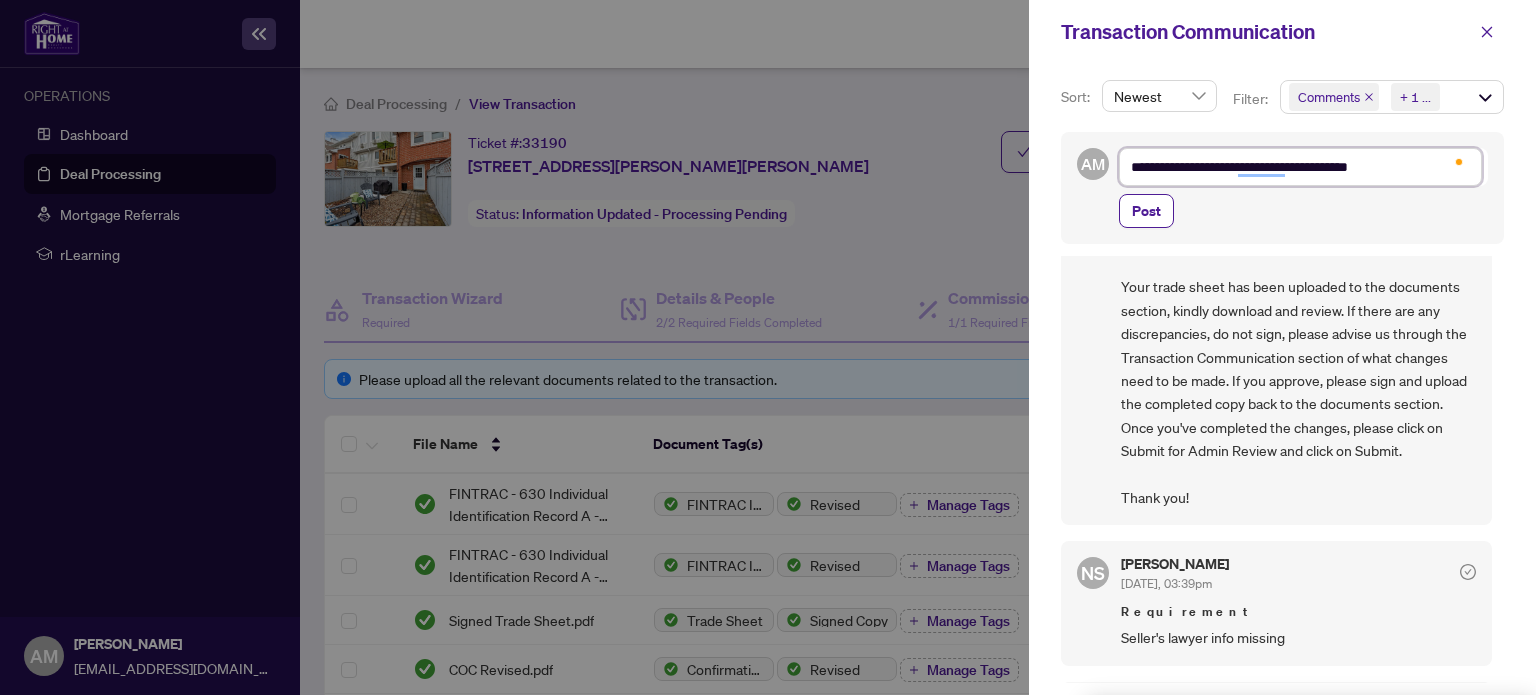 type on "**********" 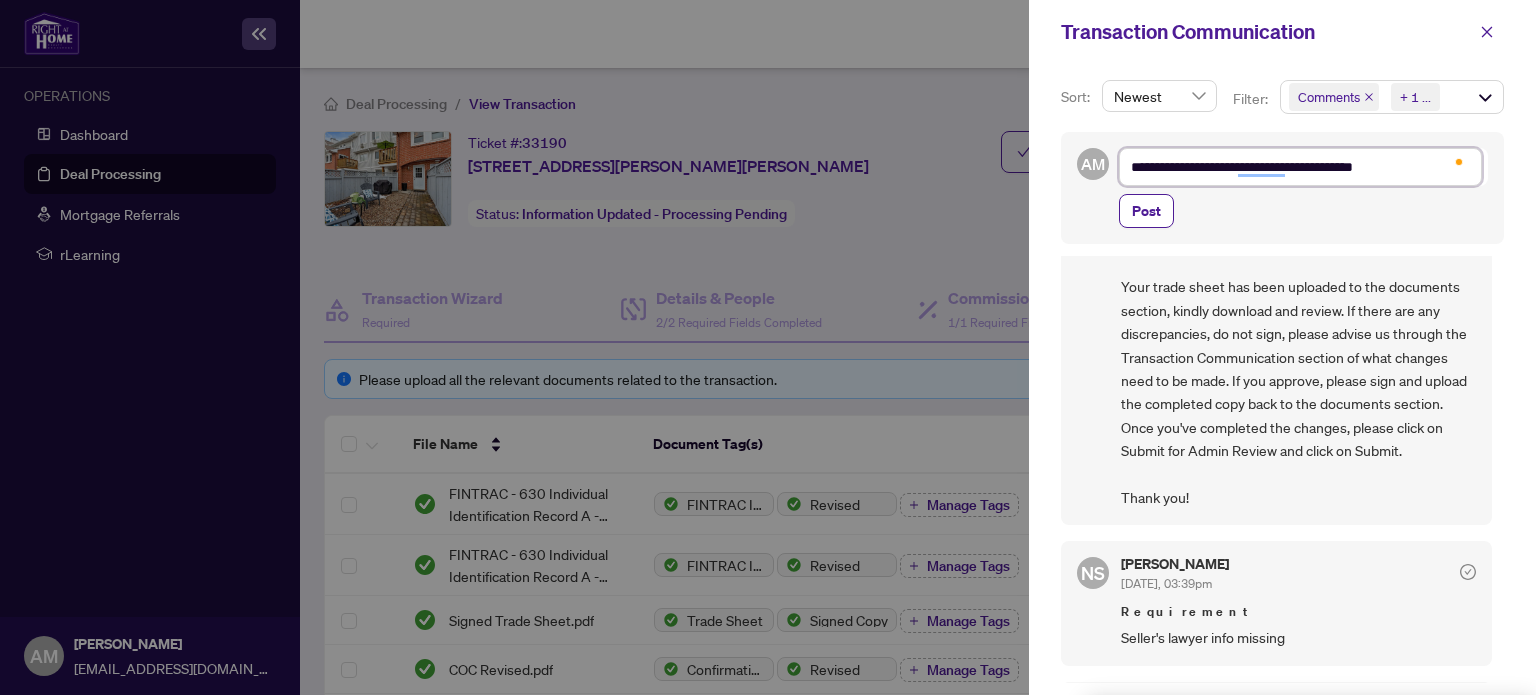 type on "**********" 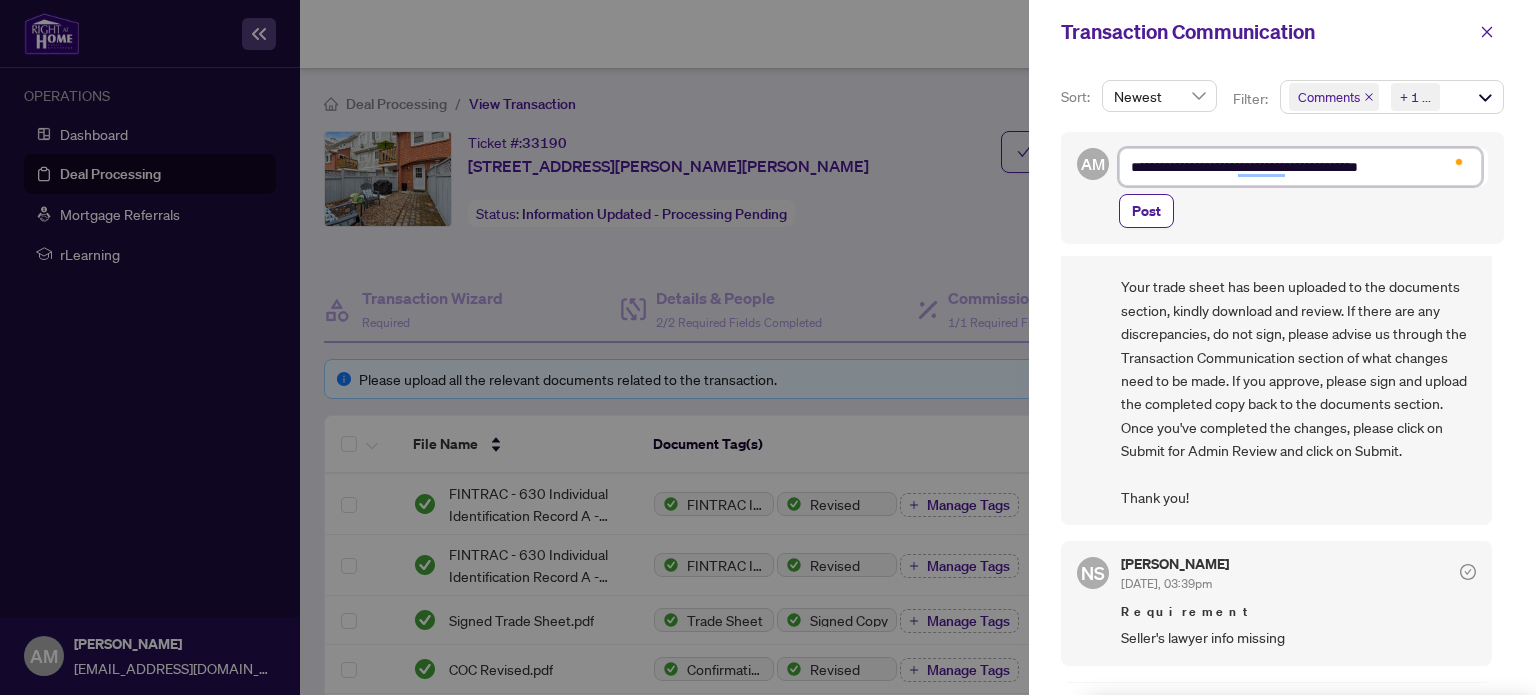 type on "**********" 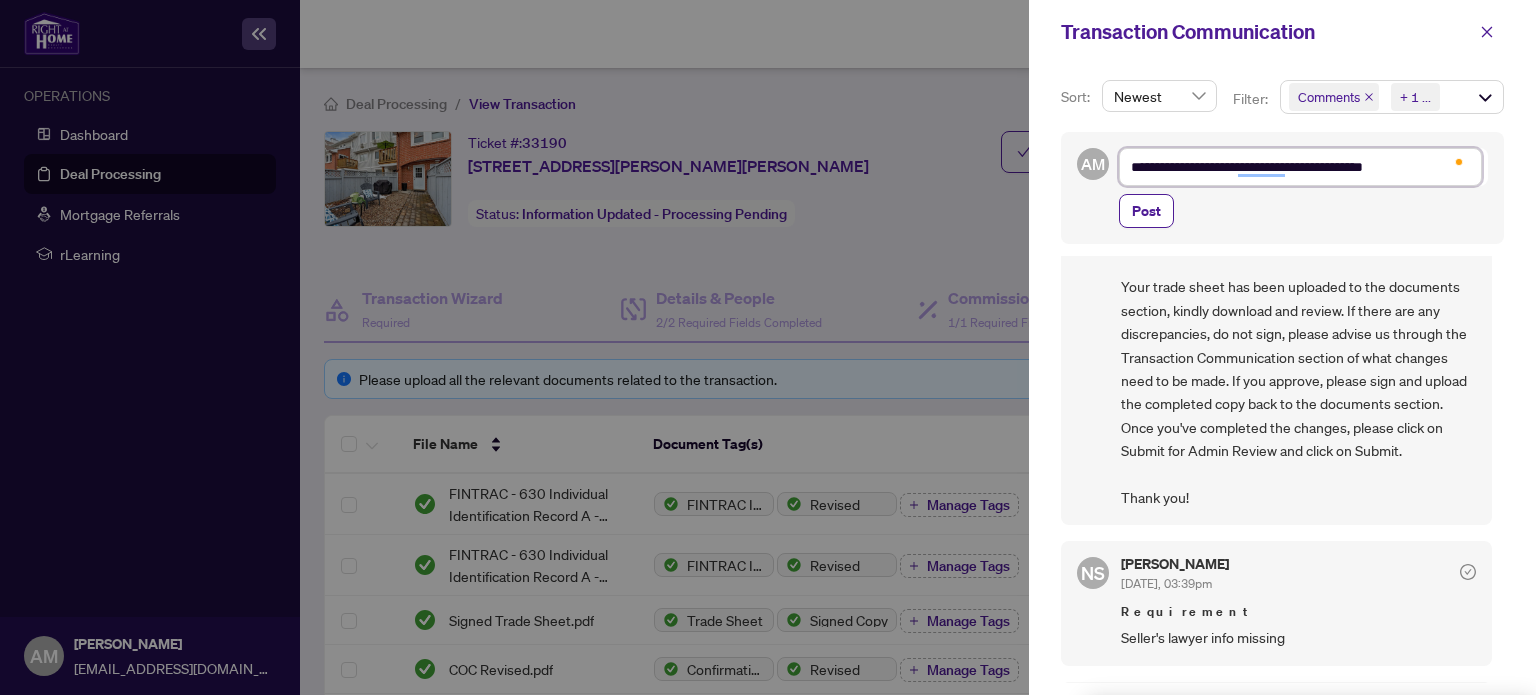 type on "**********" 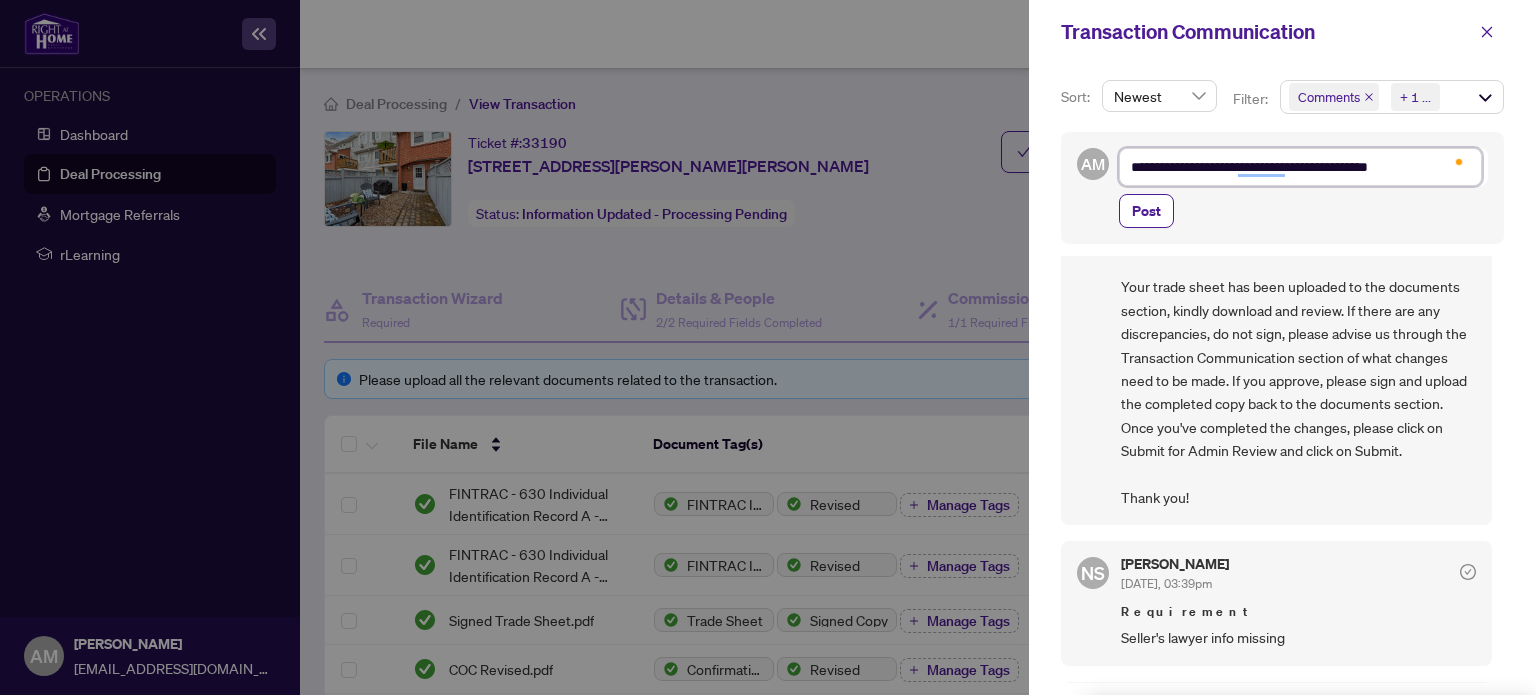 type on "**********" 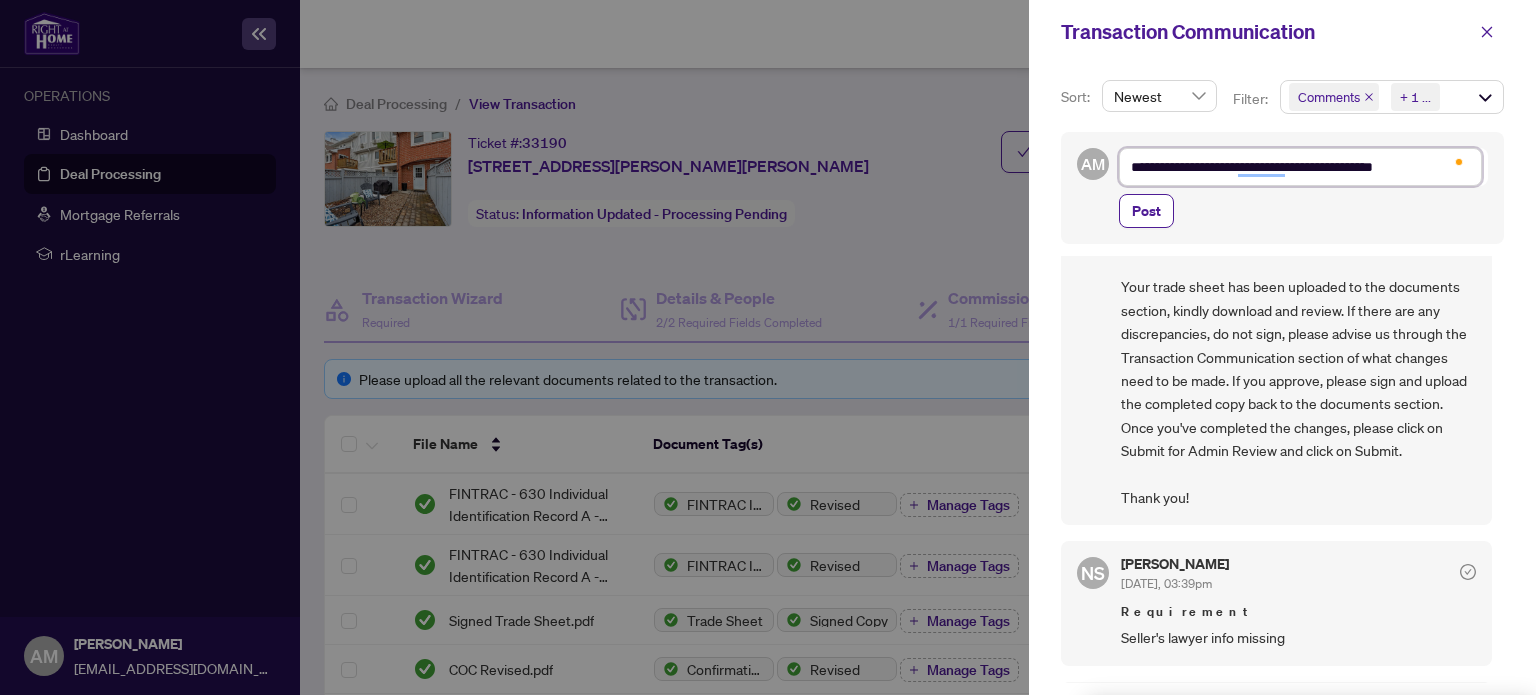 type on "**********" 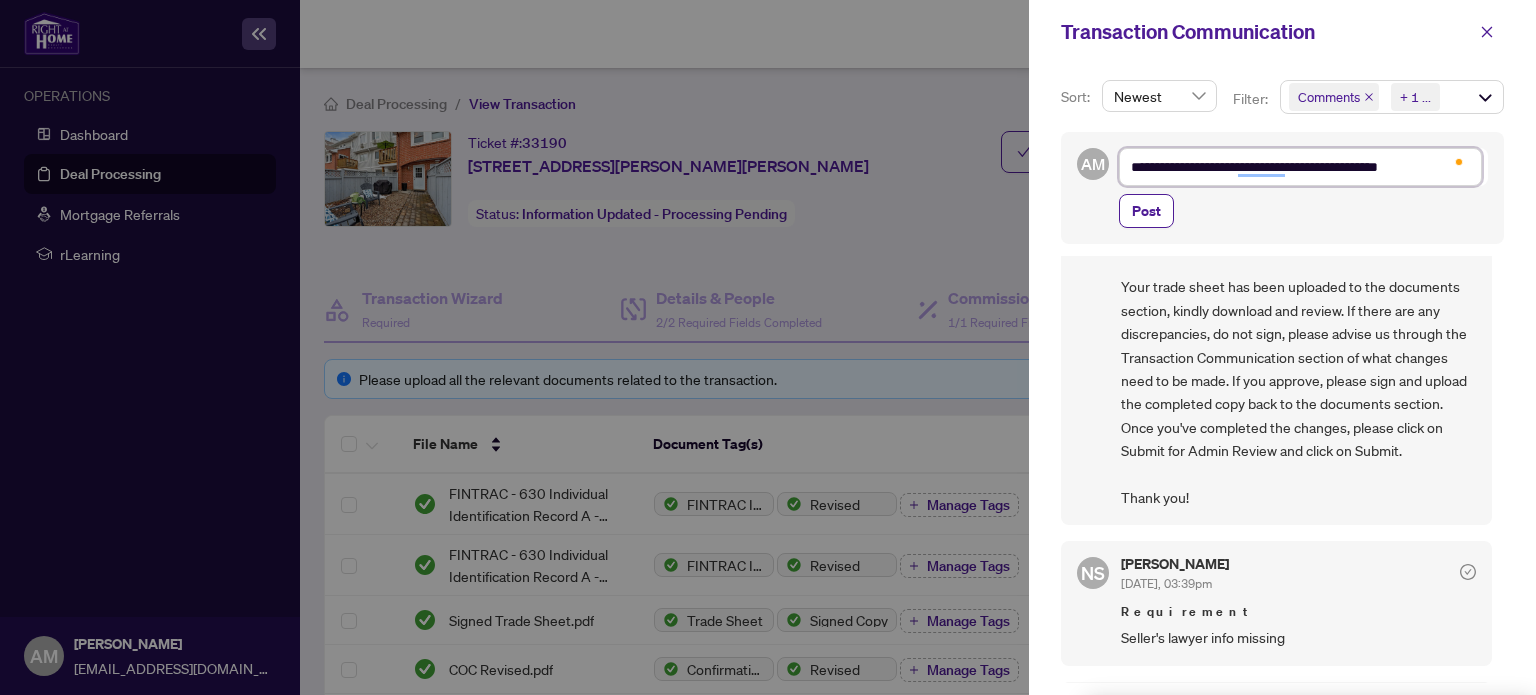 type on "**********" 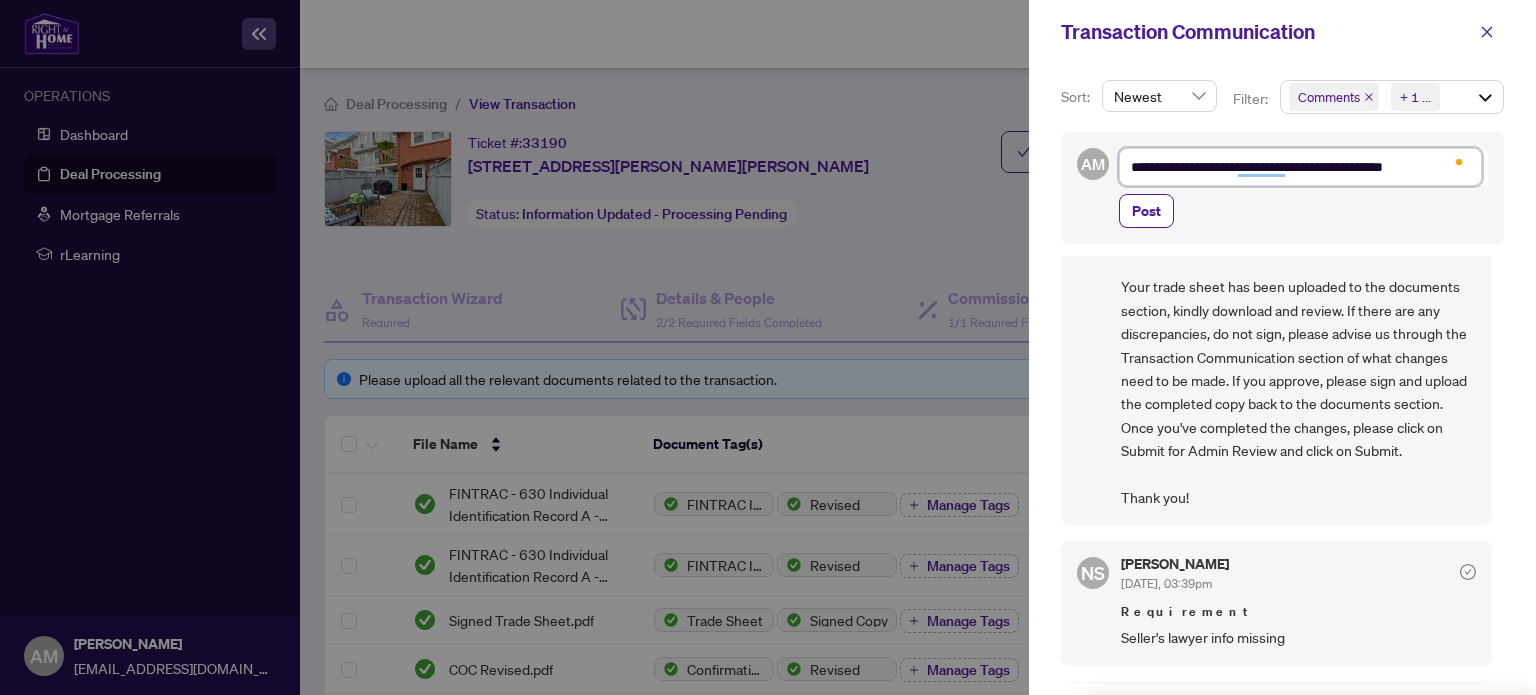 type on "**********" 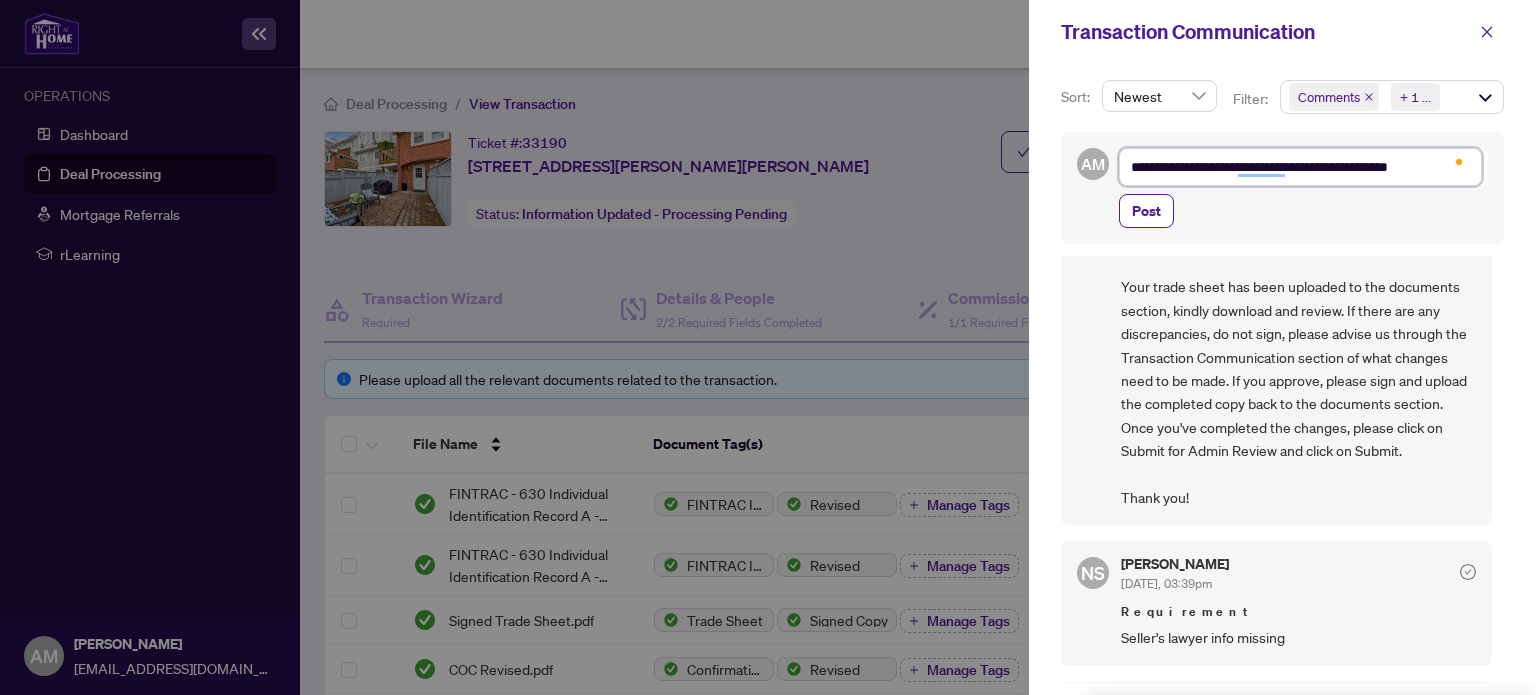 type on "**********" 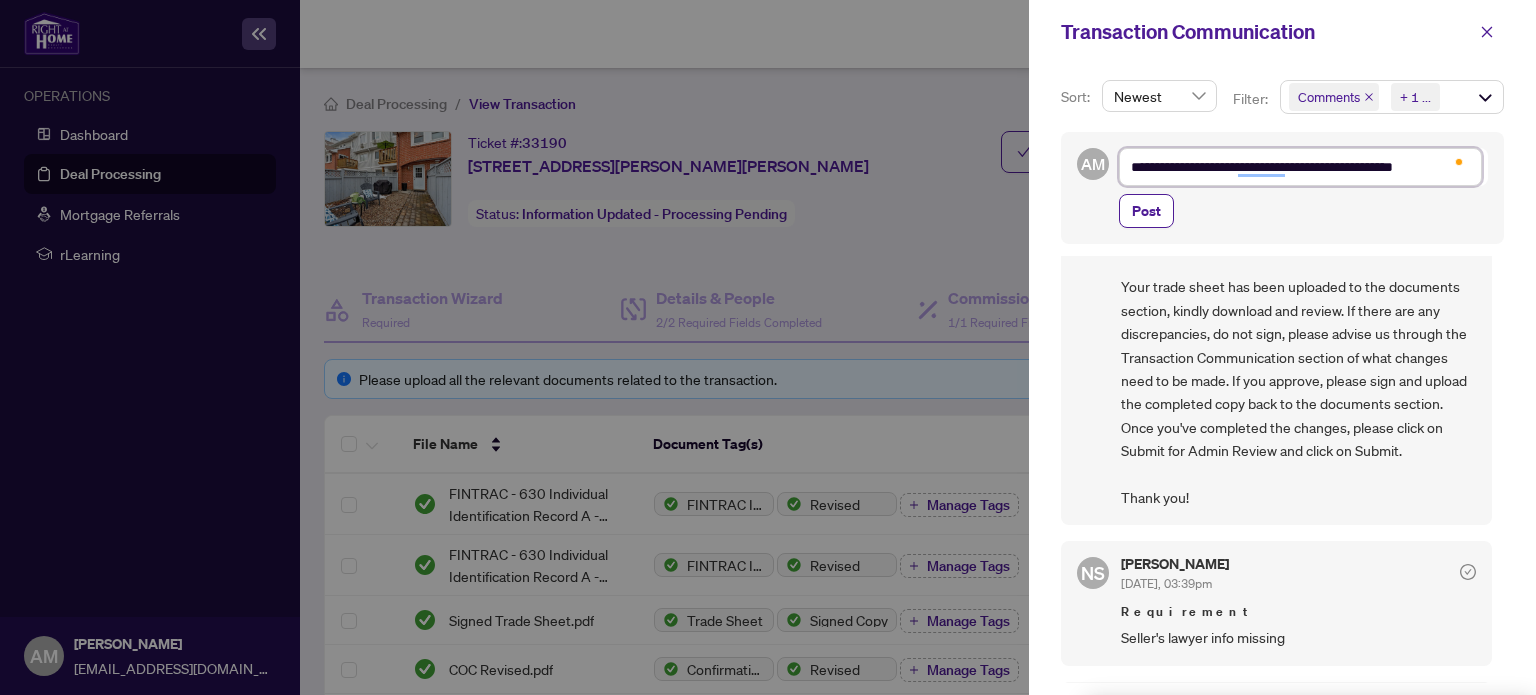 type on "**********" 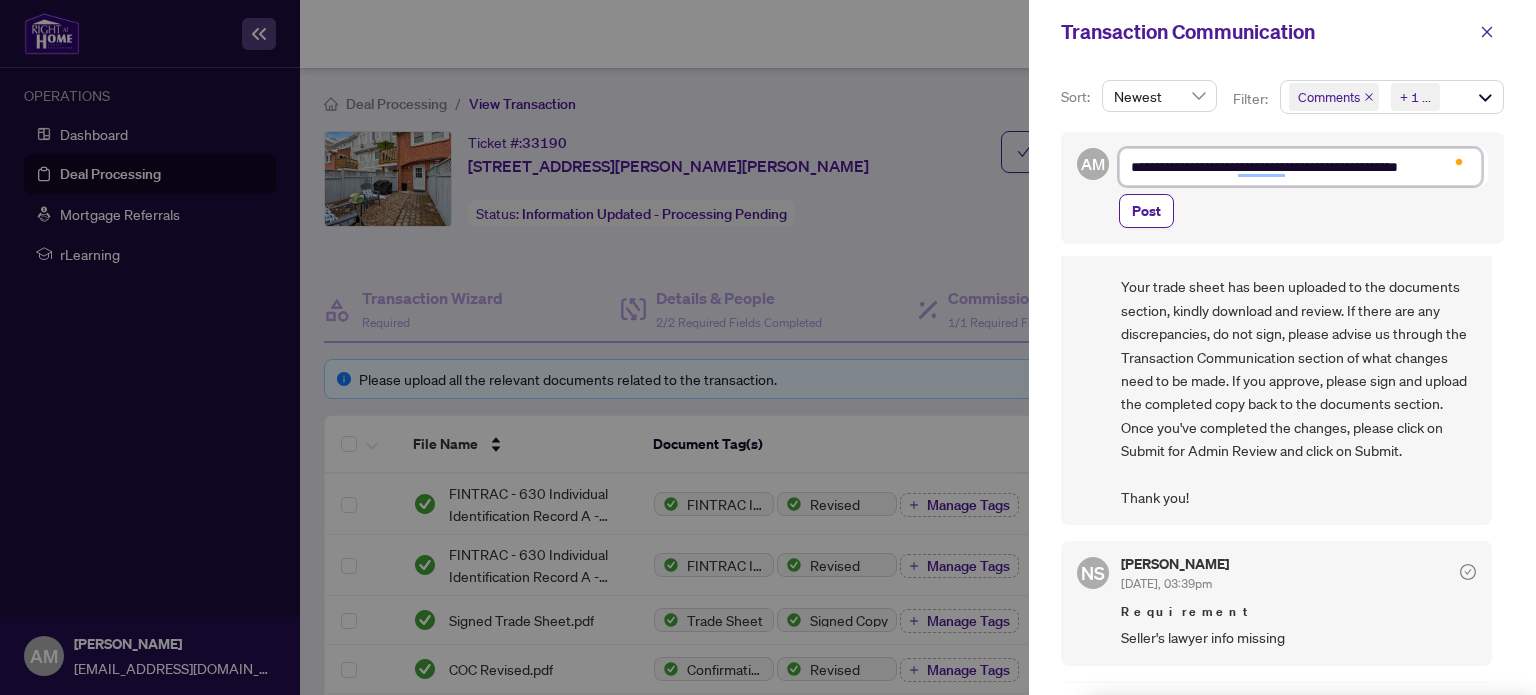 type on "**********" 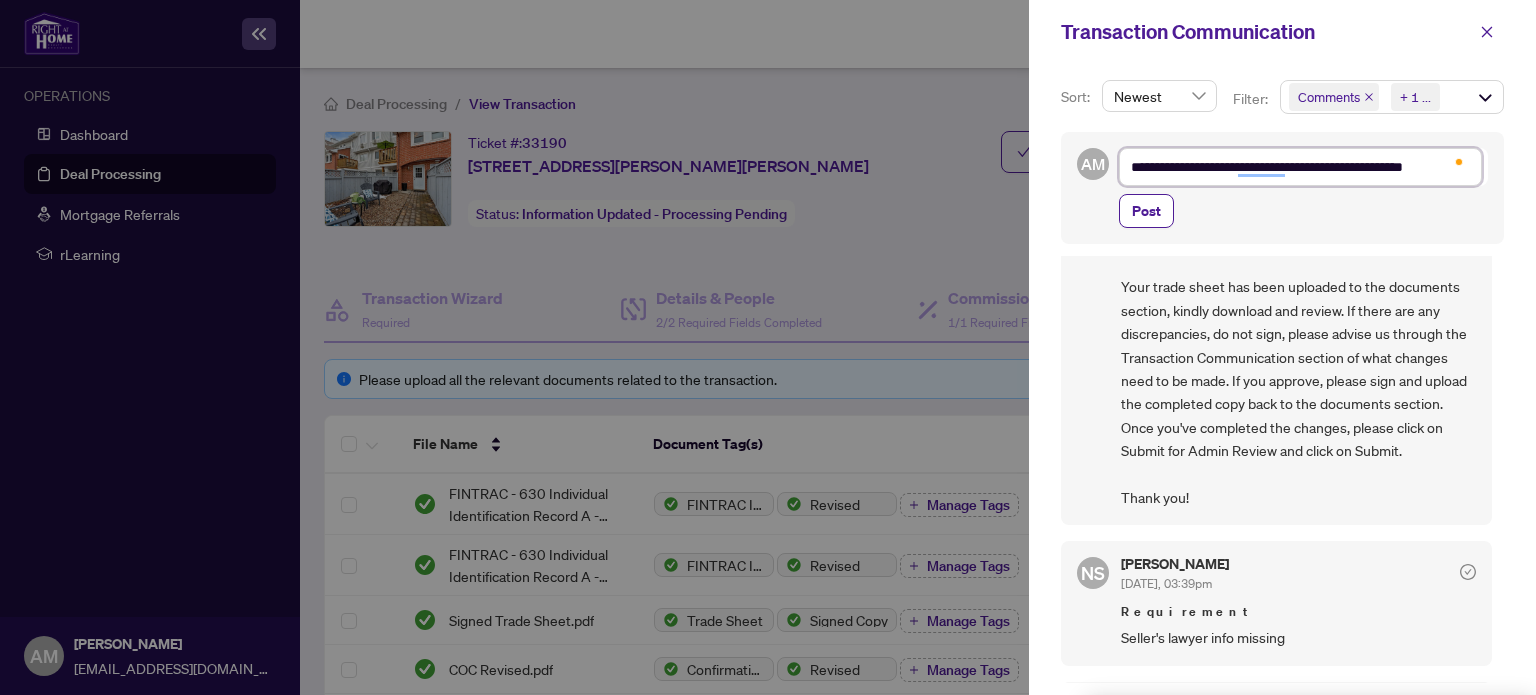 type on "**********" 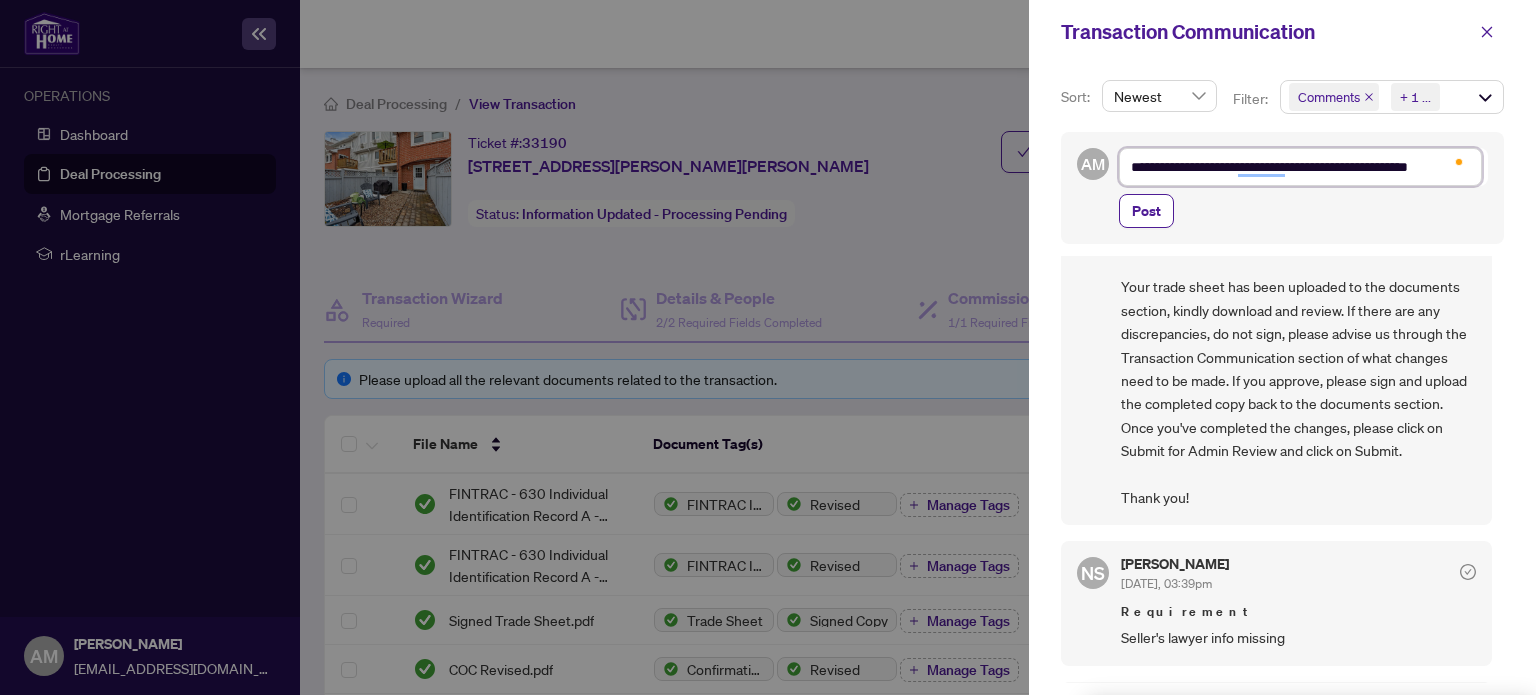 type on "**********" 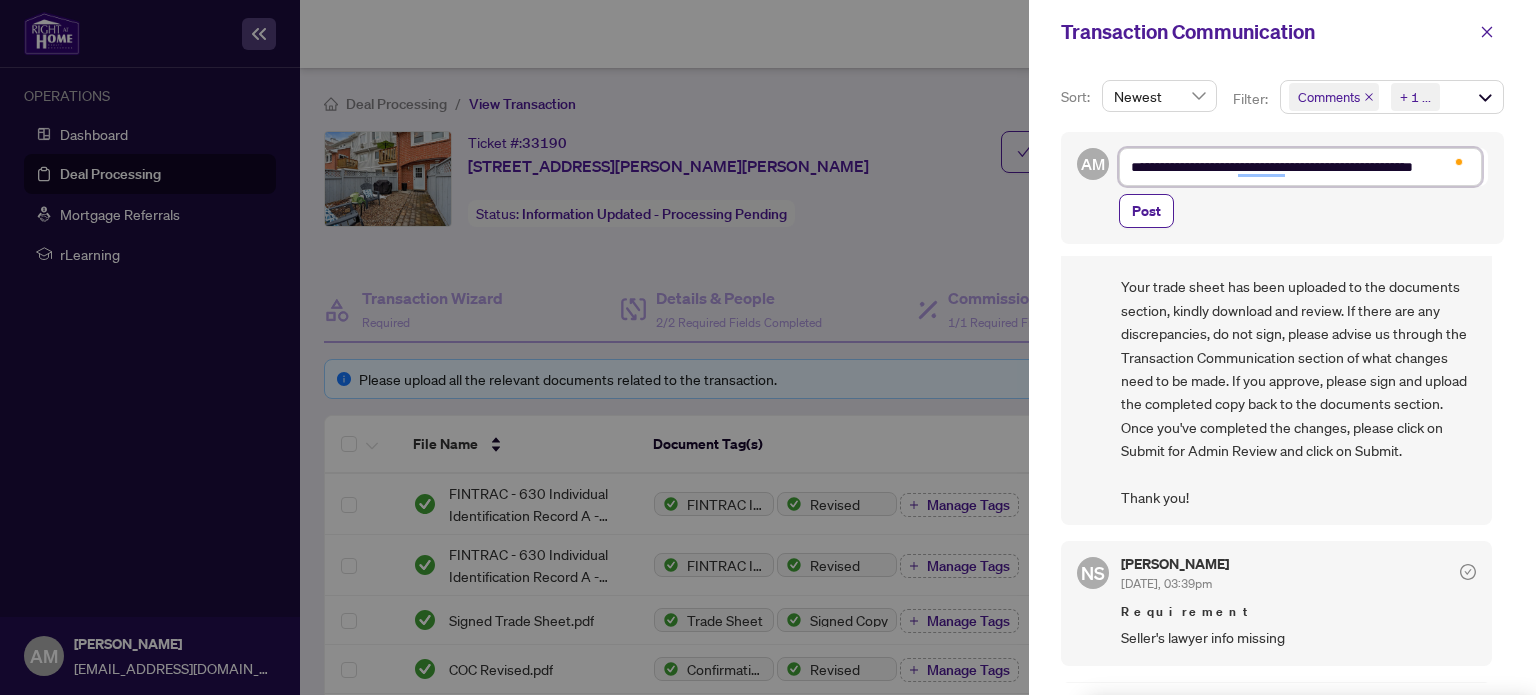 type on "**********" 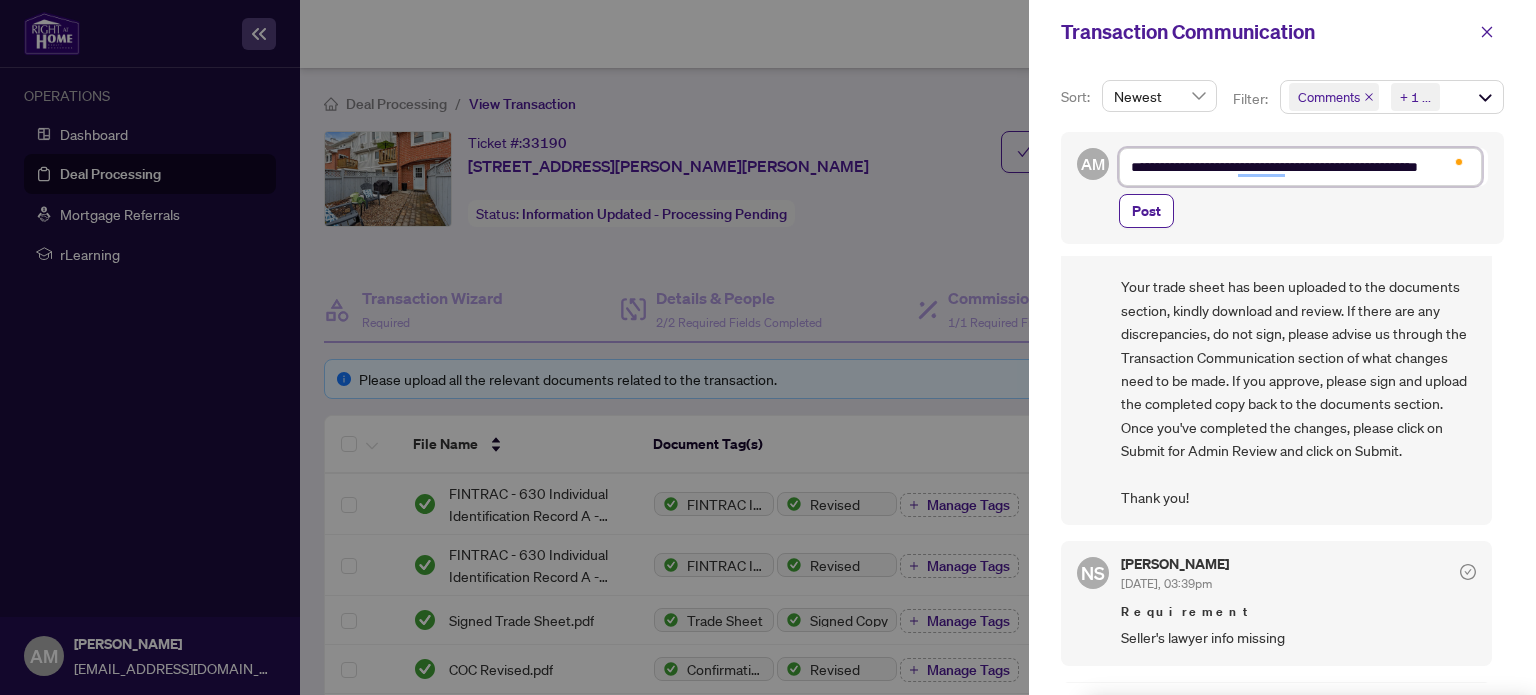 type on "**********" 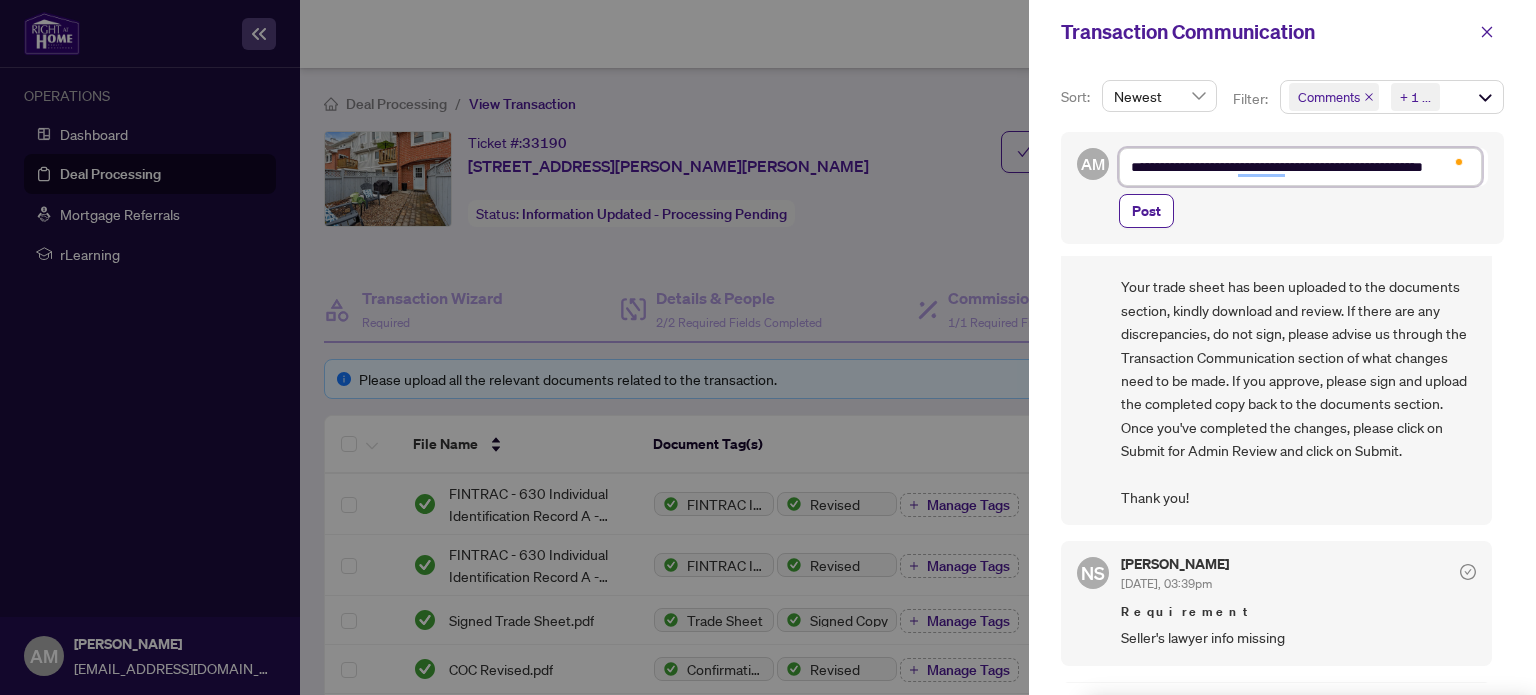 type on "**********" 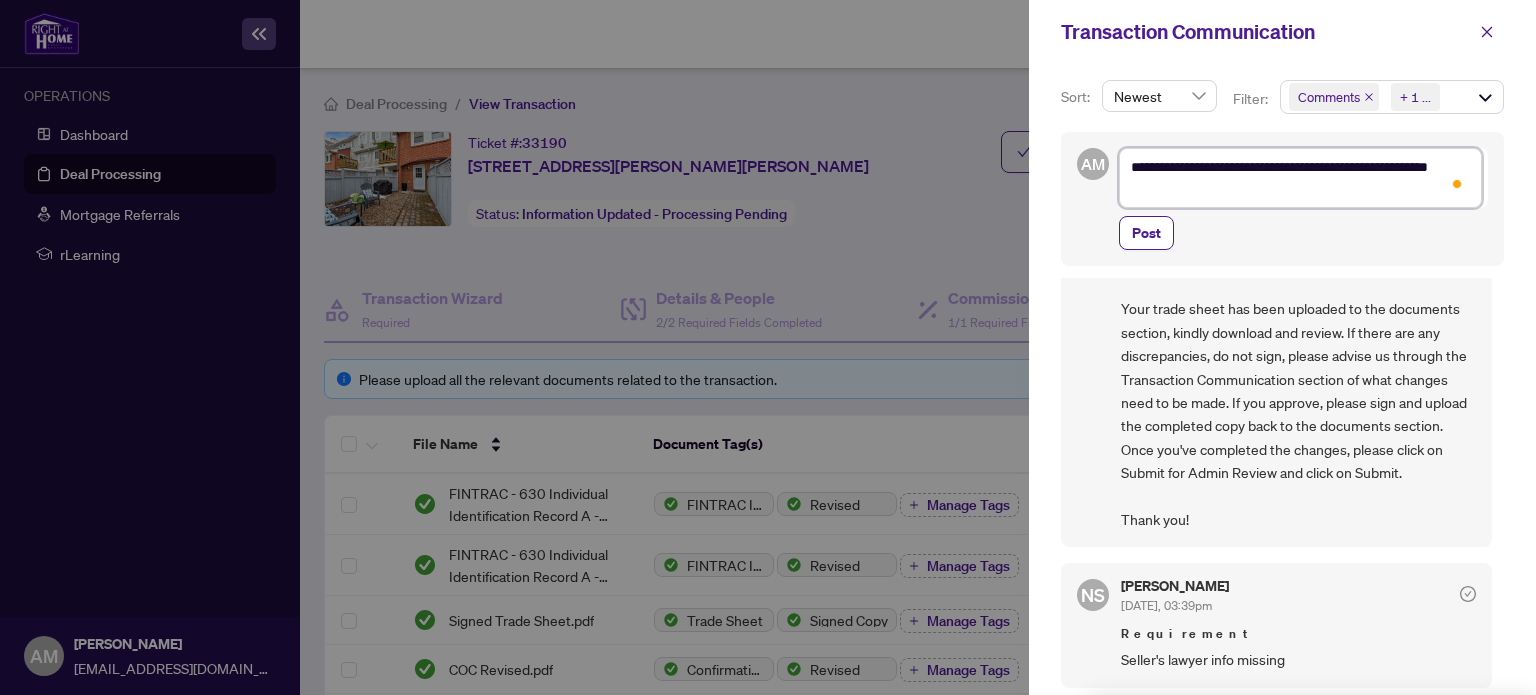 type on "**********" 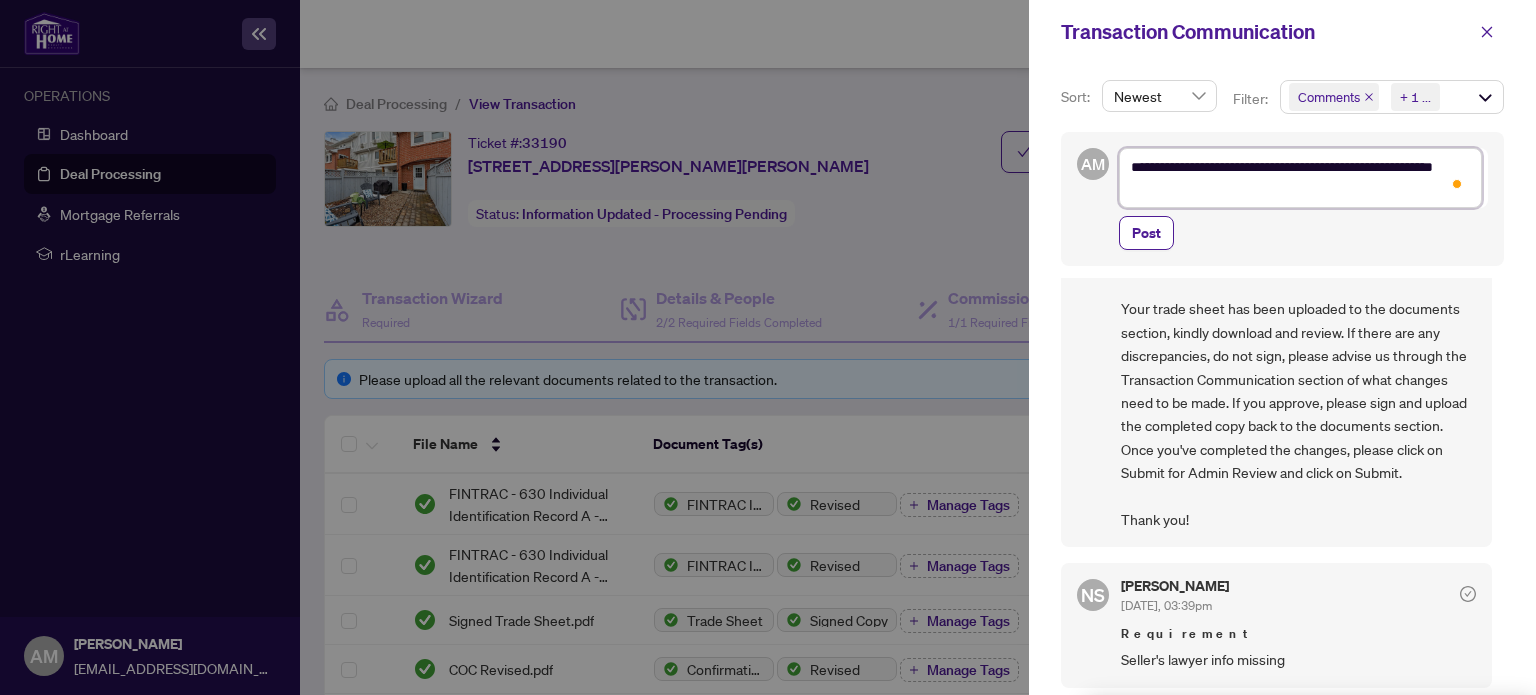 type on "**********" 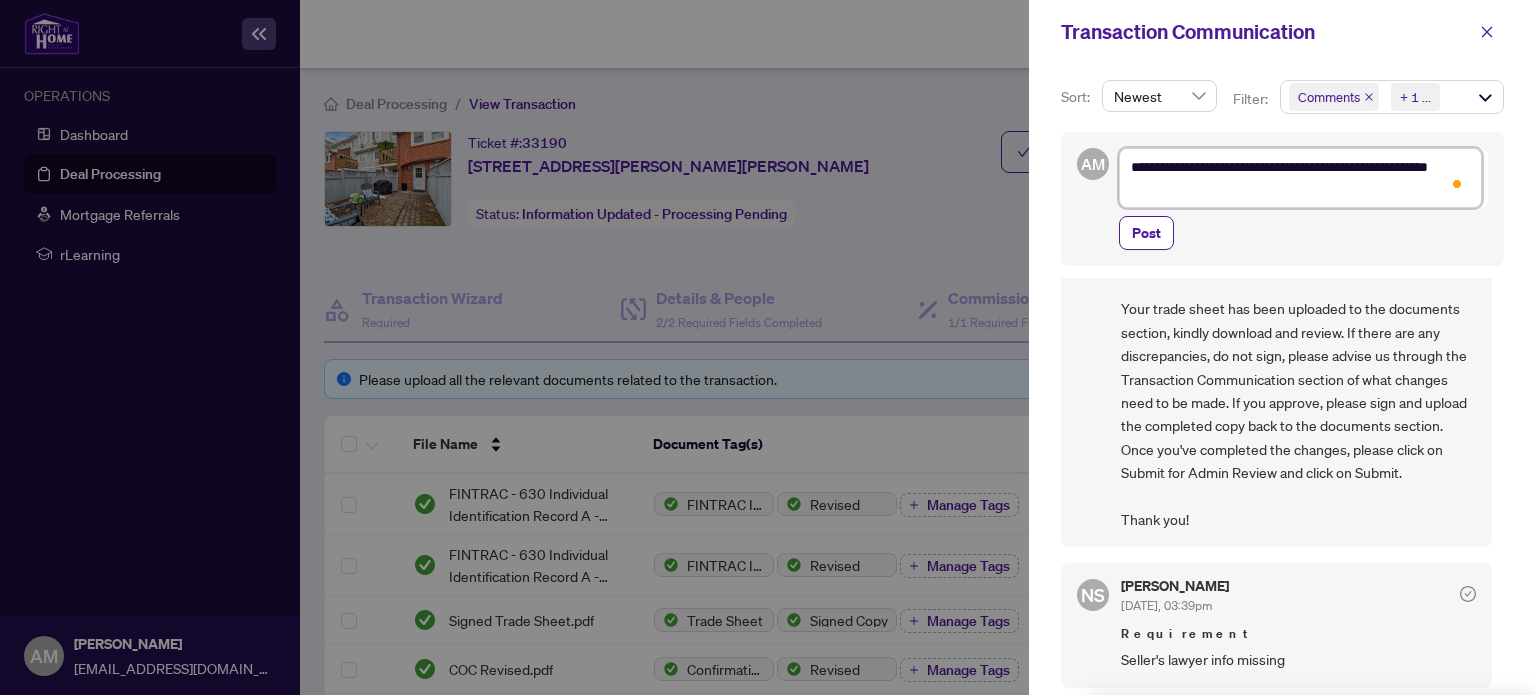 type on "**********" 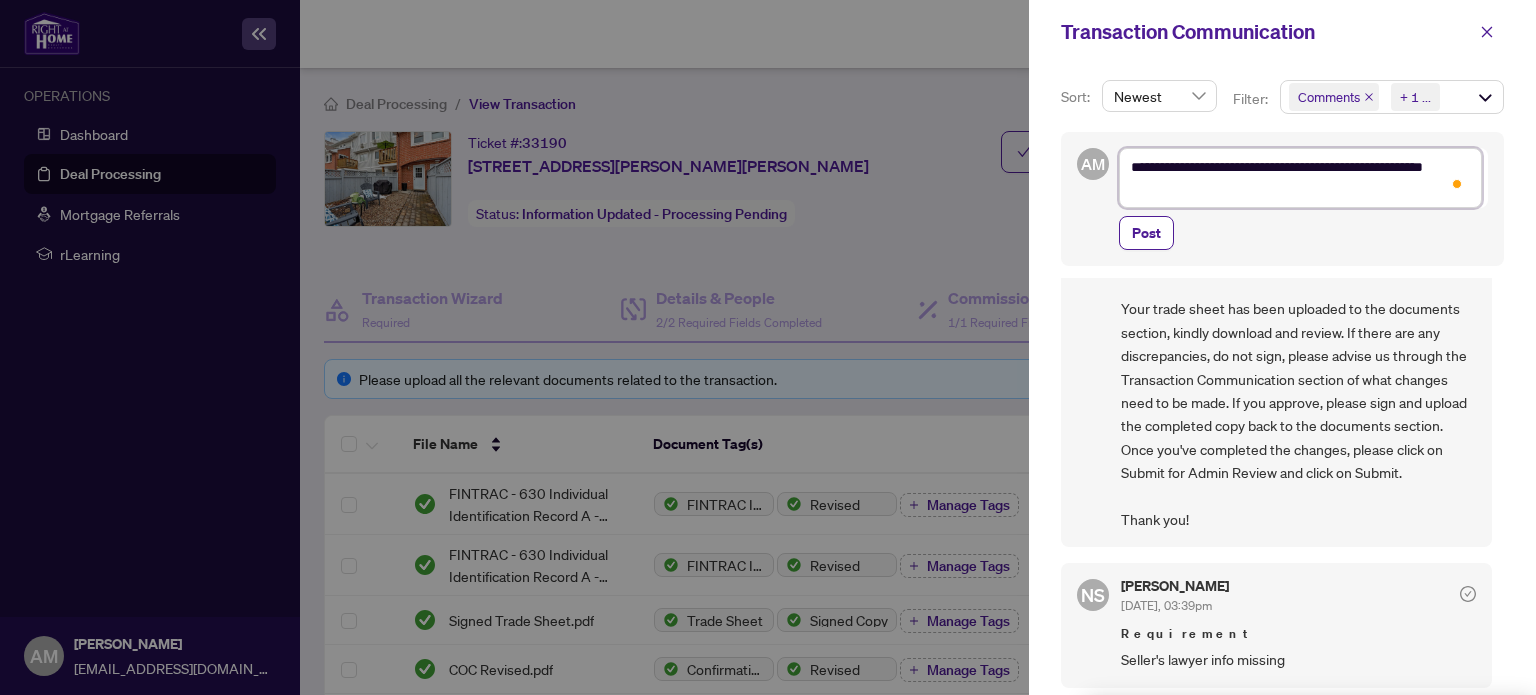 type on "**********" 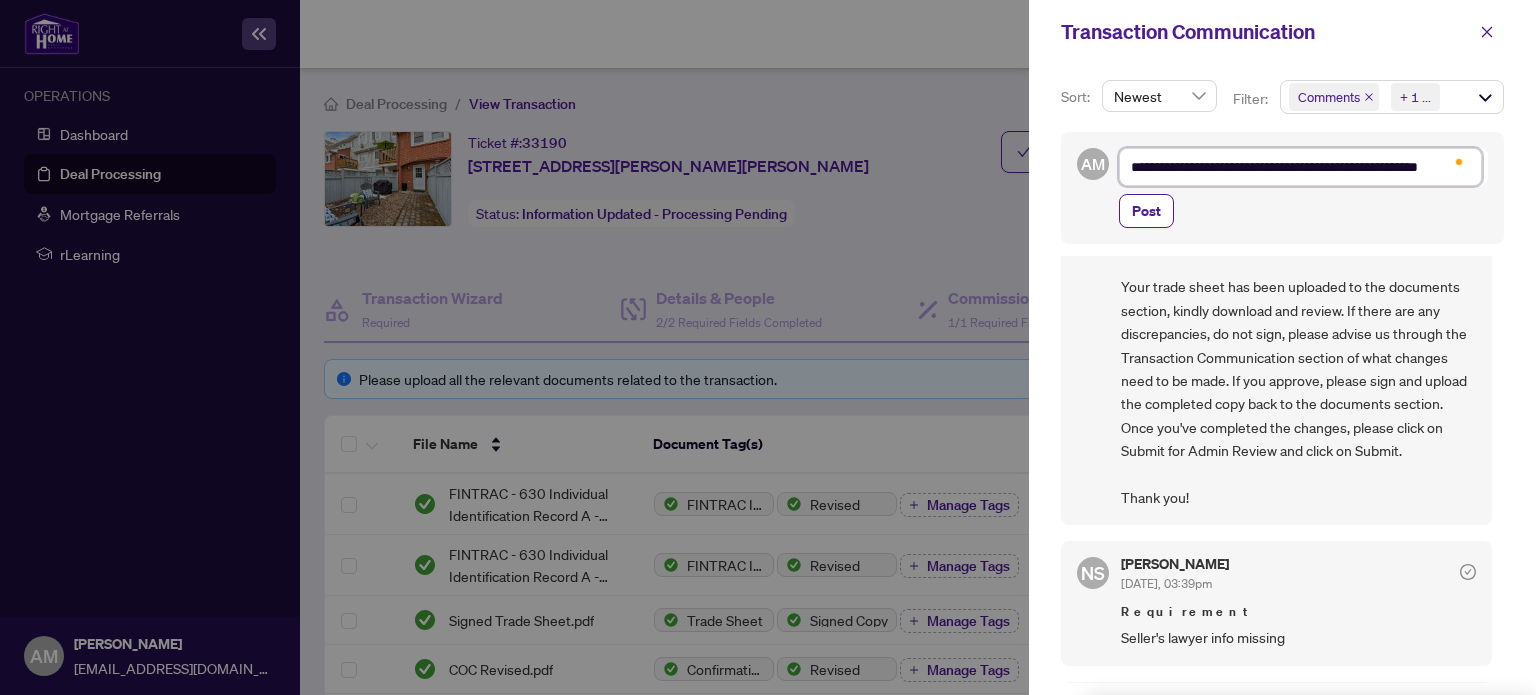 type 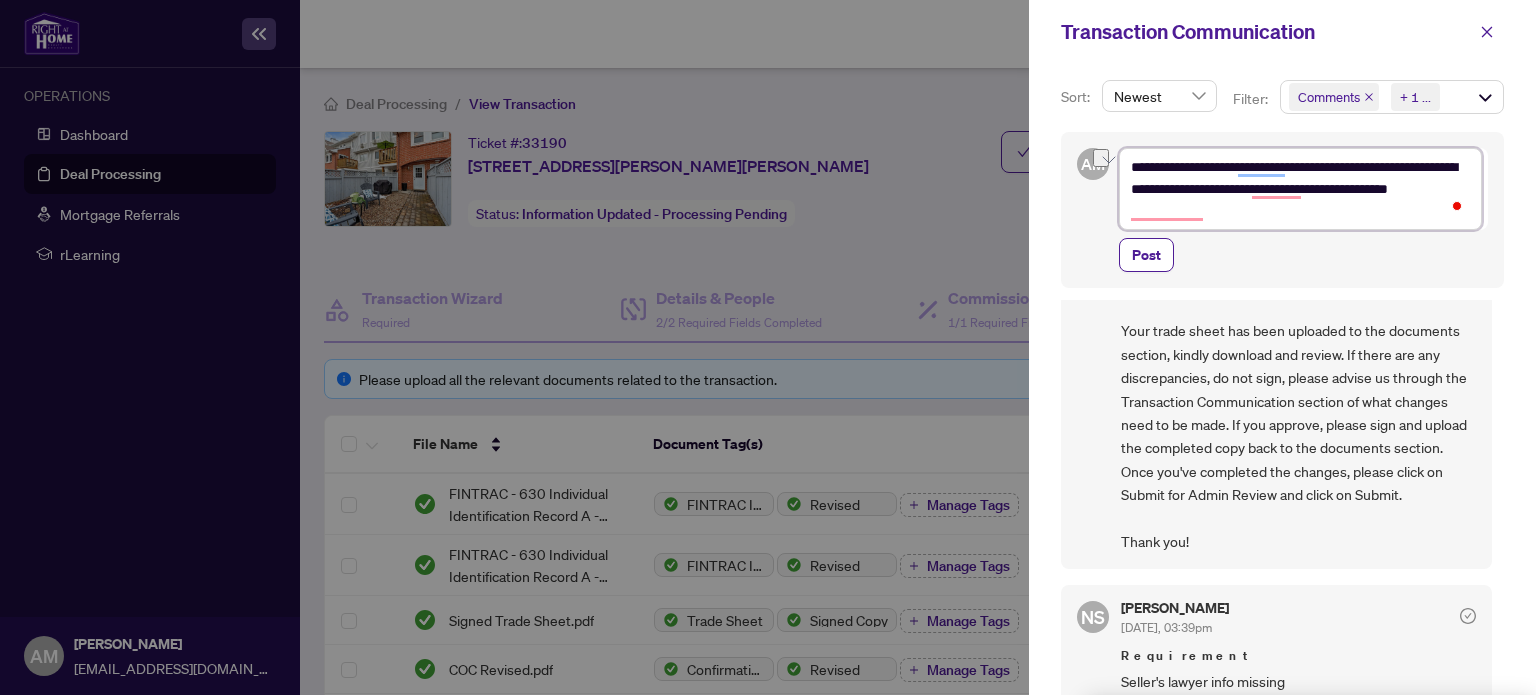 drag, startPoint x: 1351, startPoint y: 170, endPoint x: 1112, endPoint y: 177, distance: 239.1025 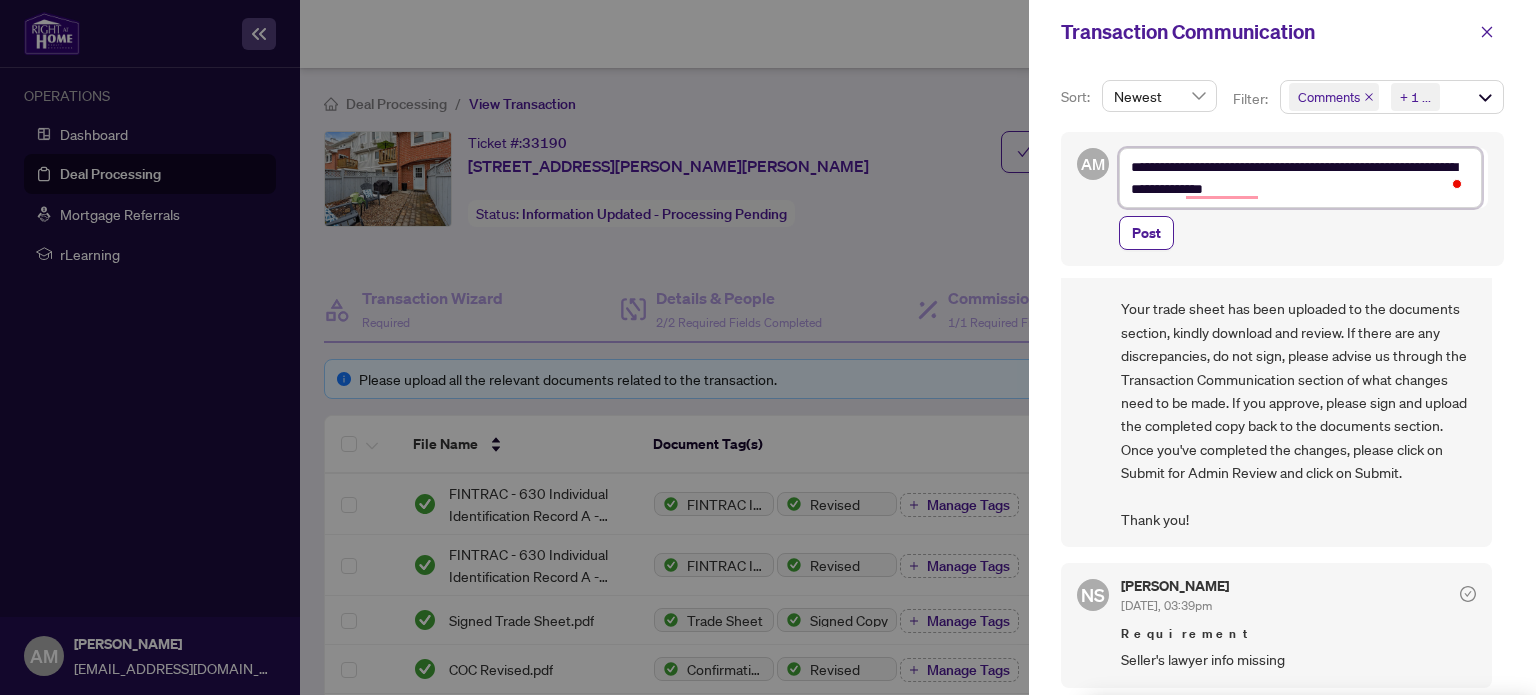 click on "**********" at bounding box center [1300, 178] 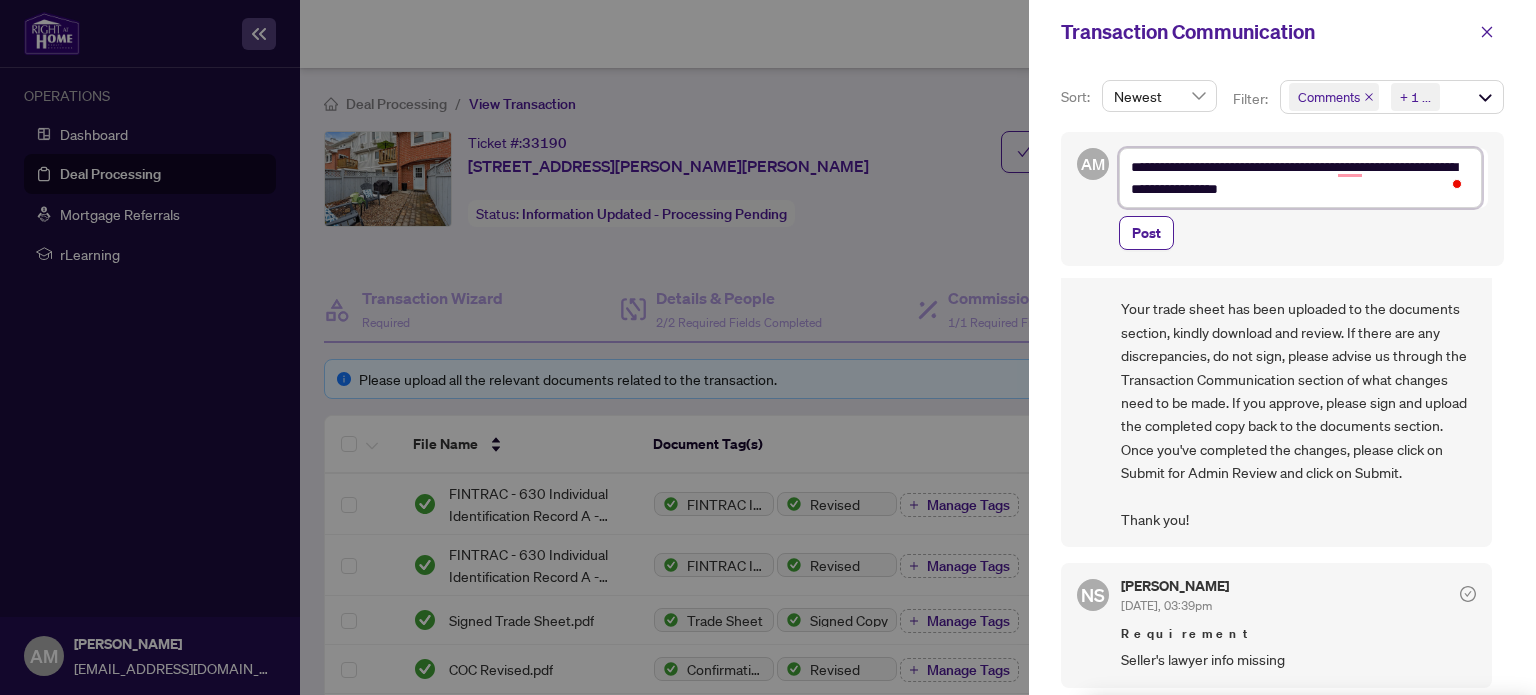click on "**********" at bounding box center [1300, 178] 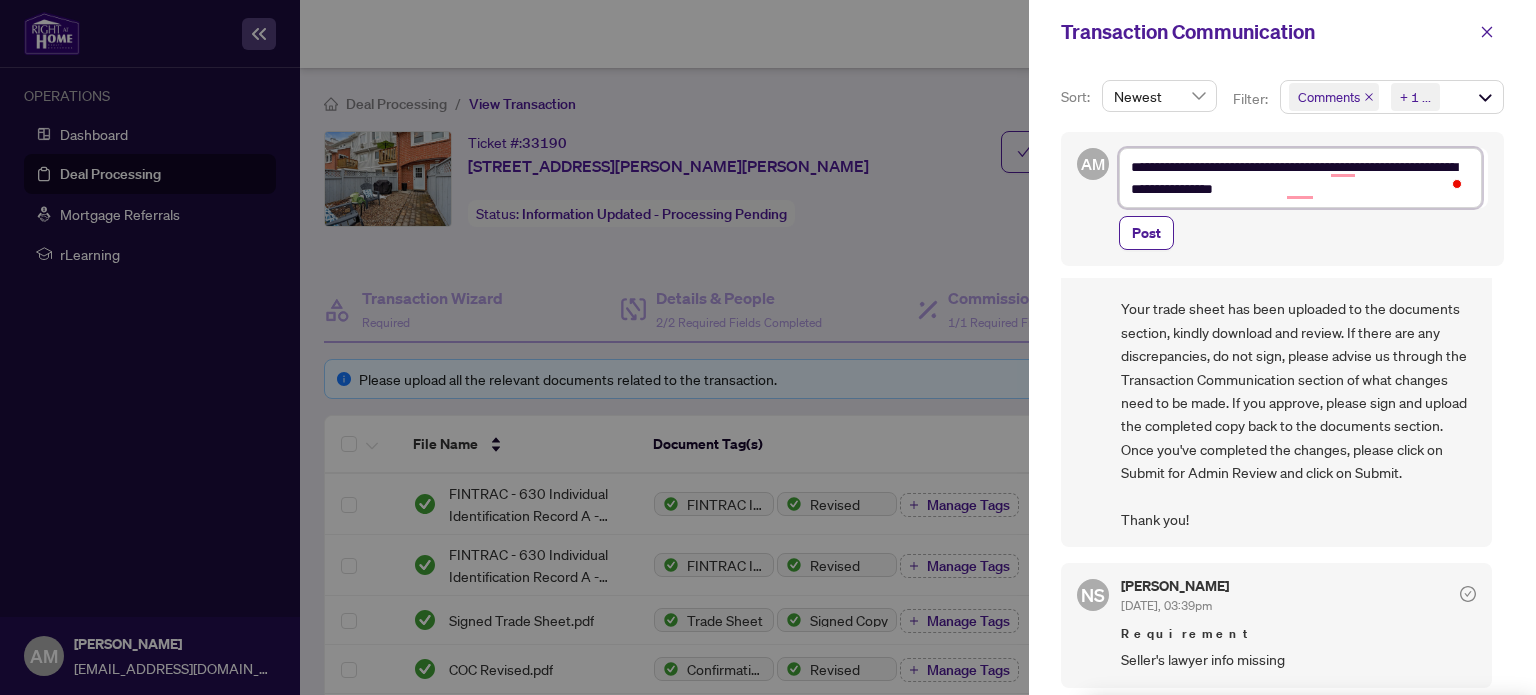 click on "**********" at bounding box center (1300, 178) 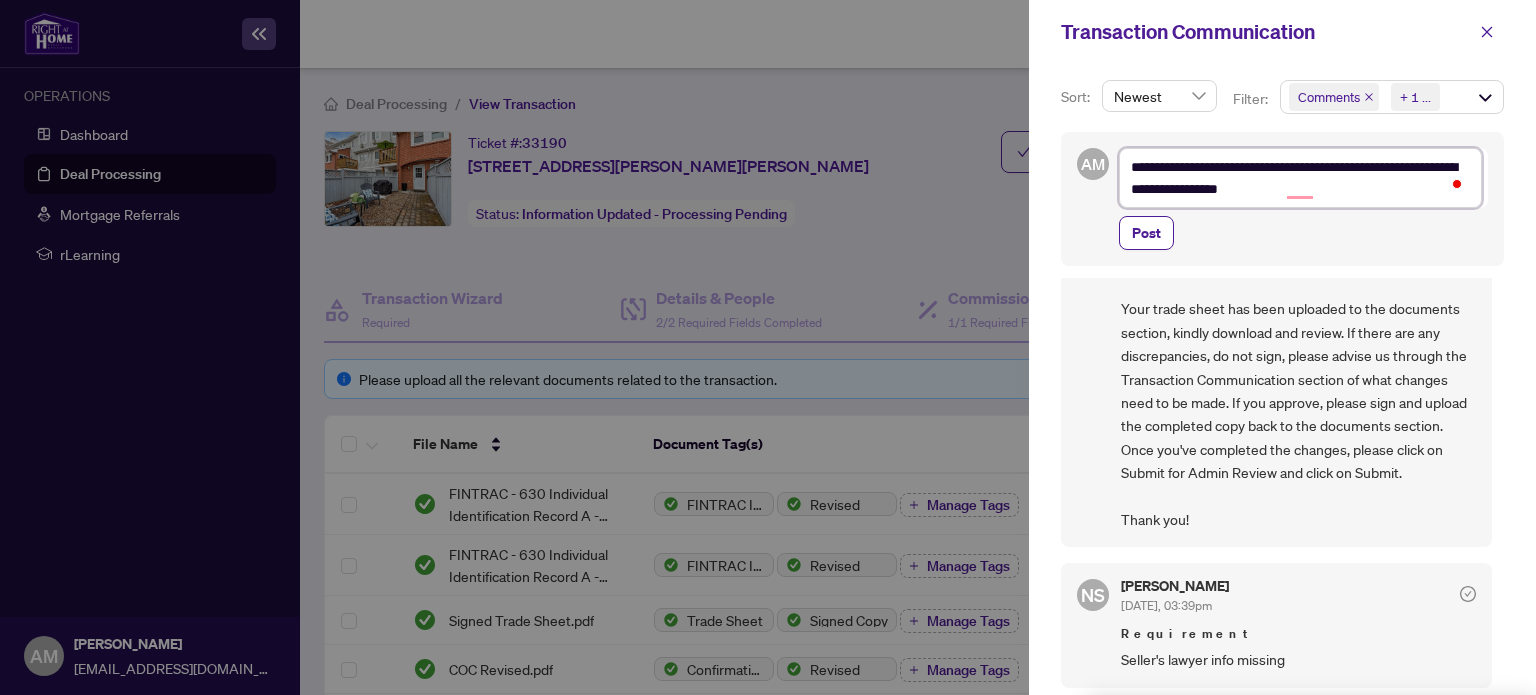 click on "**********" at bounding box center [1300, 178] 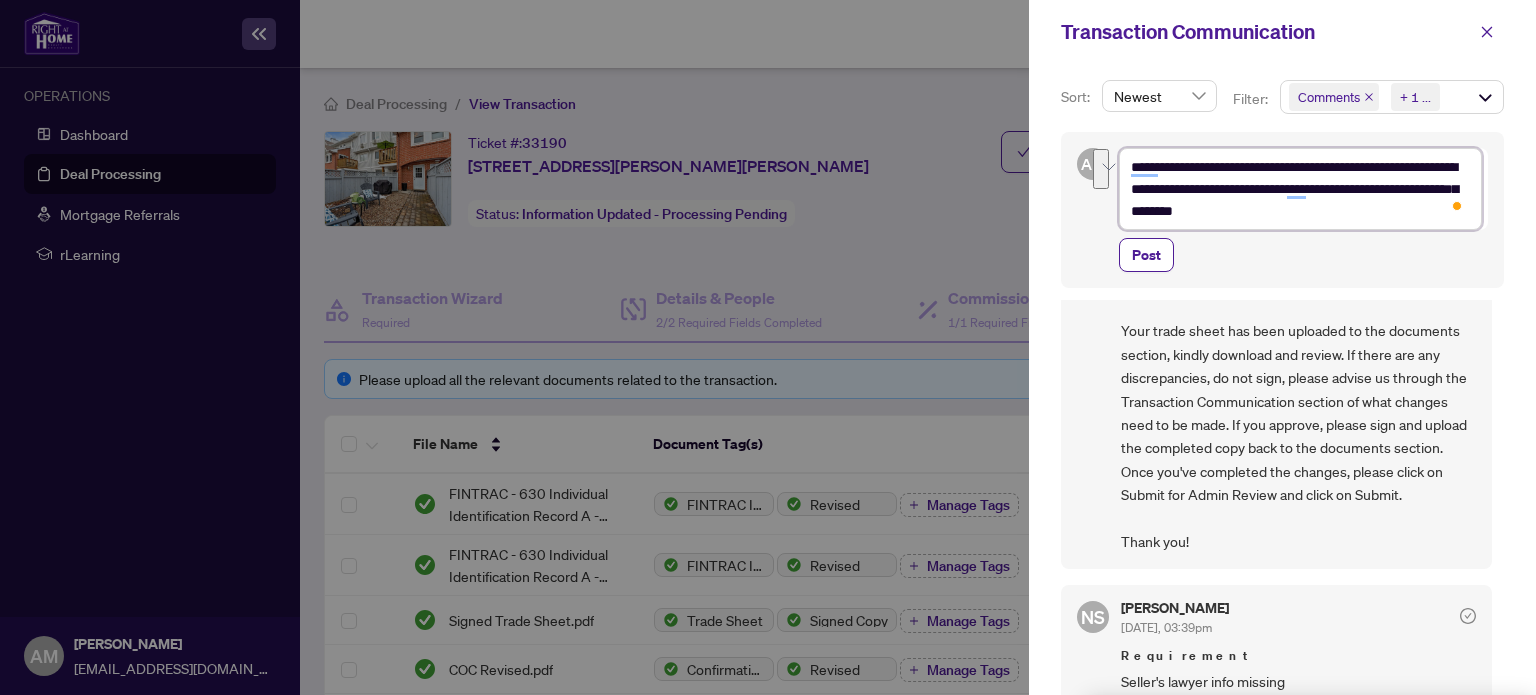 drag, startPoint x: 1443, startPoint y: 191, endPoint x: 1472, endPoint y: 216, distance: 38.28838 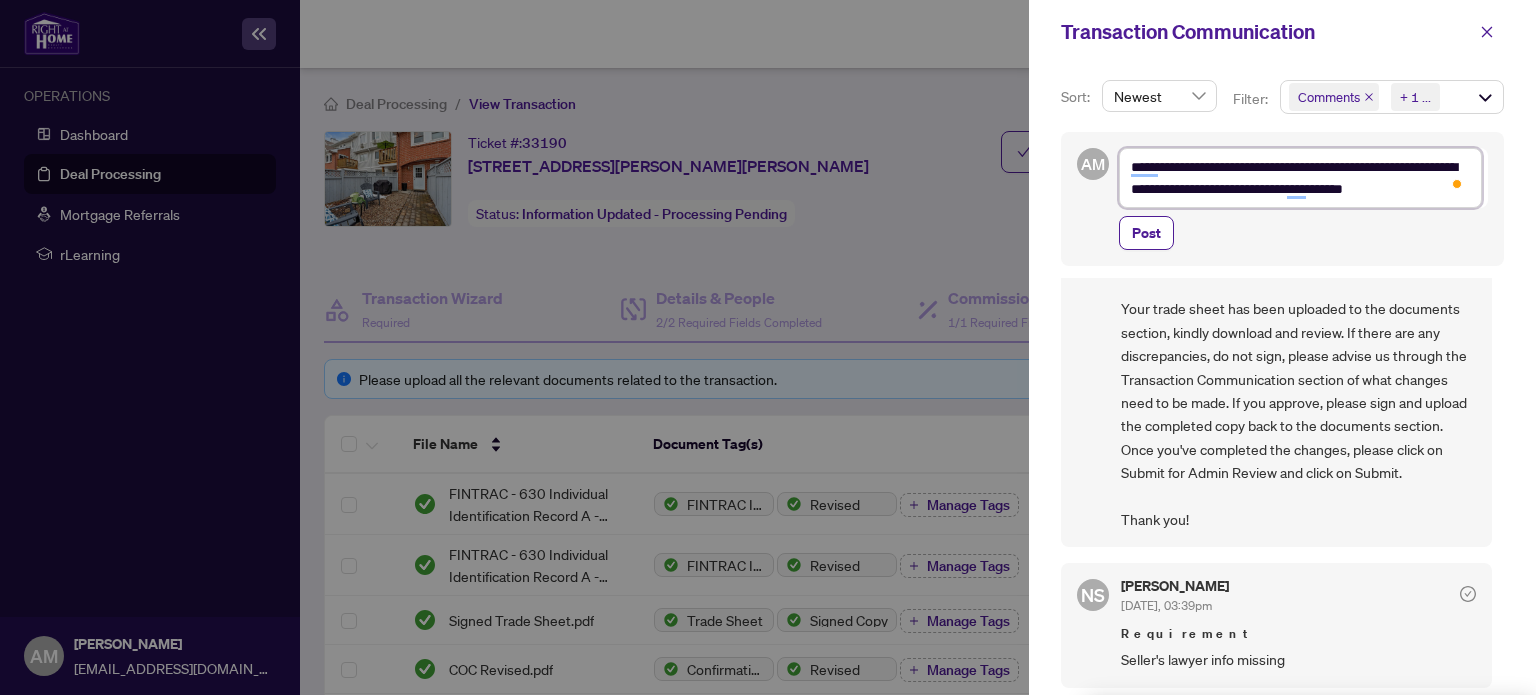 click on "**********" at bounding box center (1300, 178) 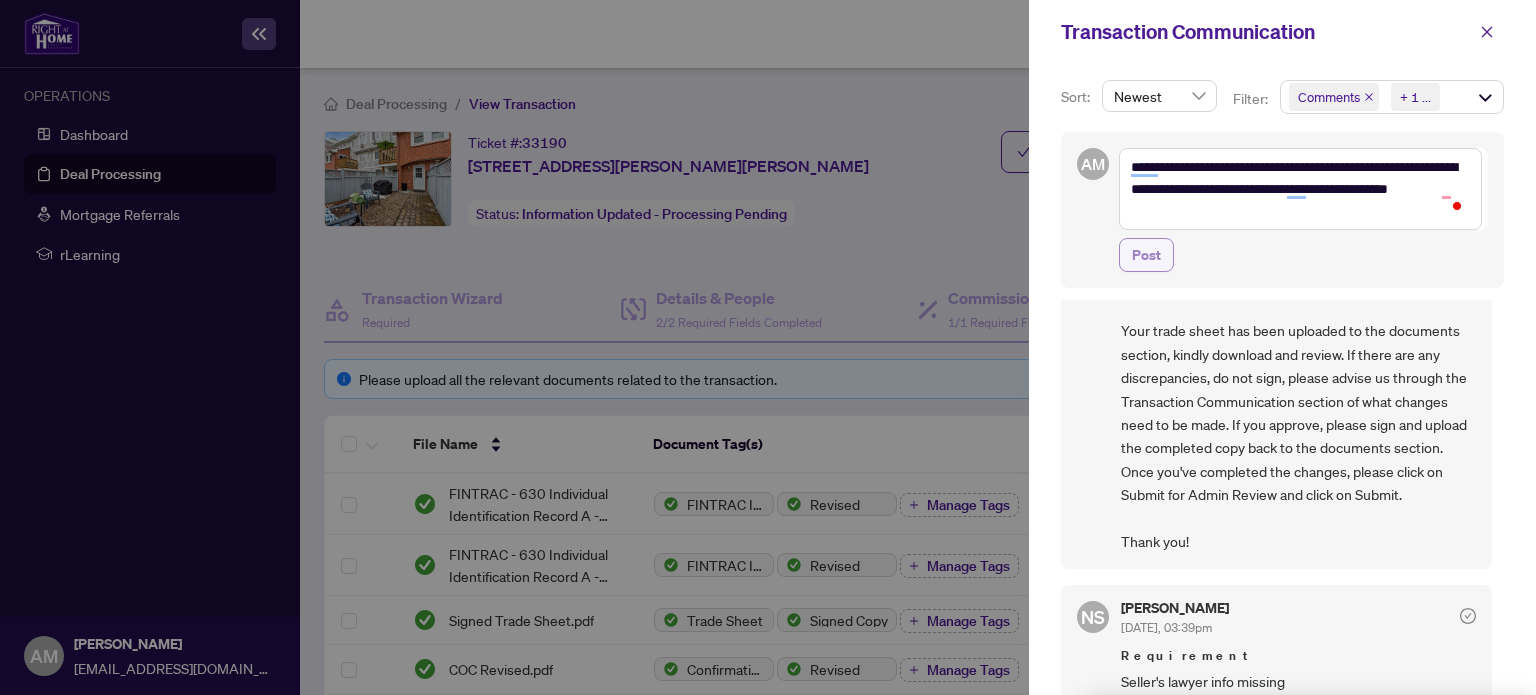 click on "Post" at bounding box center (1146, 255) 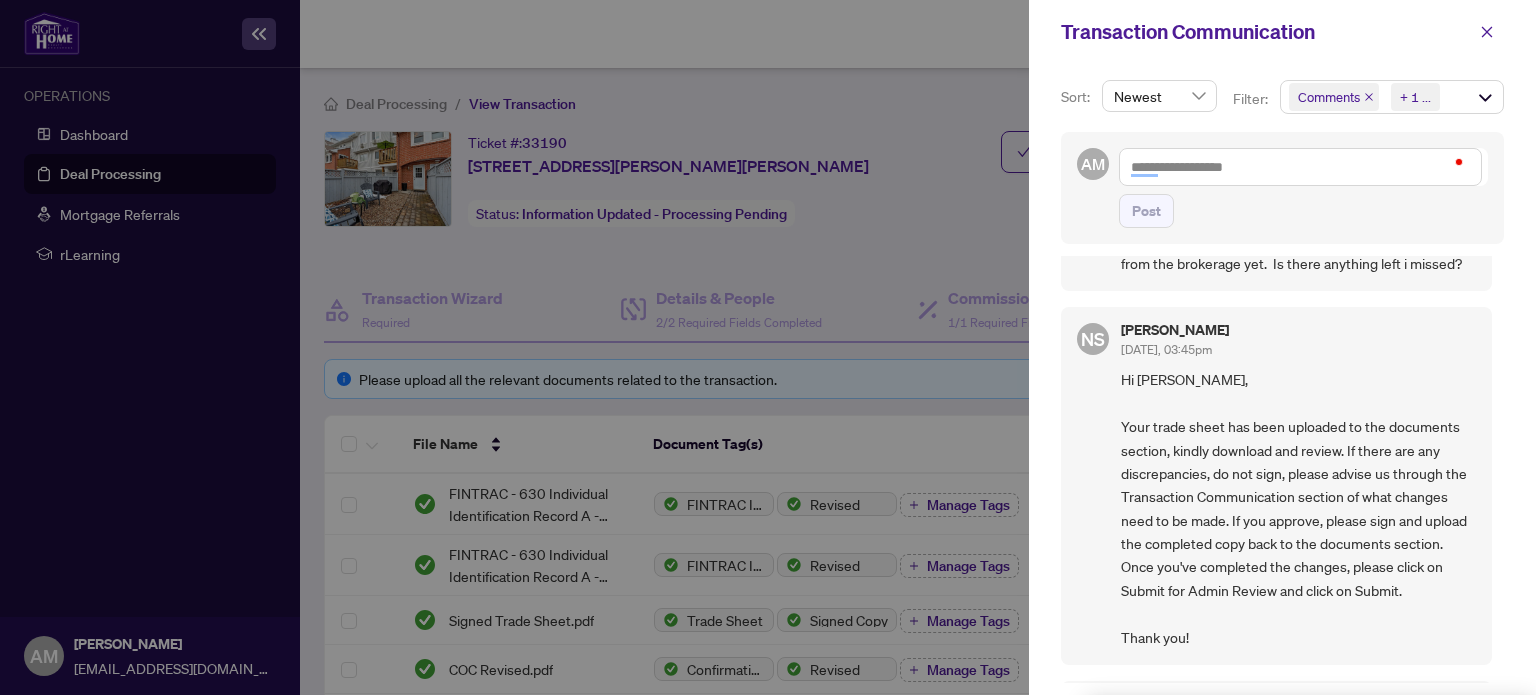 scroll, scrollTop: 0, scrollLeft: 0, axis: both 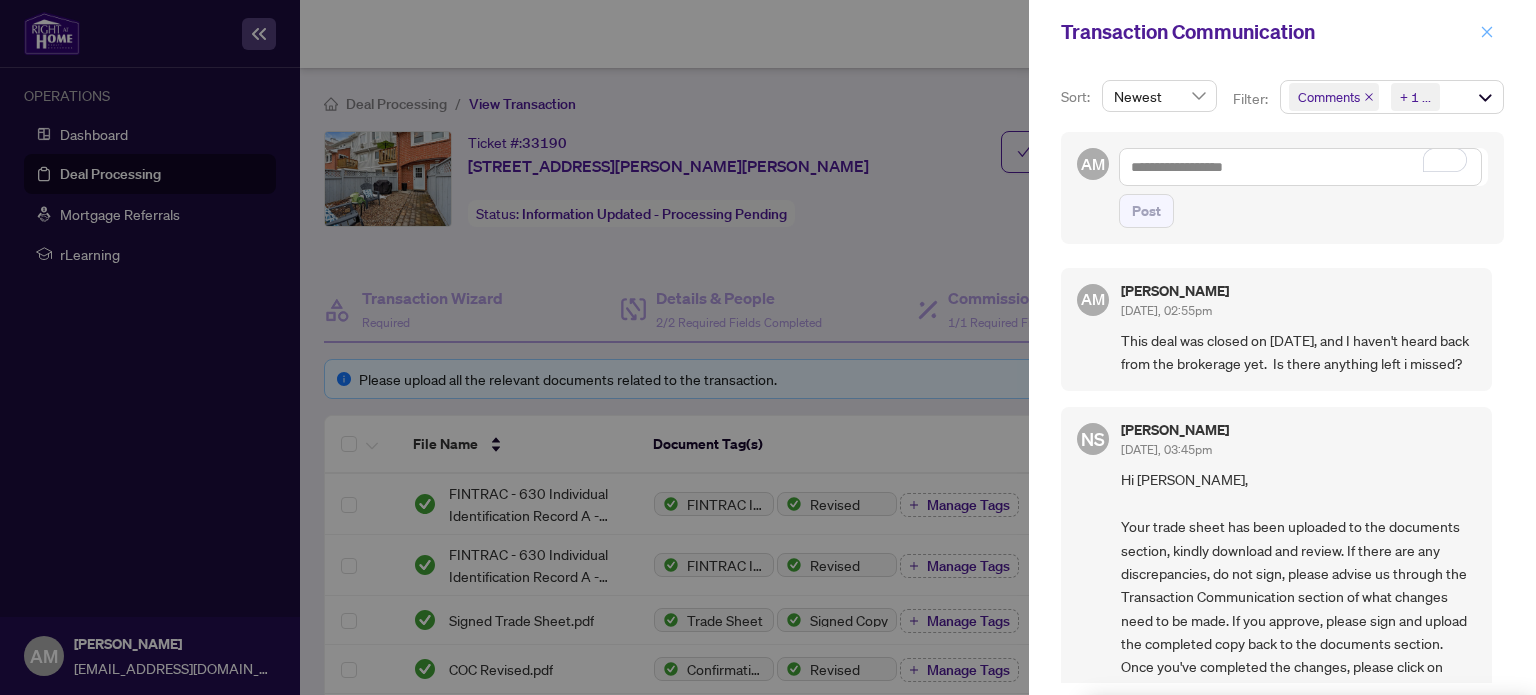 click 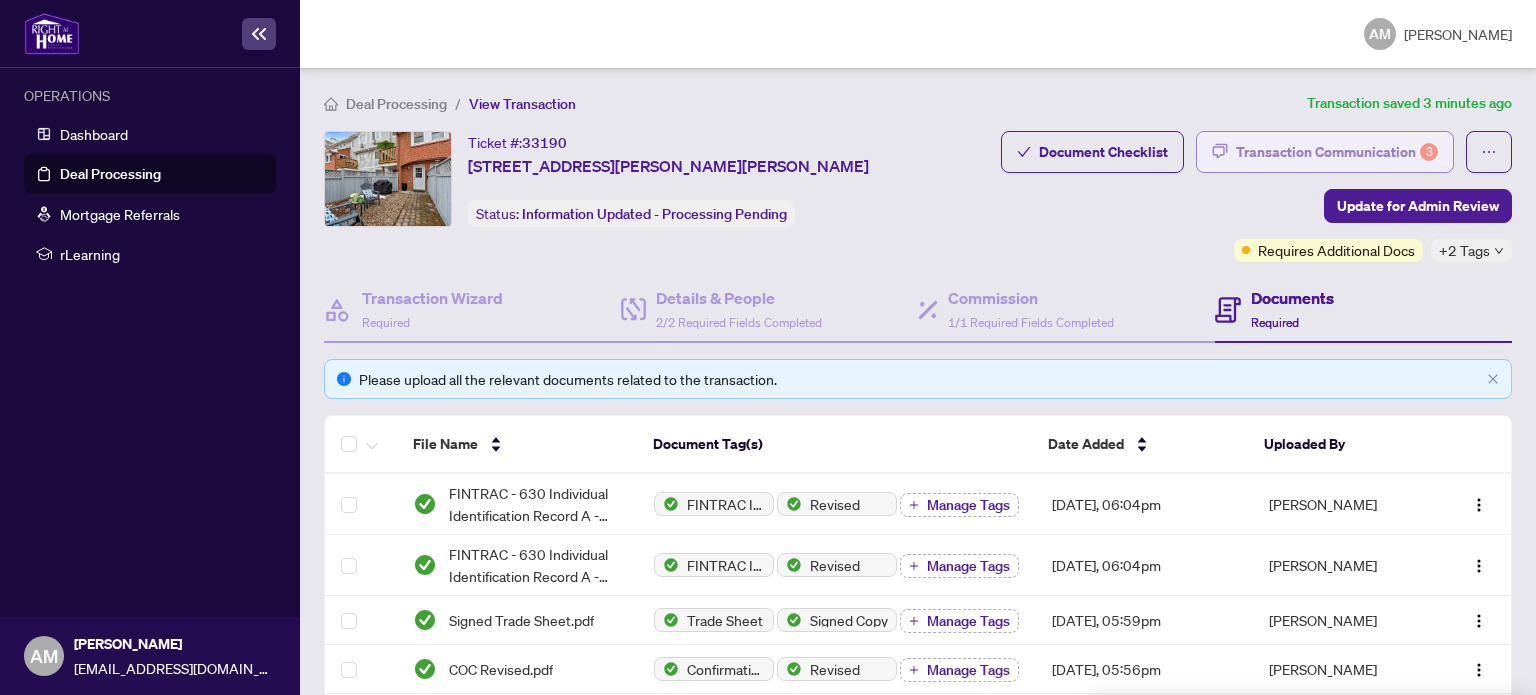 click on "Transaction Communication 3" at bounding box center (1337, 152) 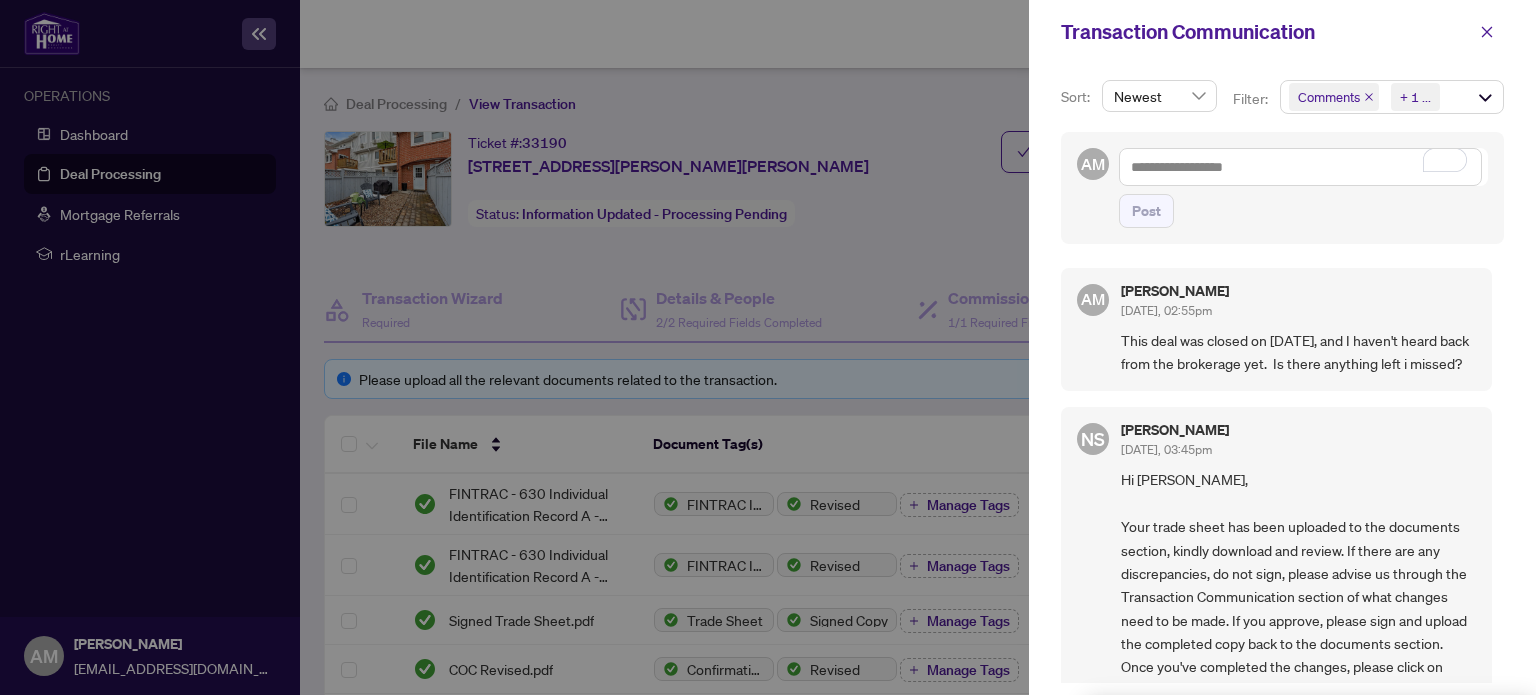 click at bounding box center (768, 347) 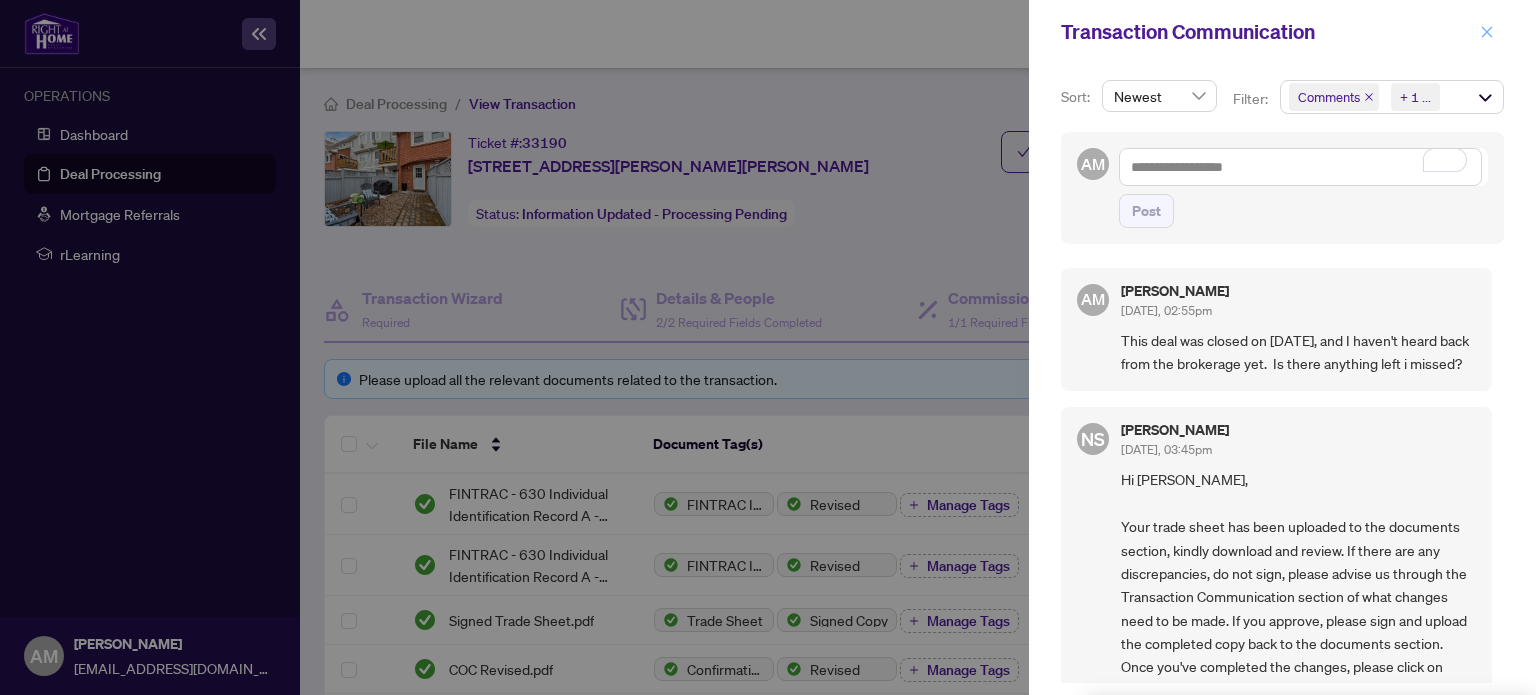 drag, startPoint x: 1488, startPoint y: 15, endPoint x: 1412, endPoint y: 167, distance: 169.94116 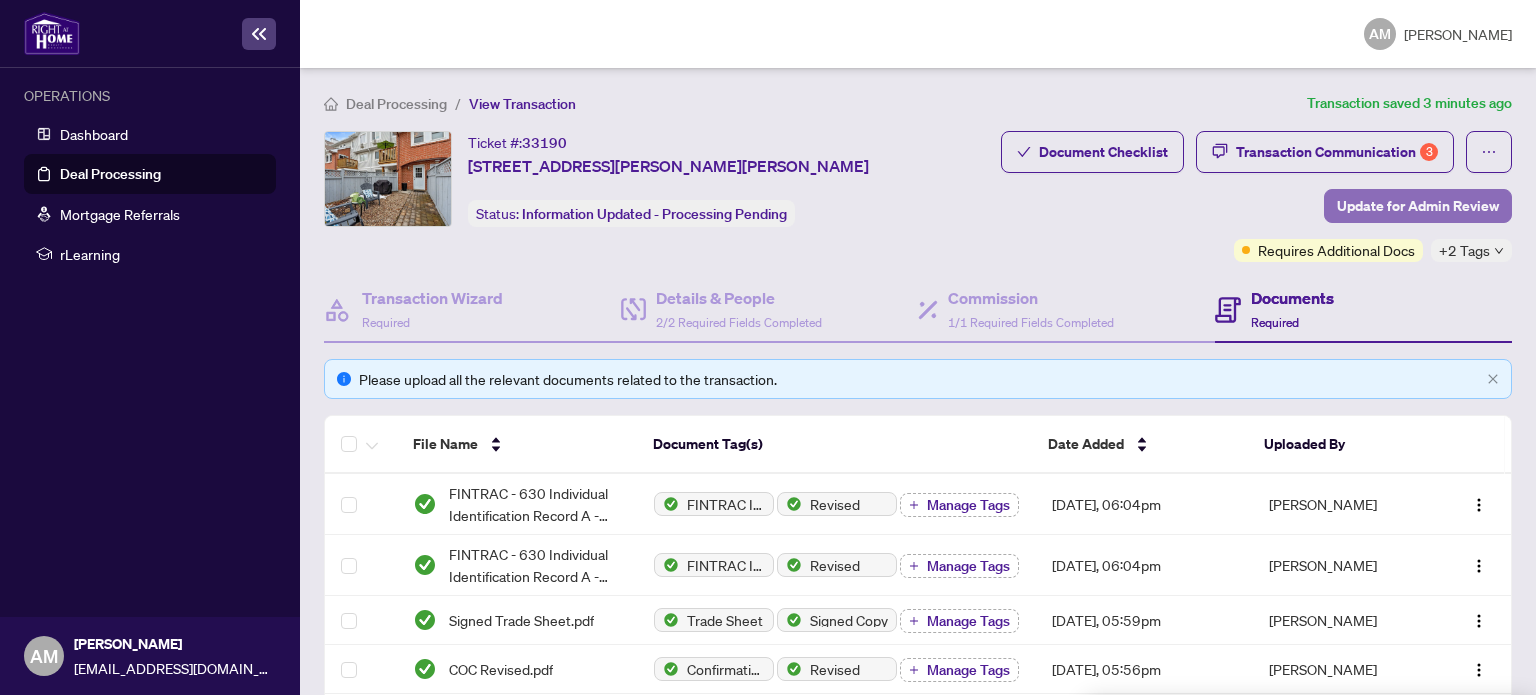 click on "Update for Admin Review" at bounding box center (1418, 206) 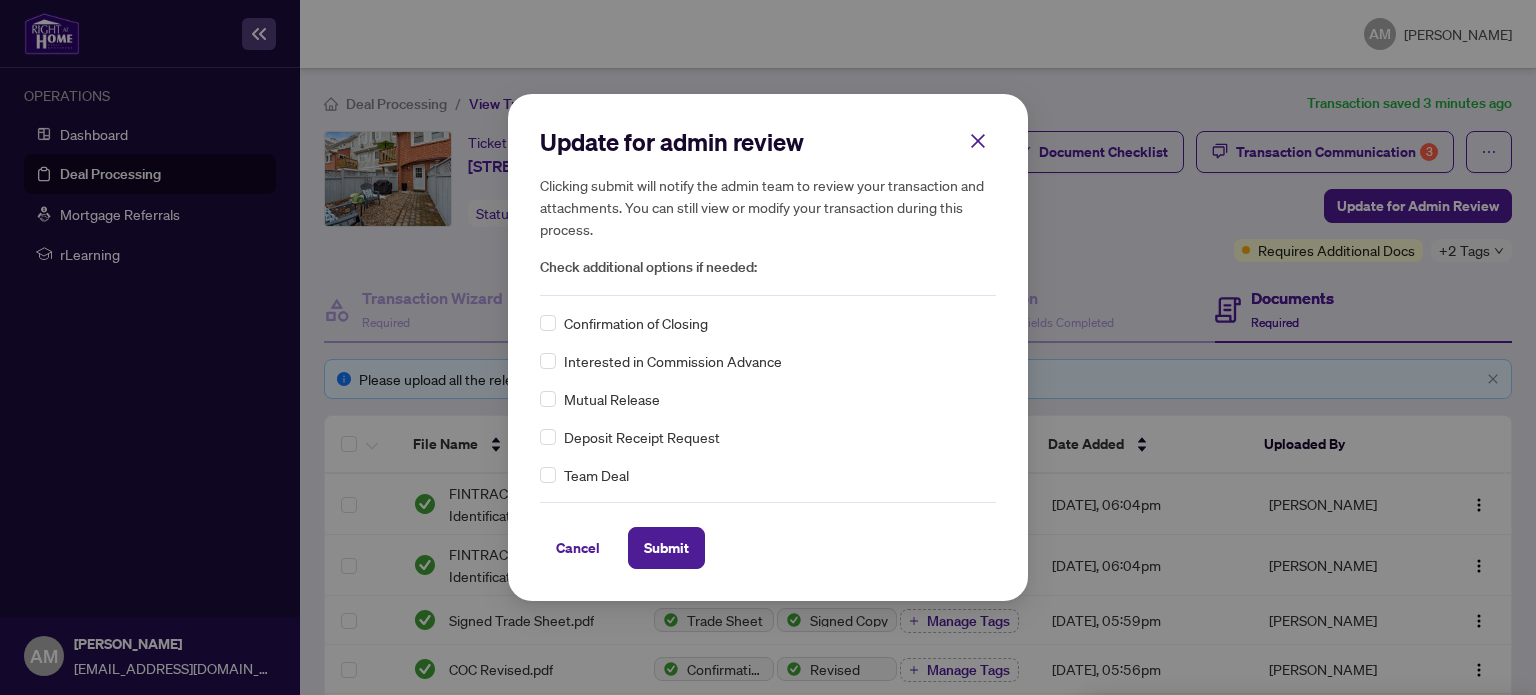 click on "Confirmation of Closing" at bounding box center (636, 323) 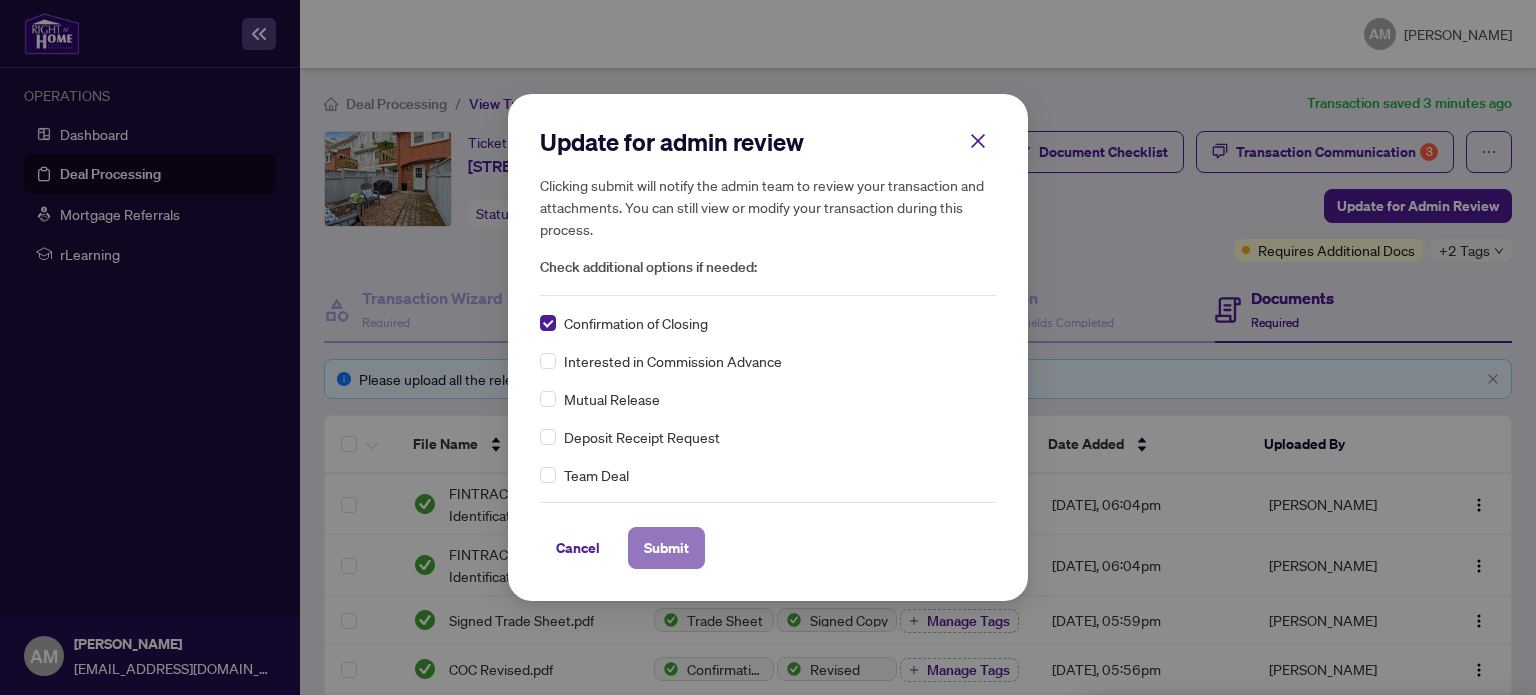 click on "Submit" at bounding box center (666, 548) 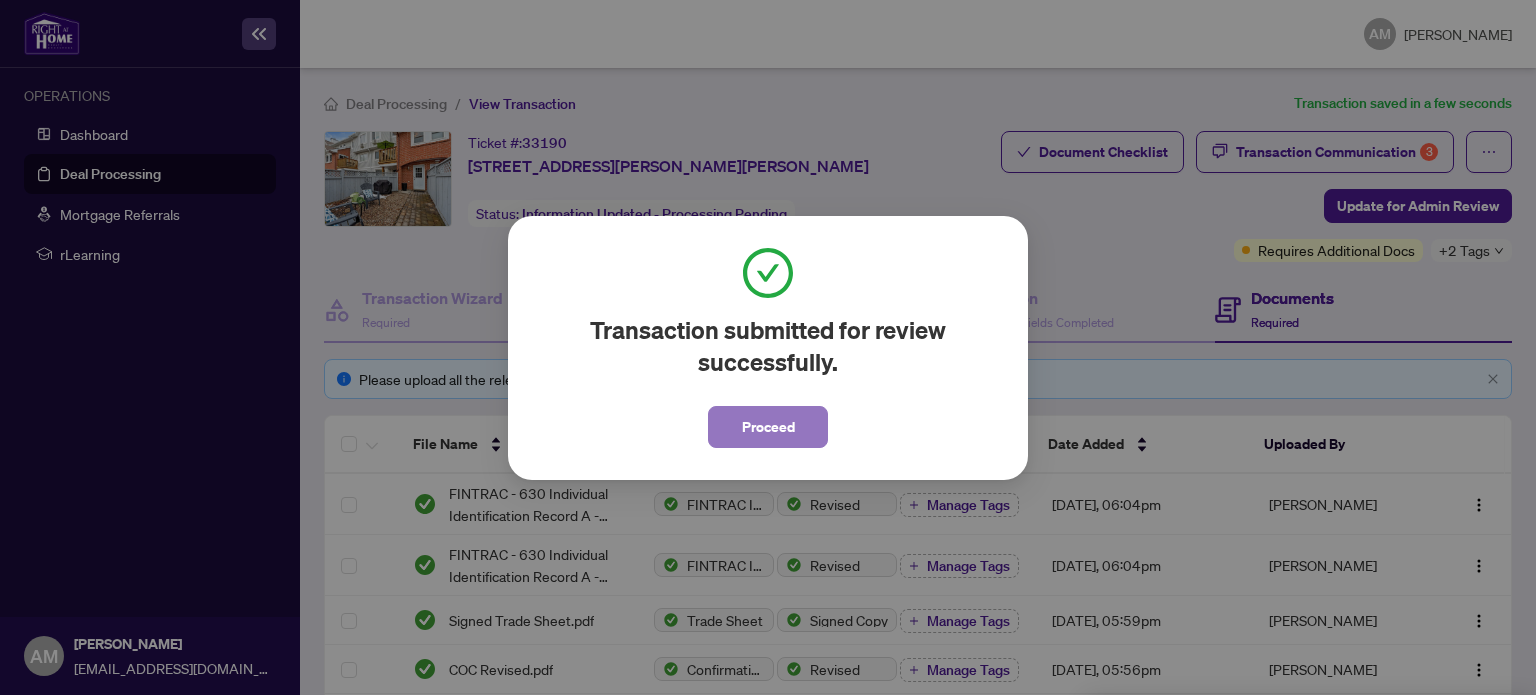 click on "Proceed" at bounding box center (768, 427) 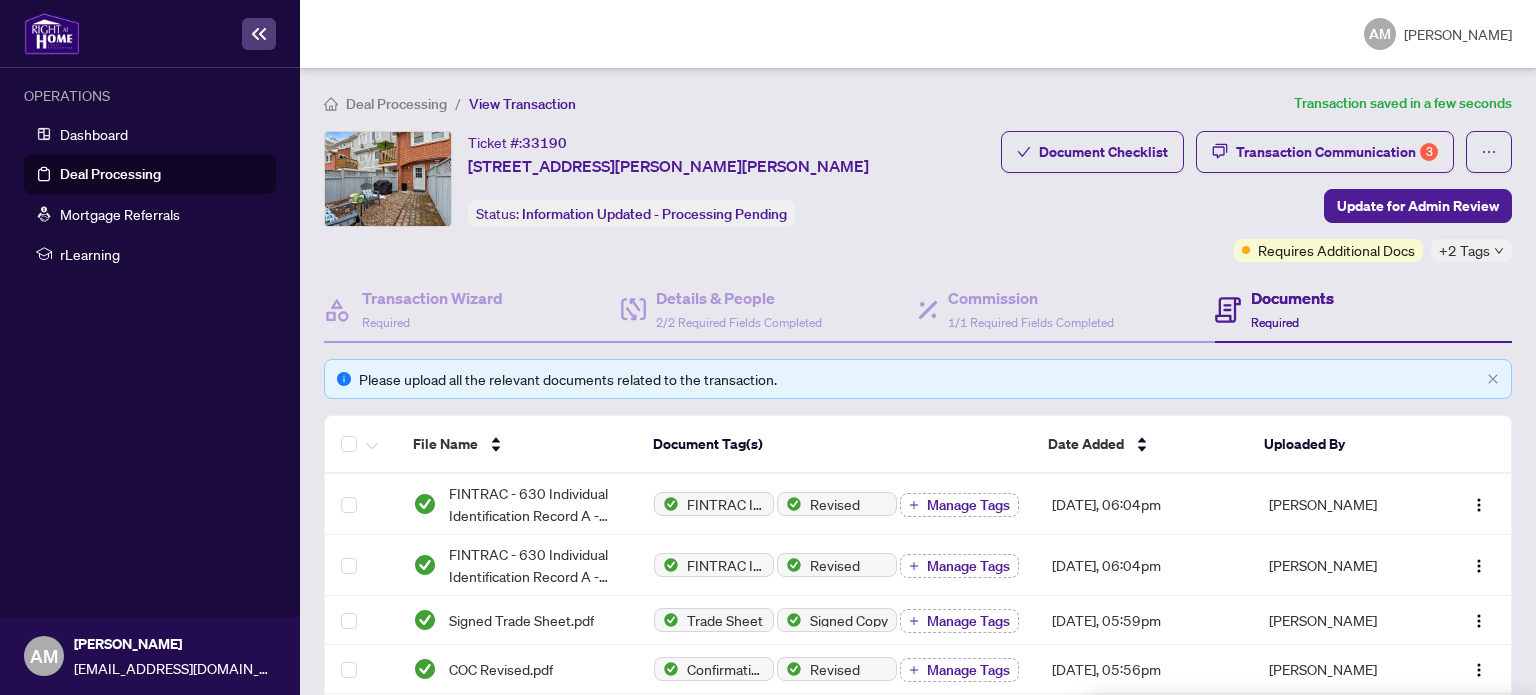 click on "Documents Required" at bounding box center (1363, 310) 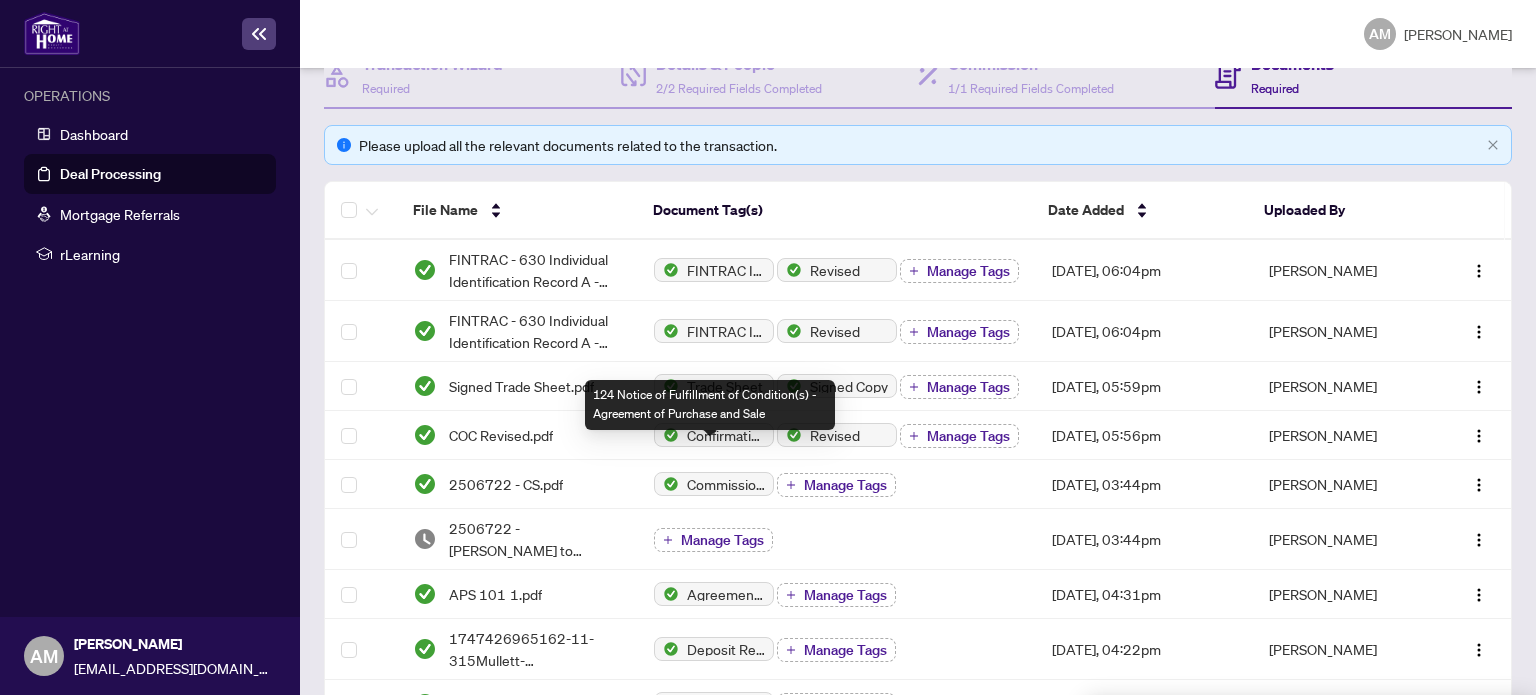 scroll, scrollTop: 100, scrollLeft: 0, axis: vertical 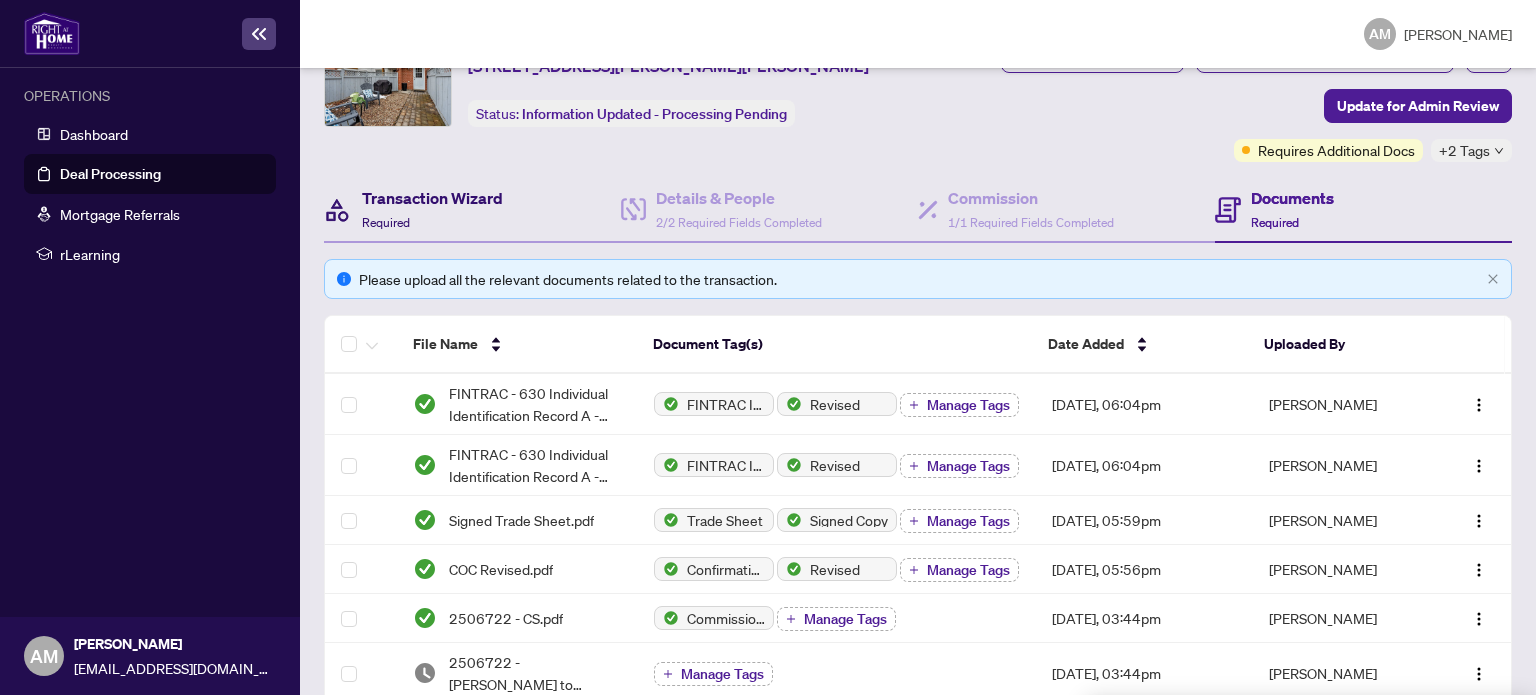 click on "Transaction Wizard" at bounding box center (432, 198) 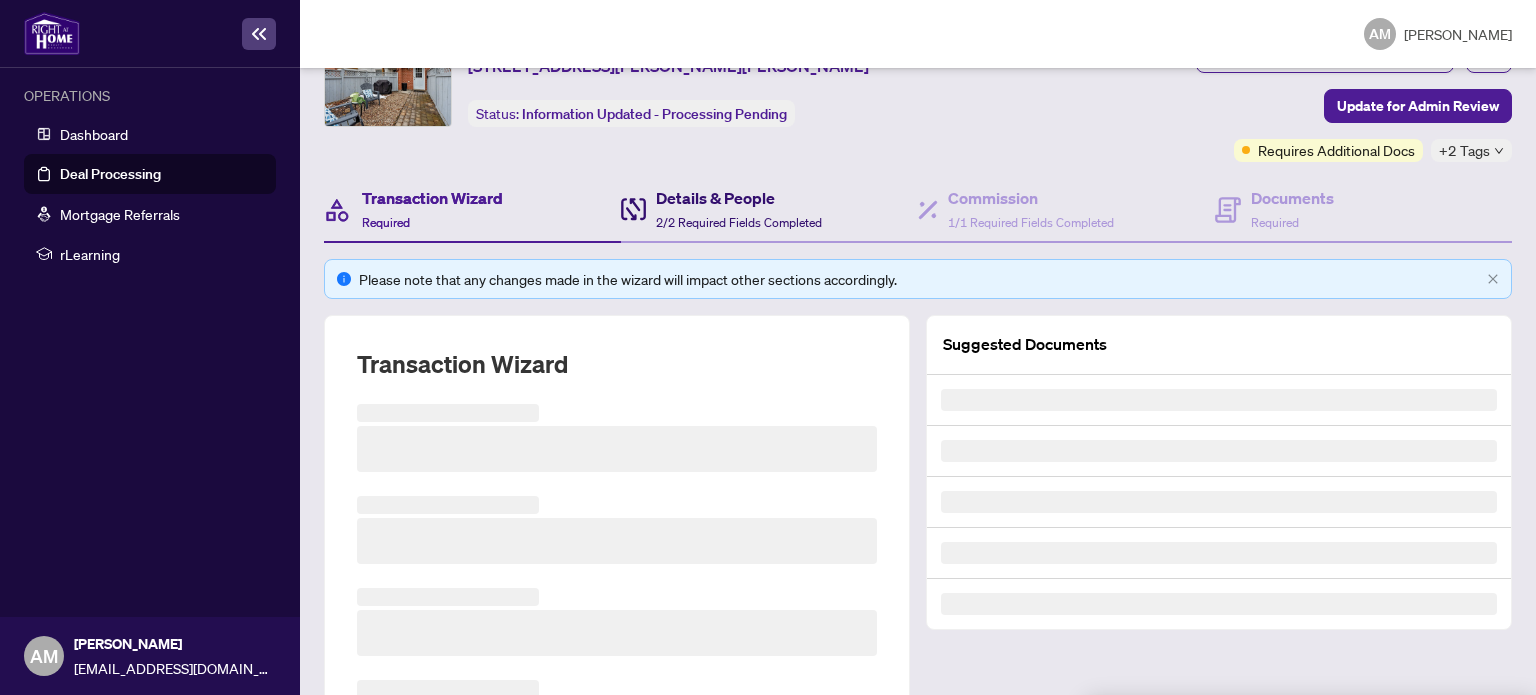 click on "Details & People" at bounding box center (739, 198) 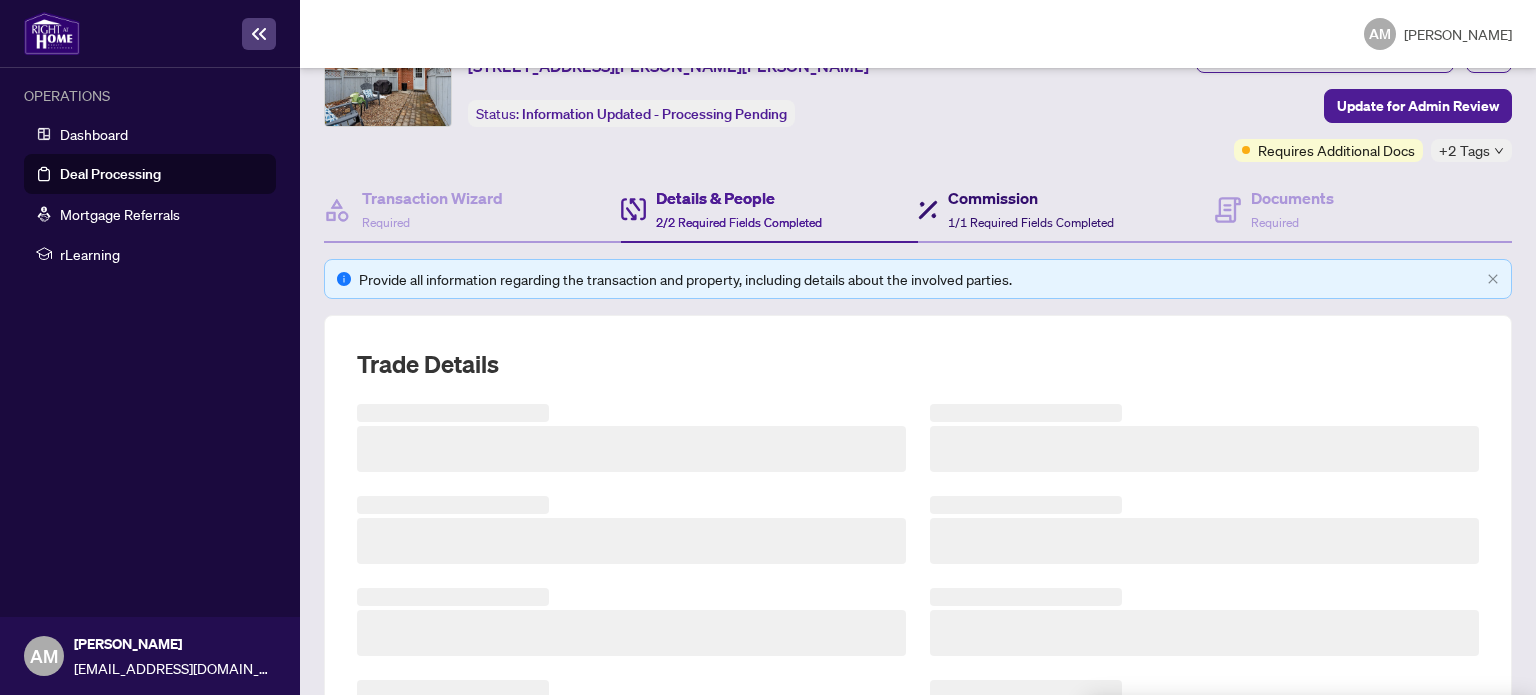 click on "Commission" at bounding box center [1031, 198] 